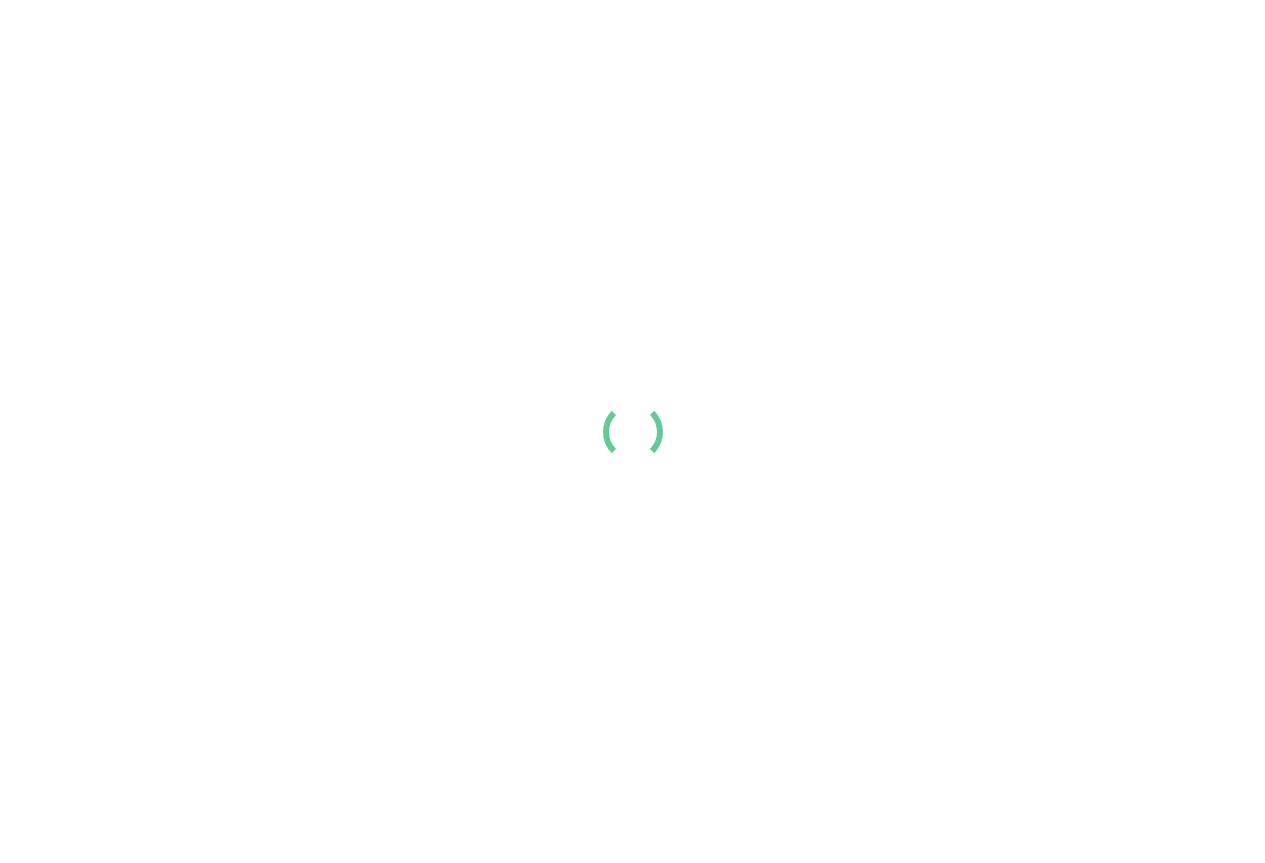 scroll, scrollTop: 0, scrollLeft: 0, axis: both 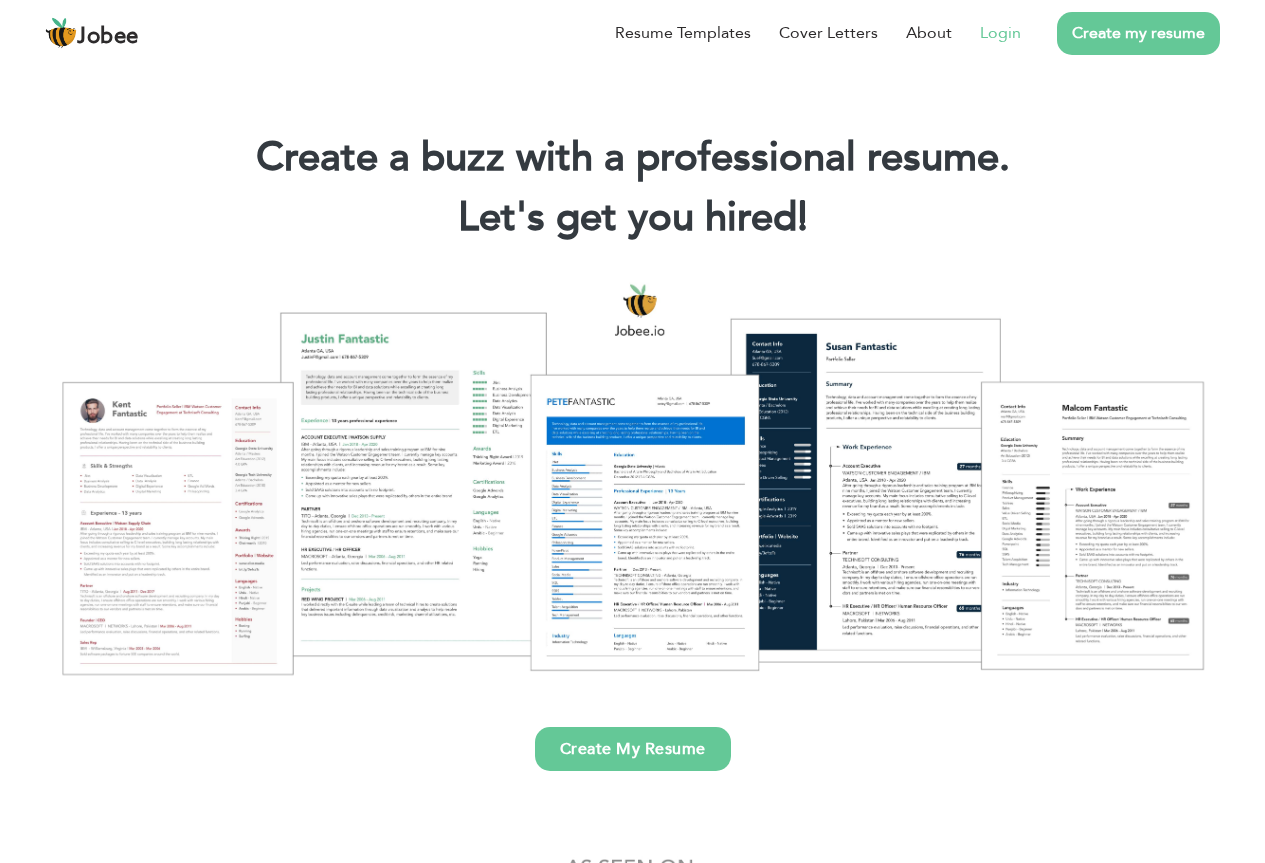 click on "Login" at bounding box center (1000, 33) 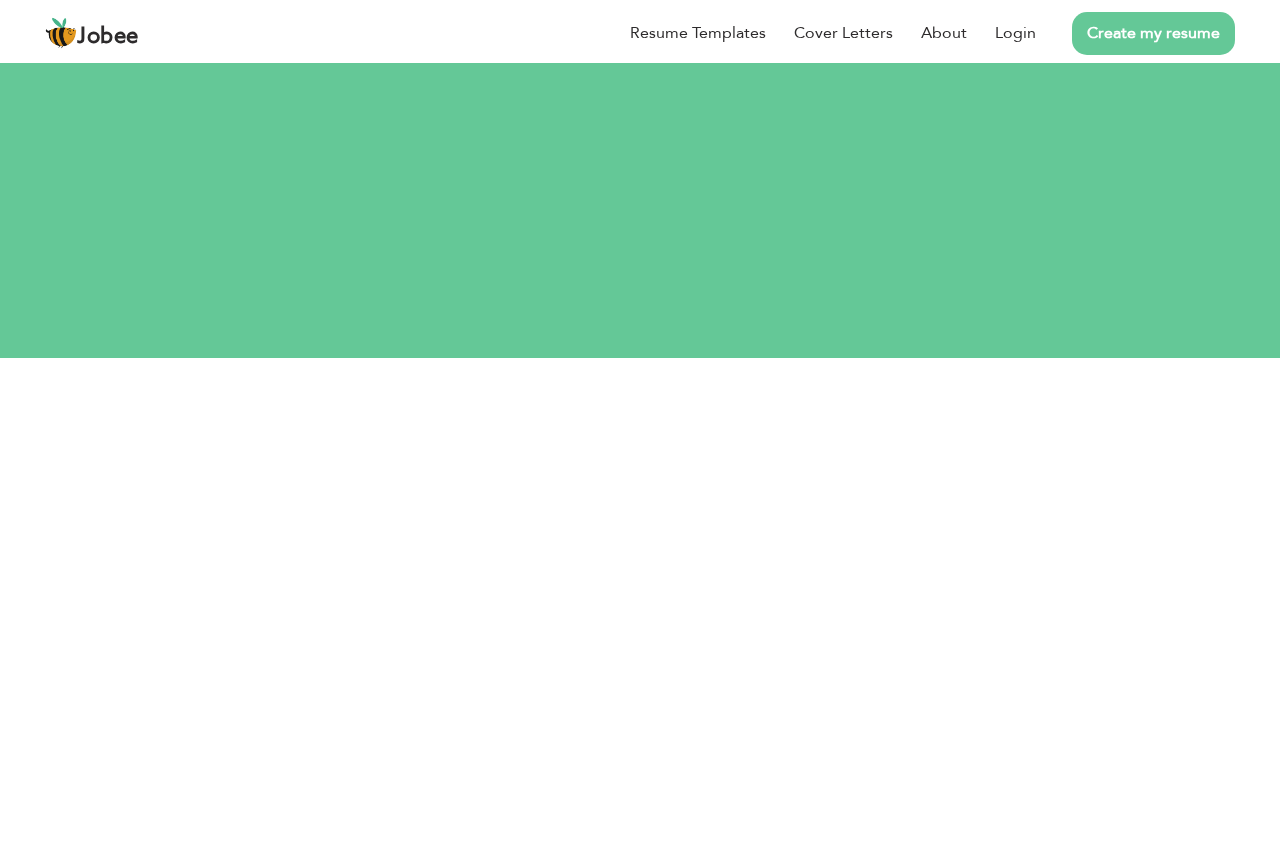 scroll, scrollTop: 0, scrollLeft: 0, axis: both 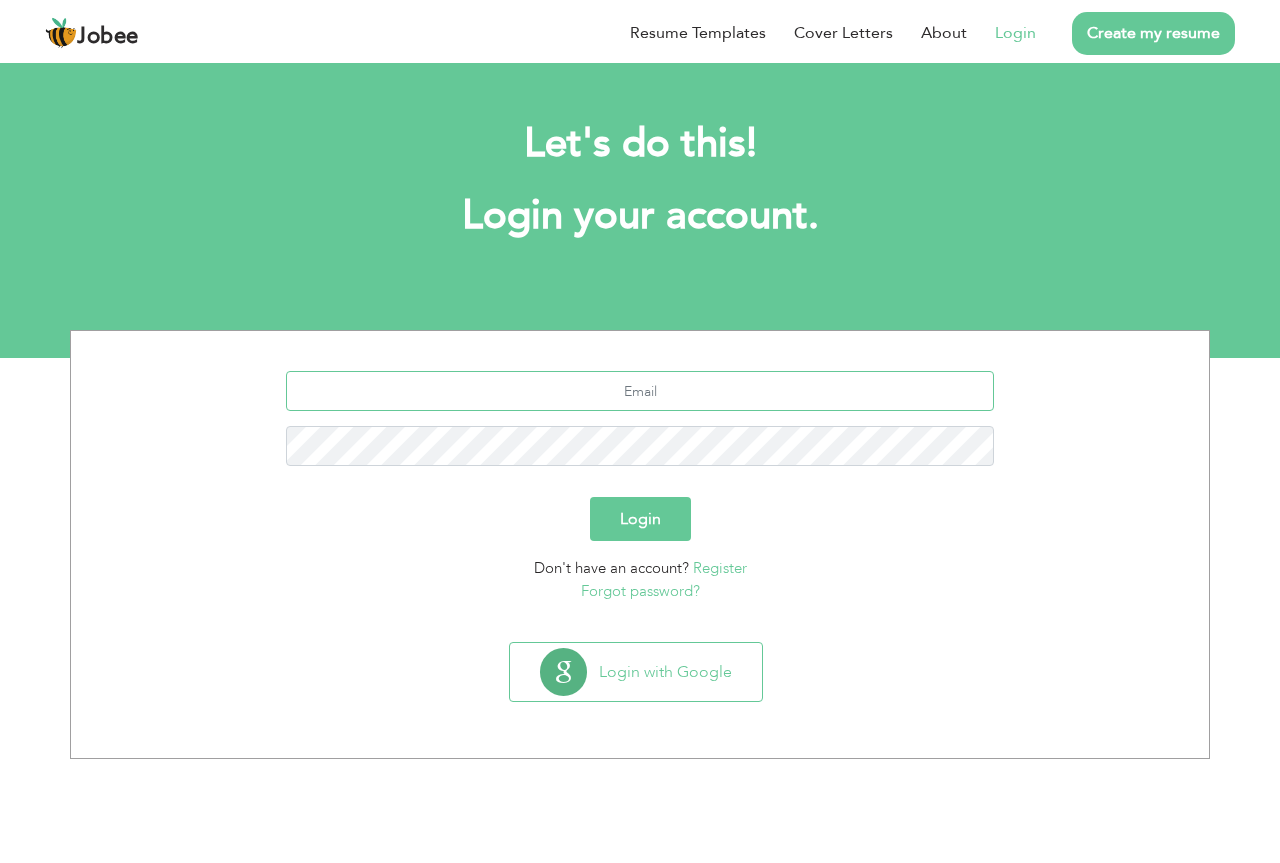 click at bounding box center (640, 391) 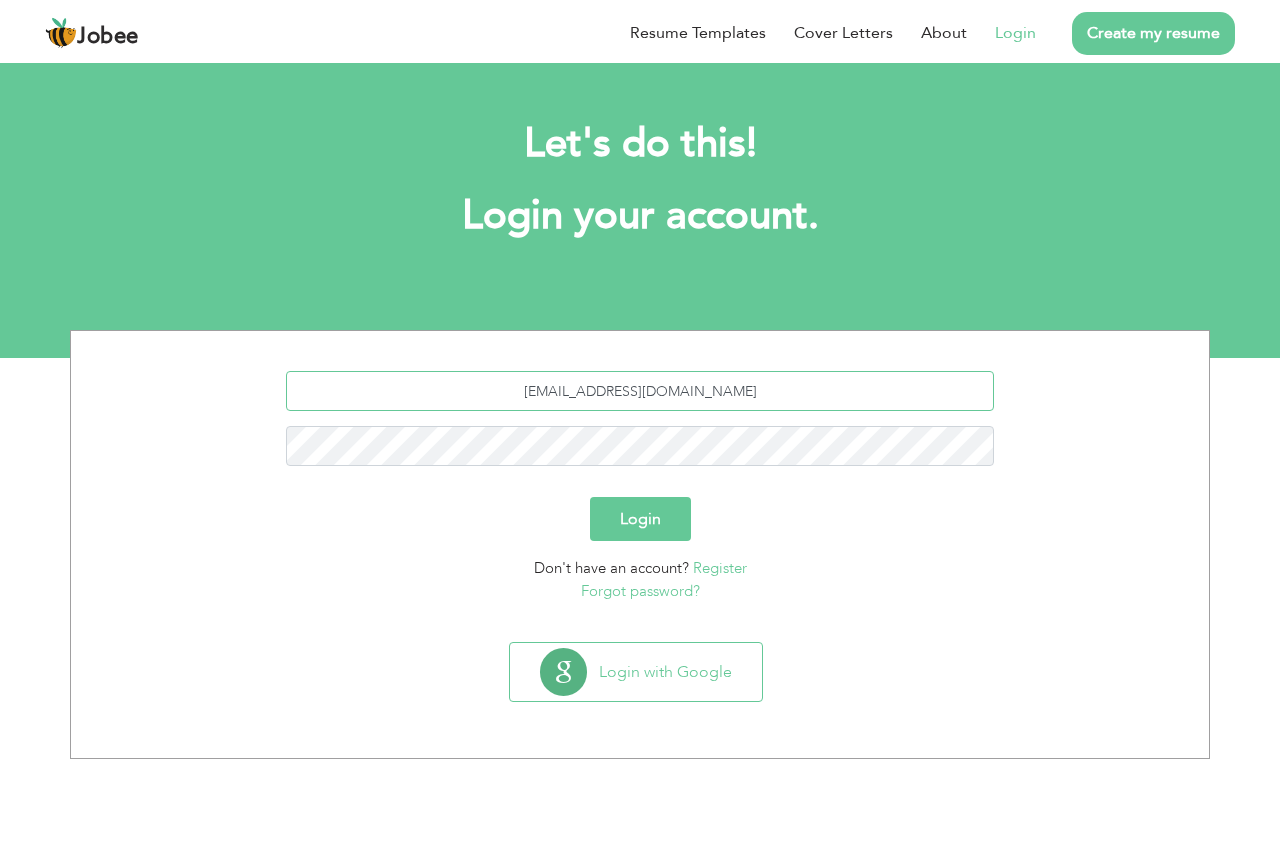 drag, startPoint x: 647, startPoint y: 391, endPoint x: 636, endPoint y: 392, distance: 11.045361 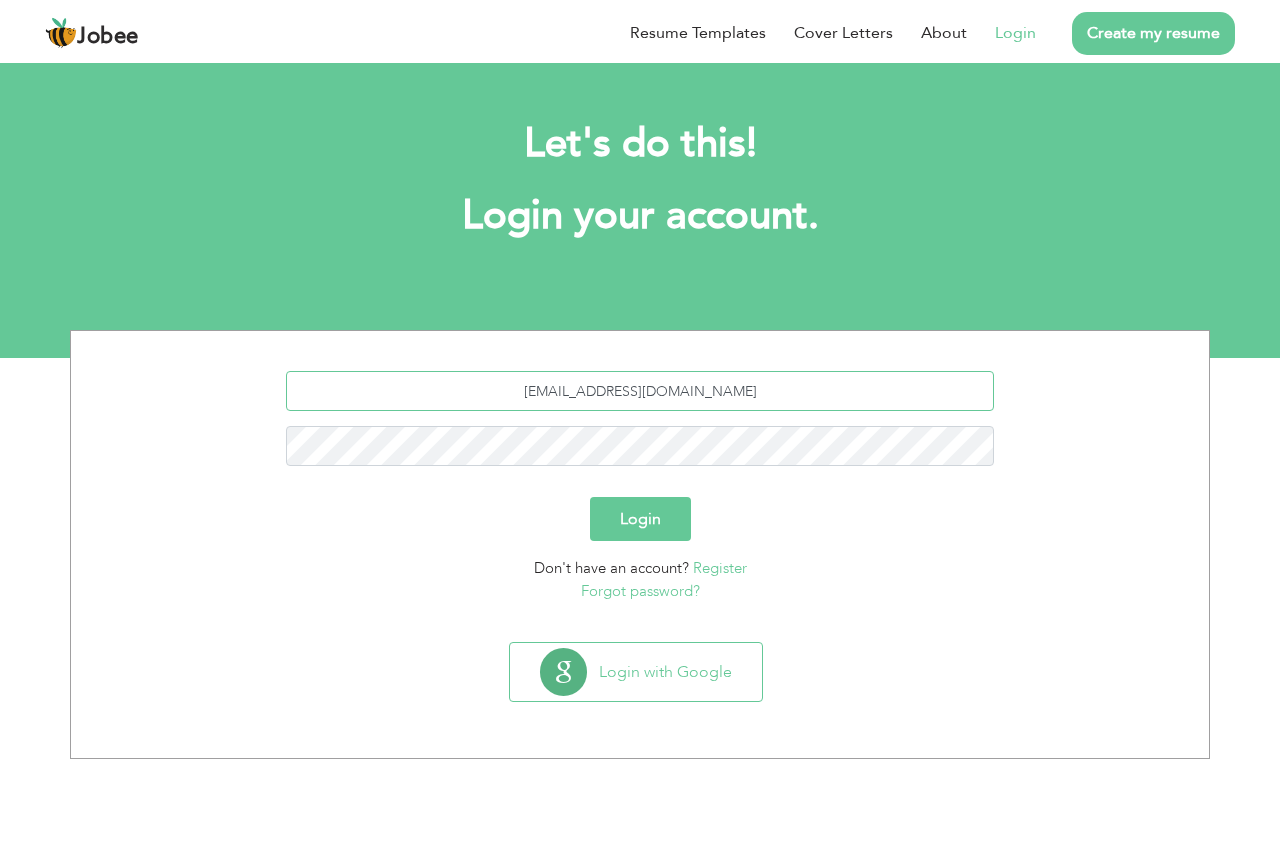type on "saqibnawaza13@gmail.com" 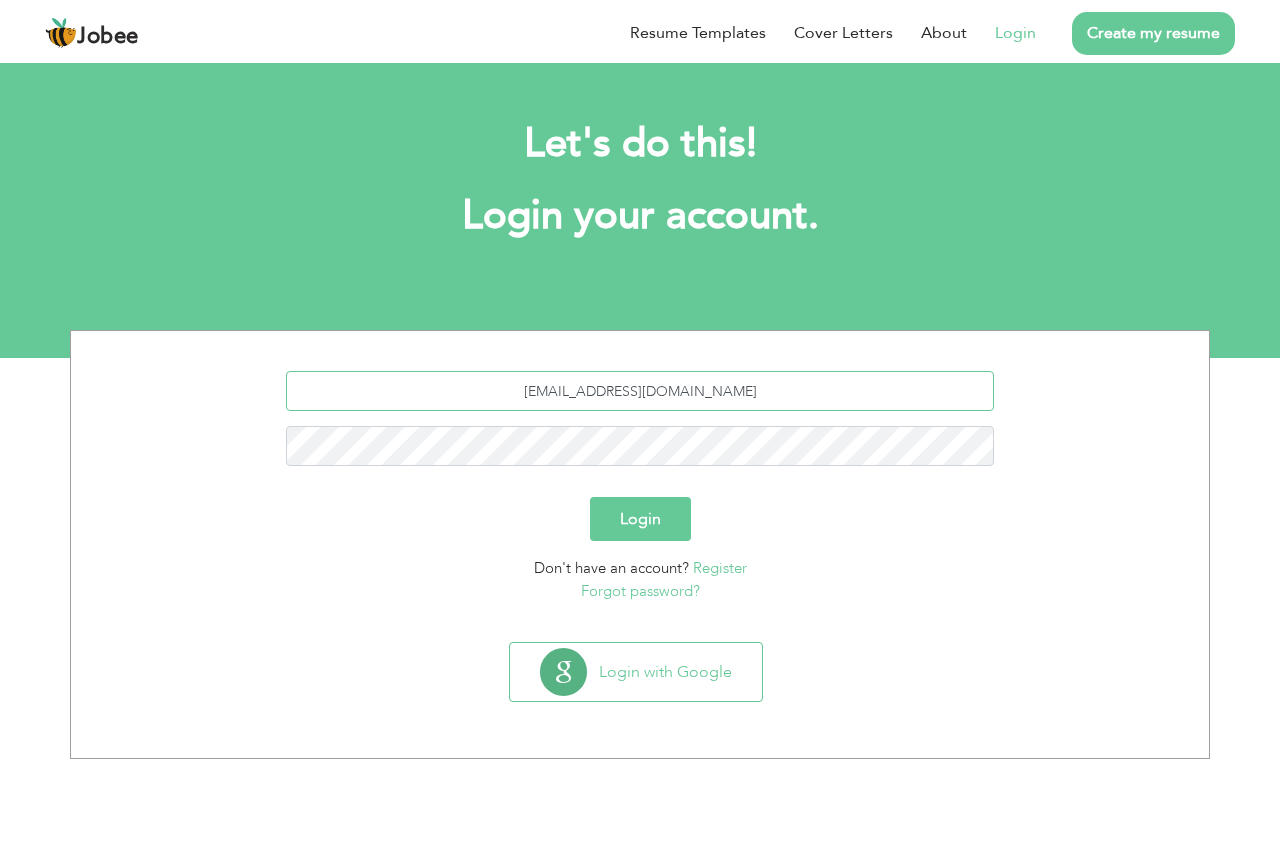 drag, startPoint x: 756, startPoint y: 385, endPoint x: 582, endPoint y: 417, distance: 176.91806 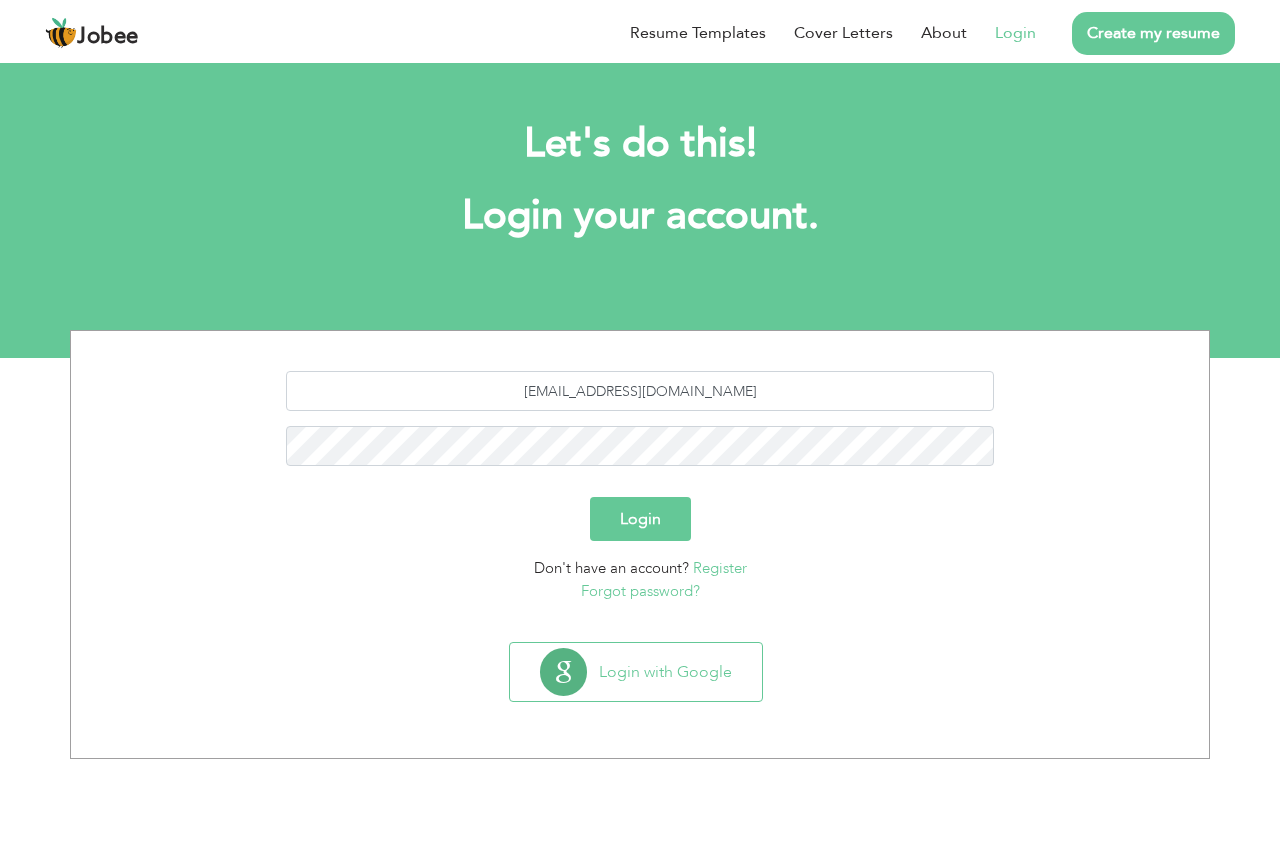 click on "Login" at bounding box center (640, 519) 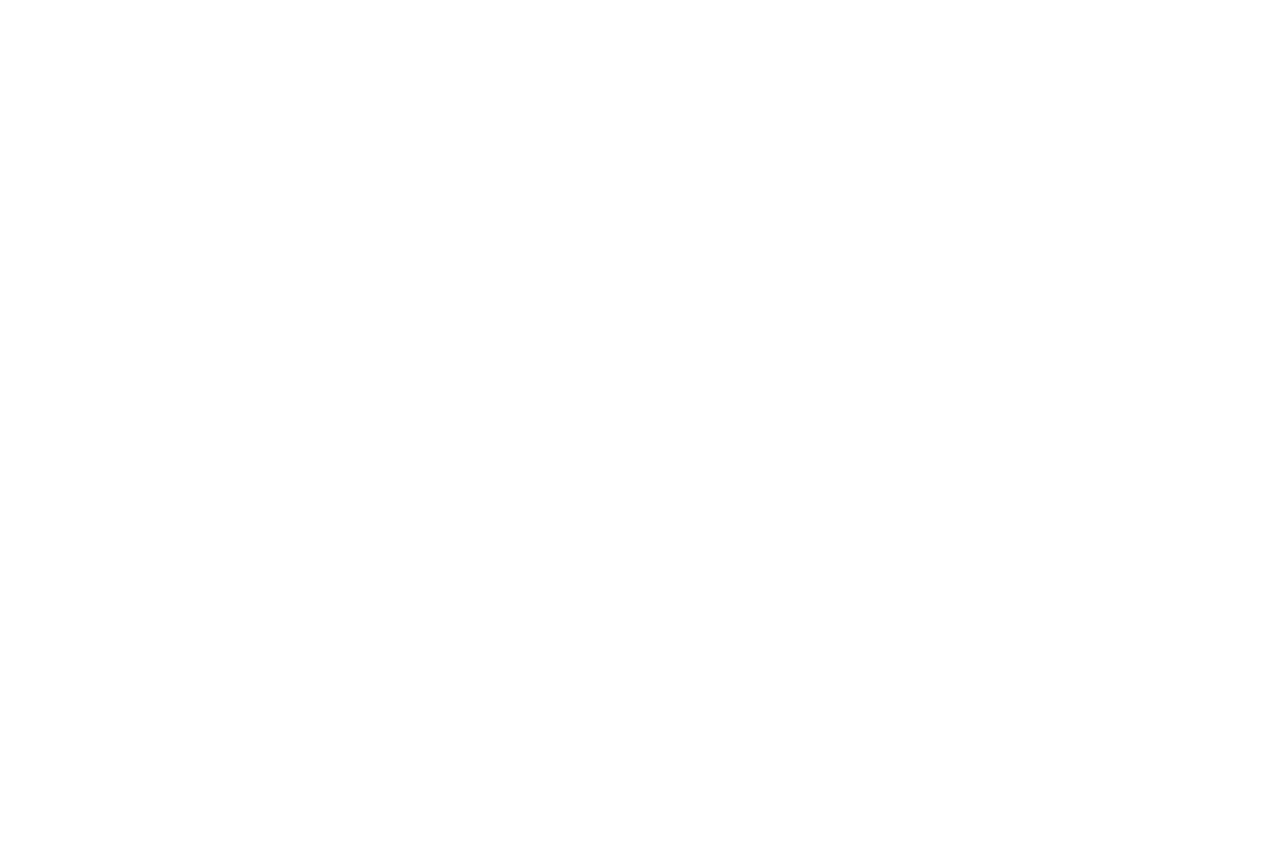 scroll, scrollTop: 0, scrollLeft: 0, axis: both 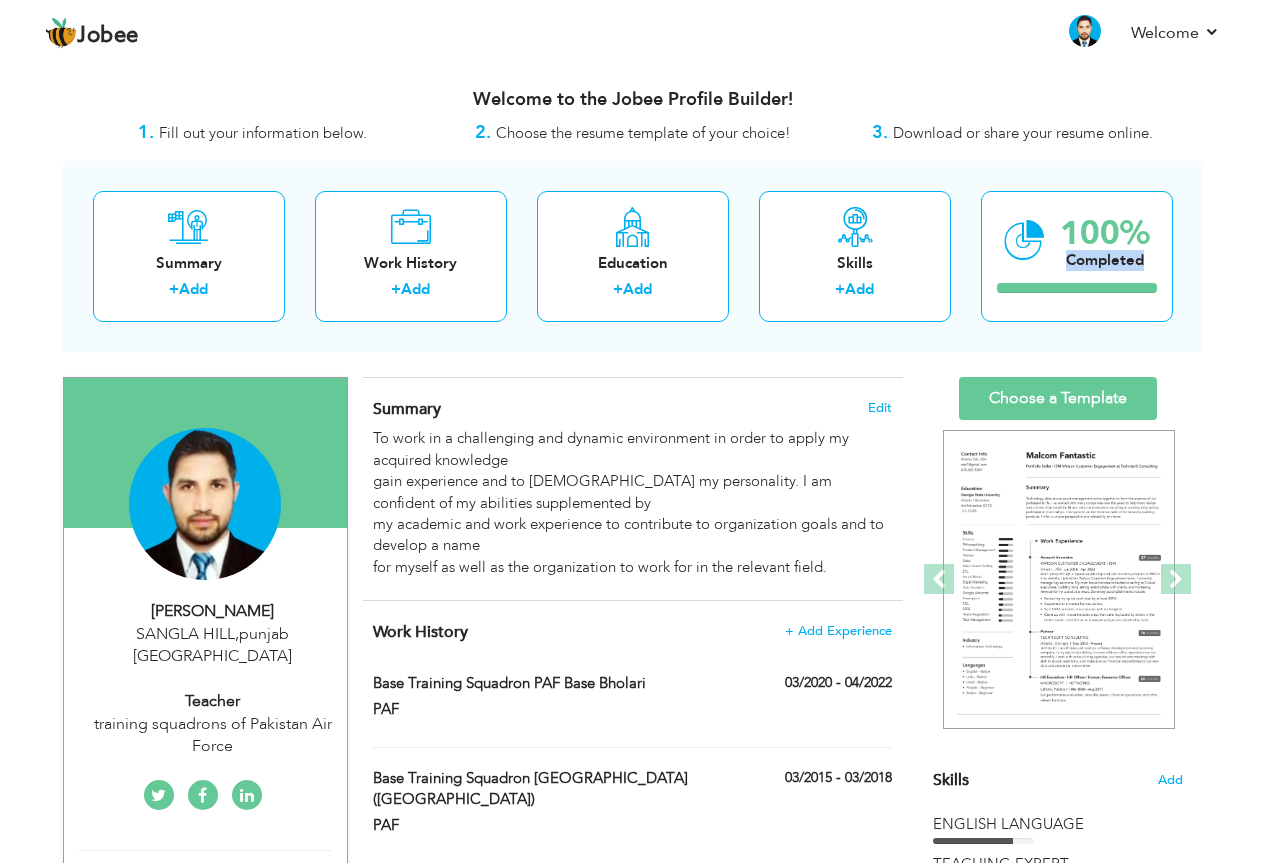 drag, startPoint x: 1251, startPoint y: 162, endPoint x: 1235, endPoint y: 253, distance: 92.39589 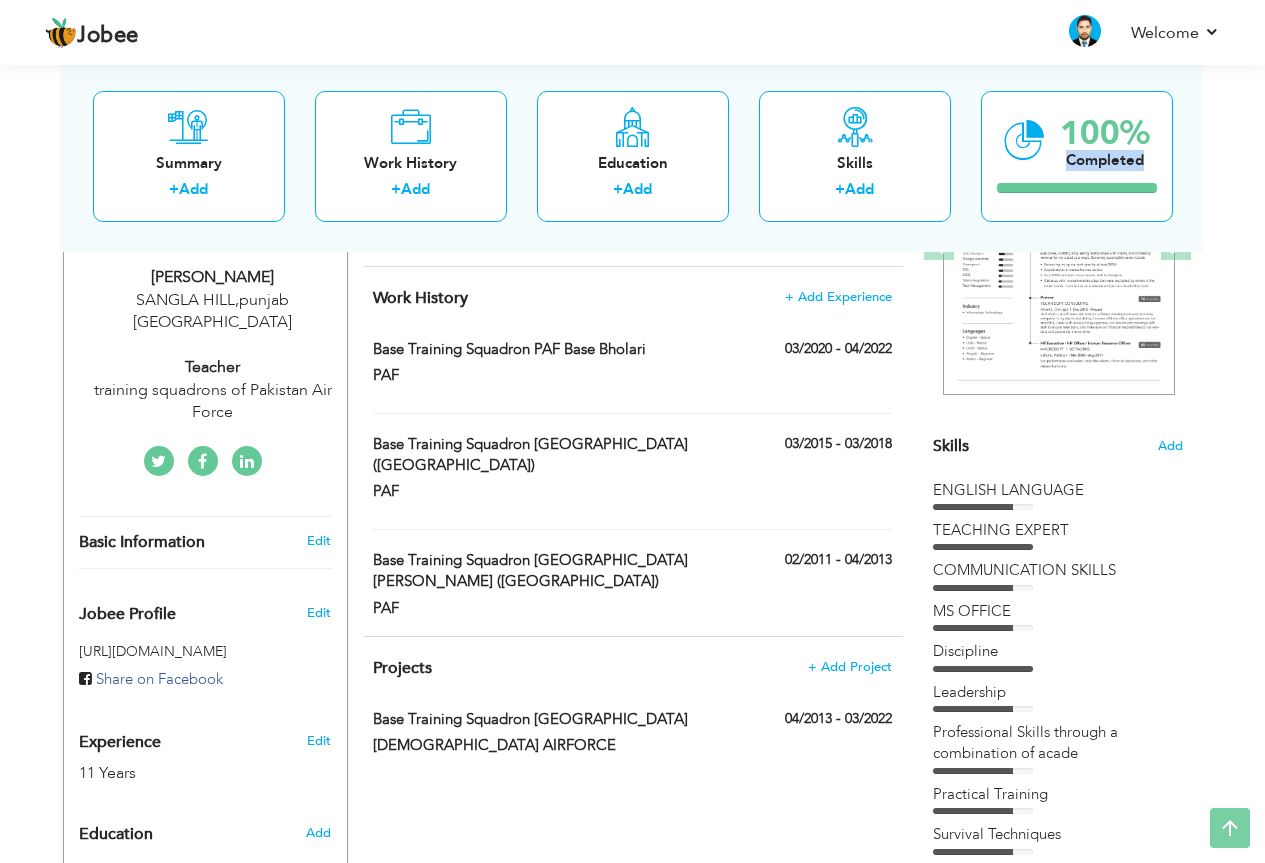 scroll, scrollTop: 344, scrollLeft: 0, axis: vertical 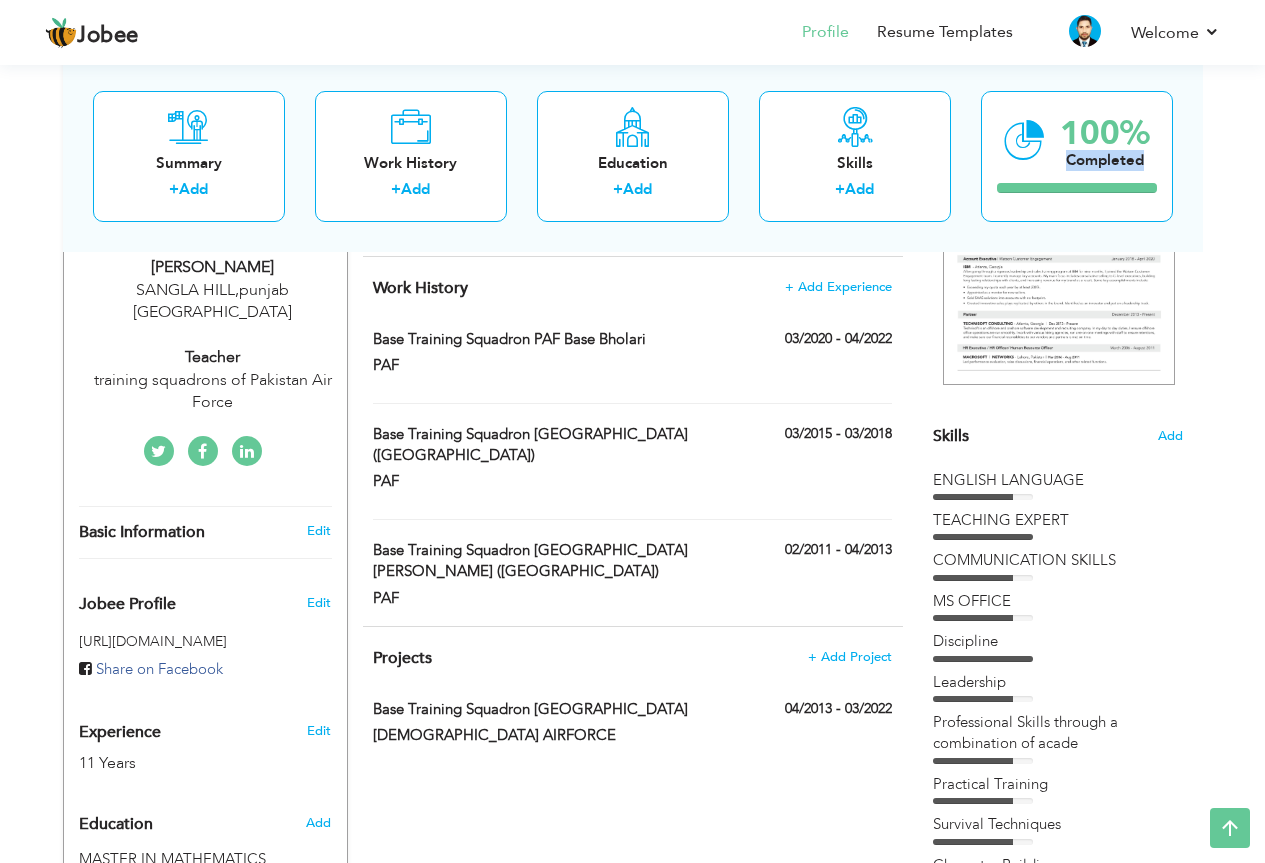 drag, startPoint x: 1279, startPoint y: 181, endPoint x: 1171, endPoint y: 269, distance: 139.31259 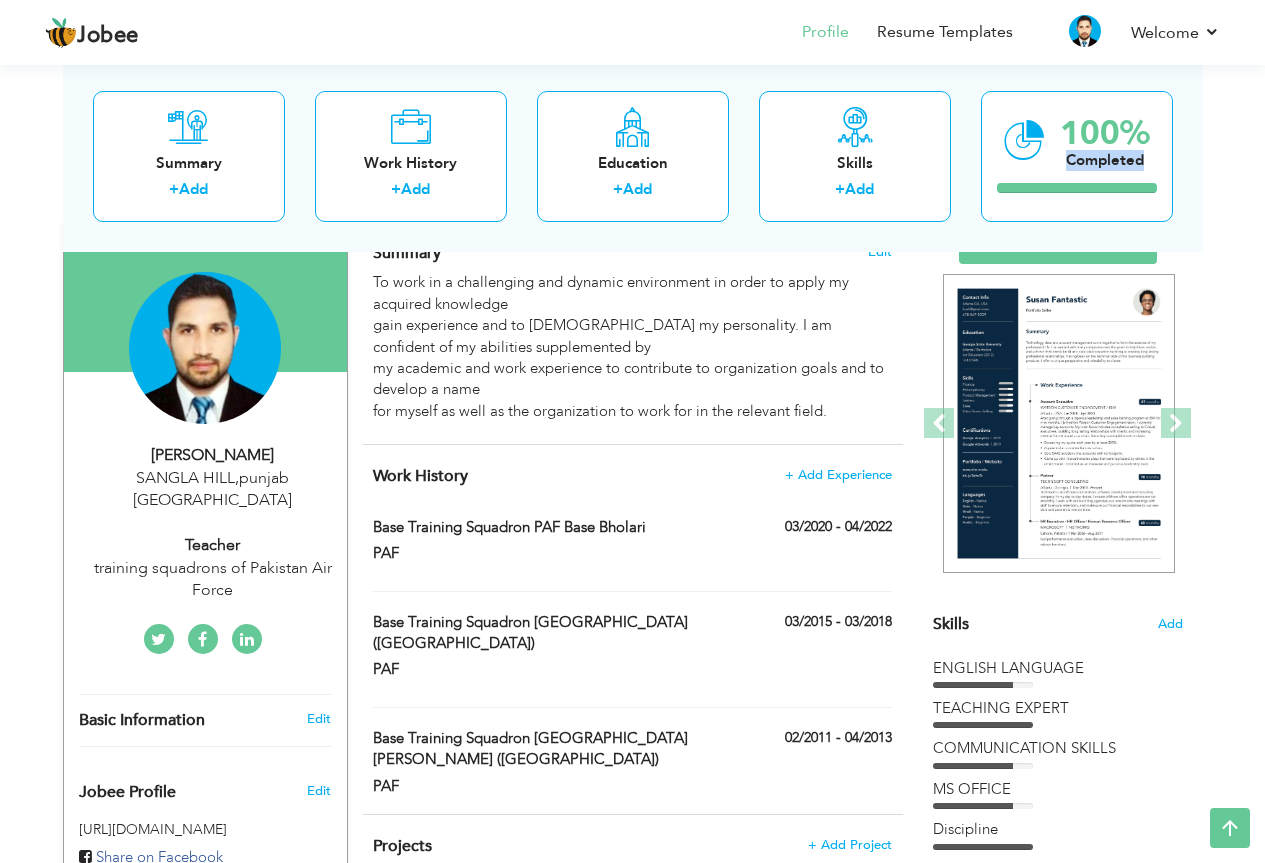 scroll, scrollTop: 135, scrollLeft: 0, axis: vertical 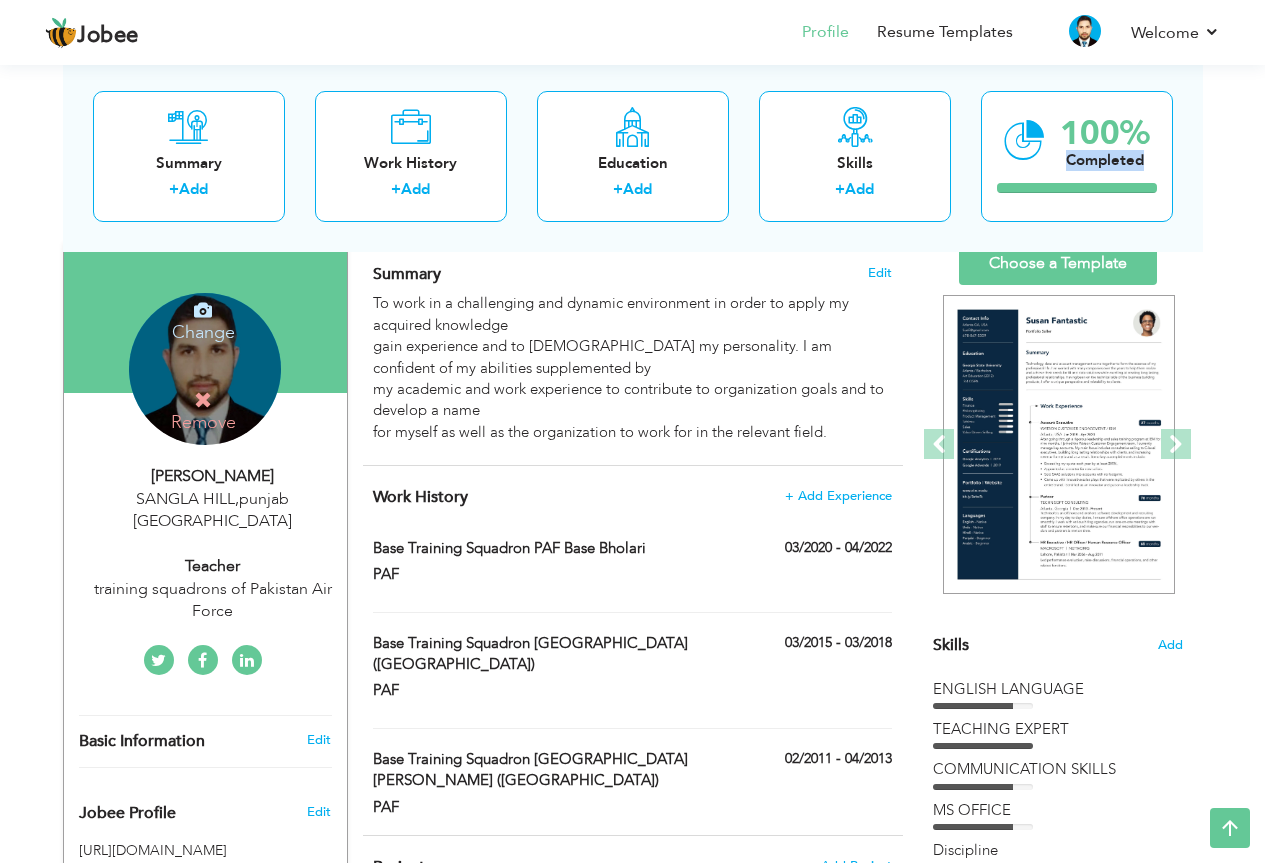 click at bounding box center (203, 400) 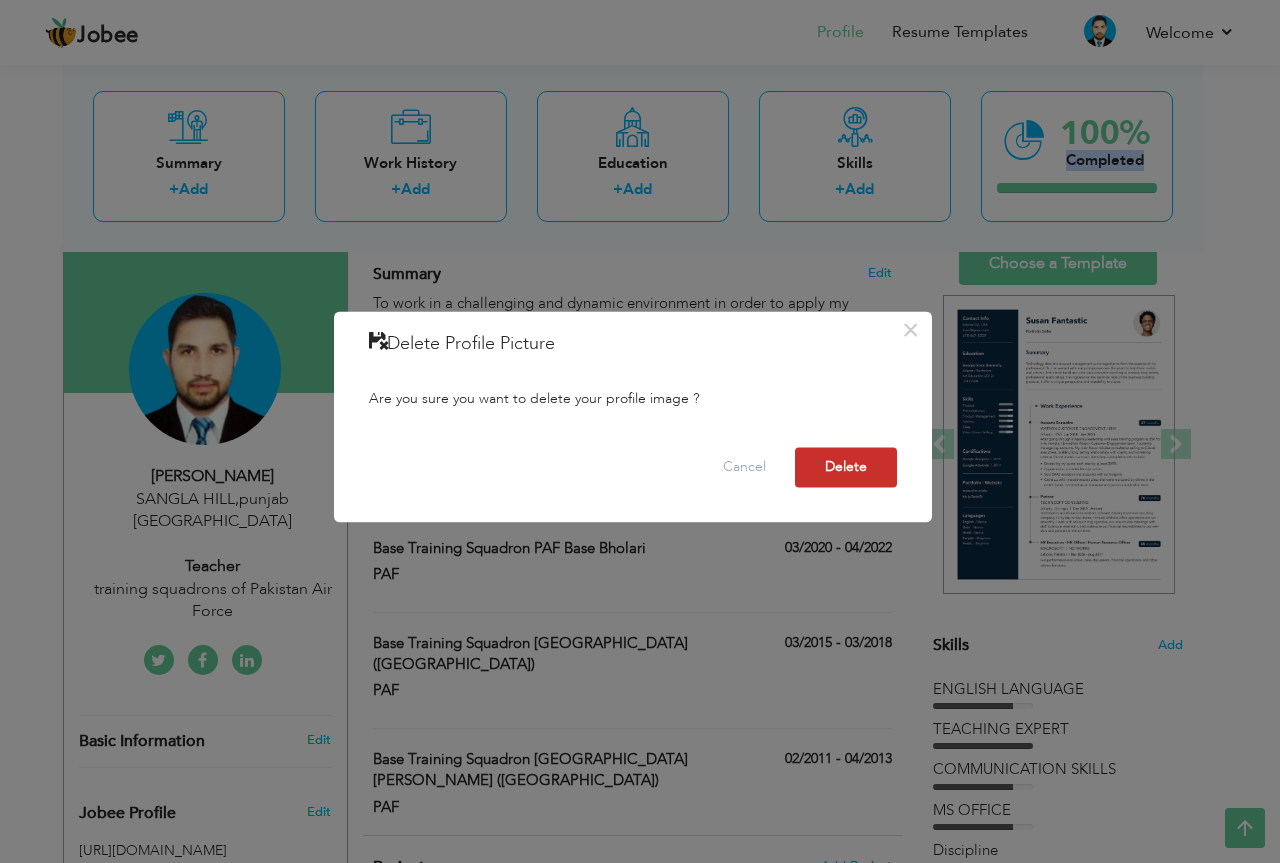 click on "Delete" at bounding box center (846, 467) 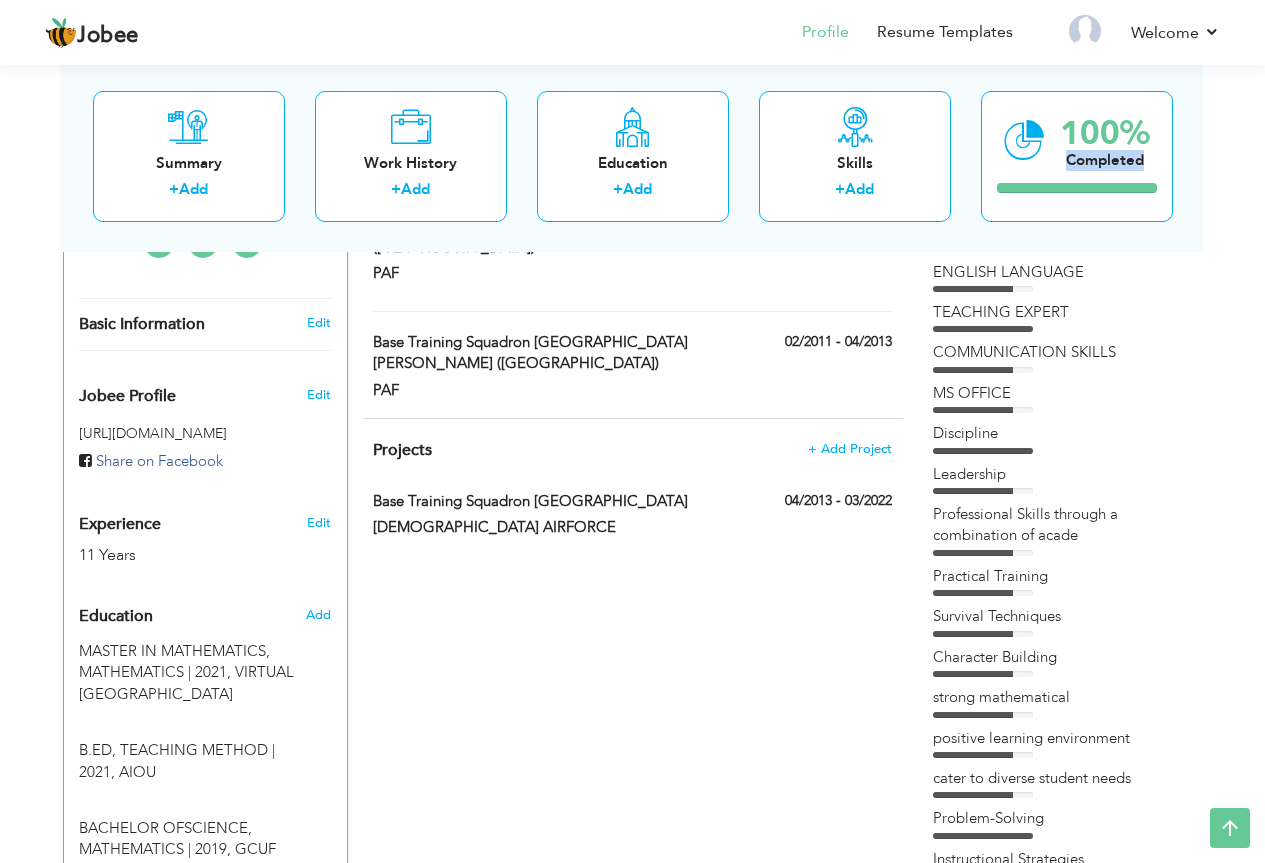 scroll, scrollTop: 550, scrollLeft: 0, axis: vertical 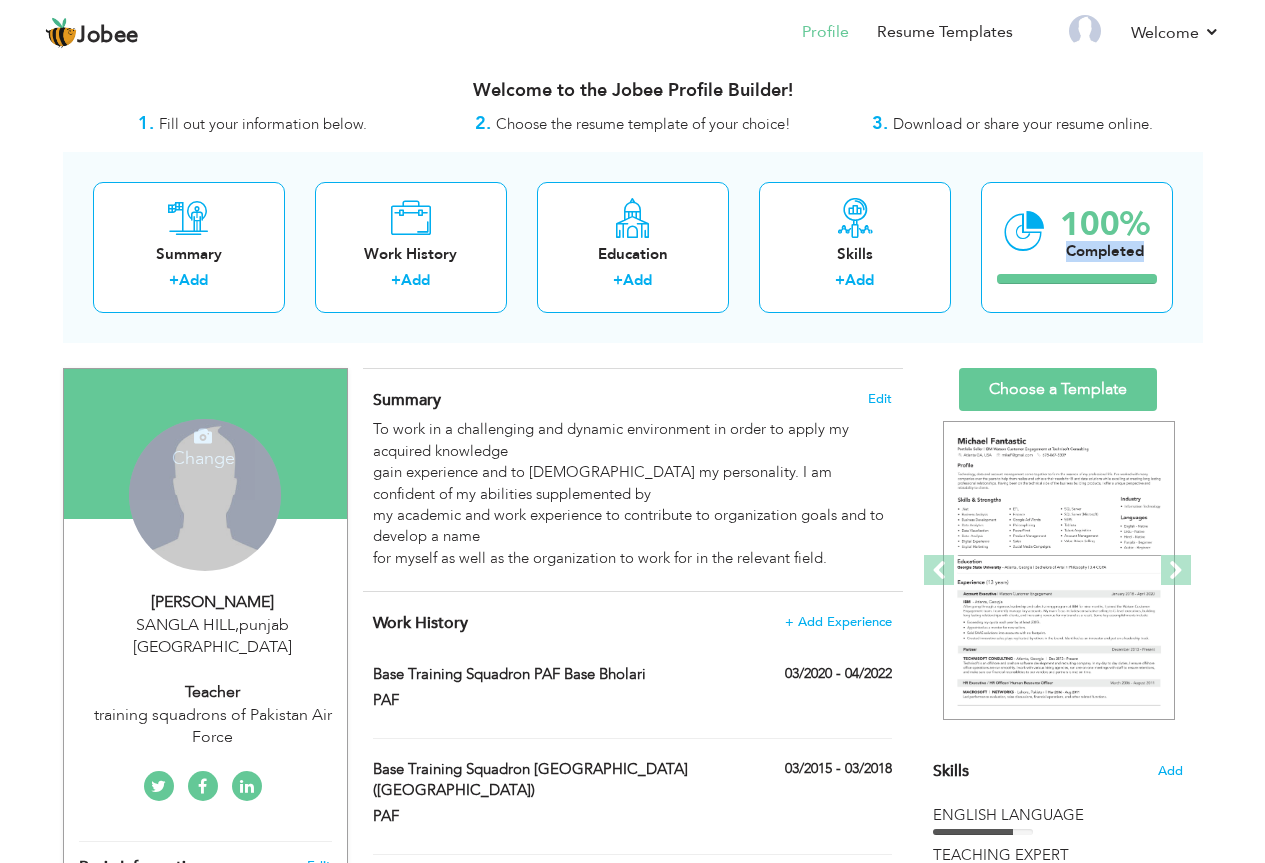 click on "Change
Remove" at bounding box center [205, 495] 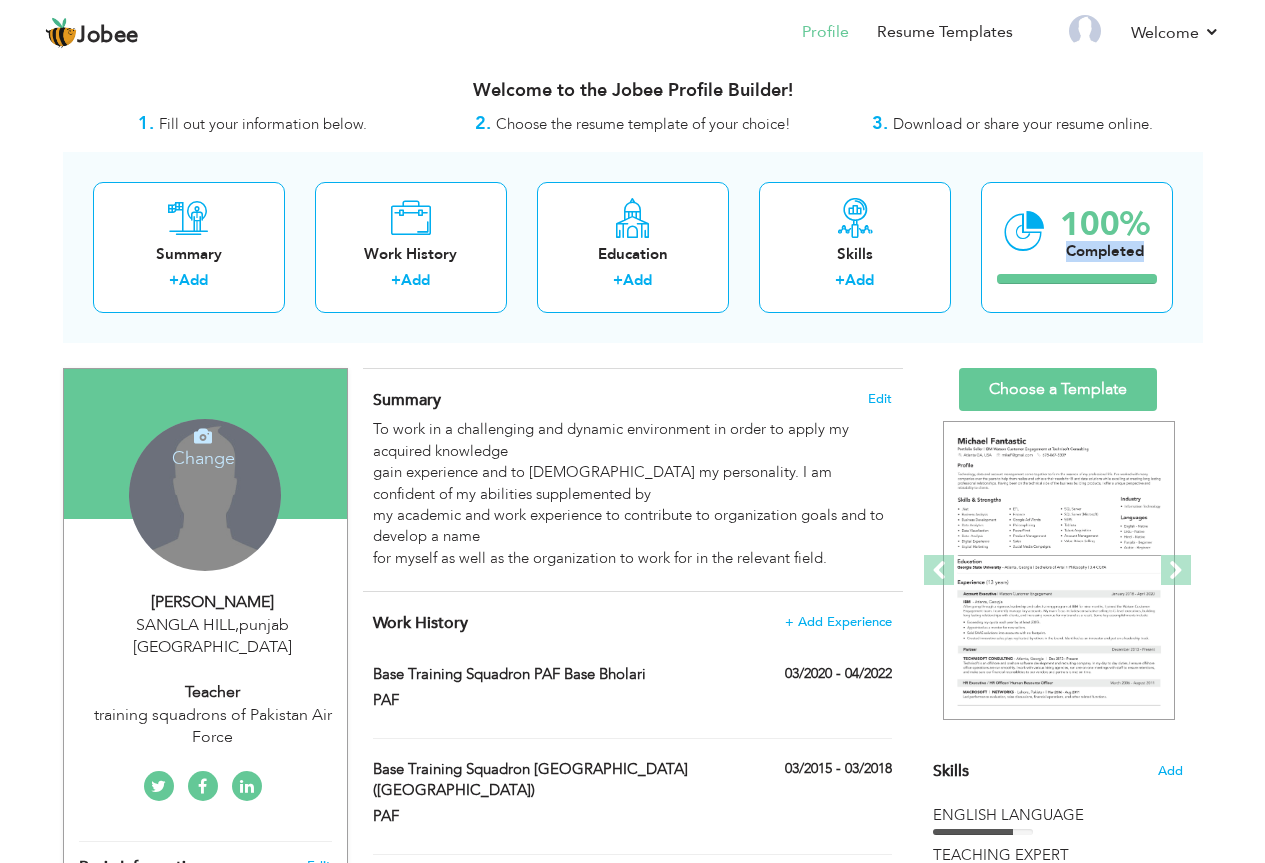 click on "Change" at bounding box center (203, 445) 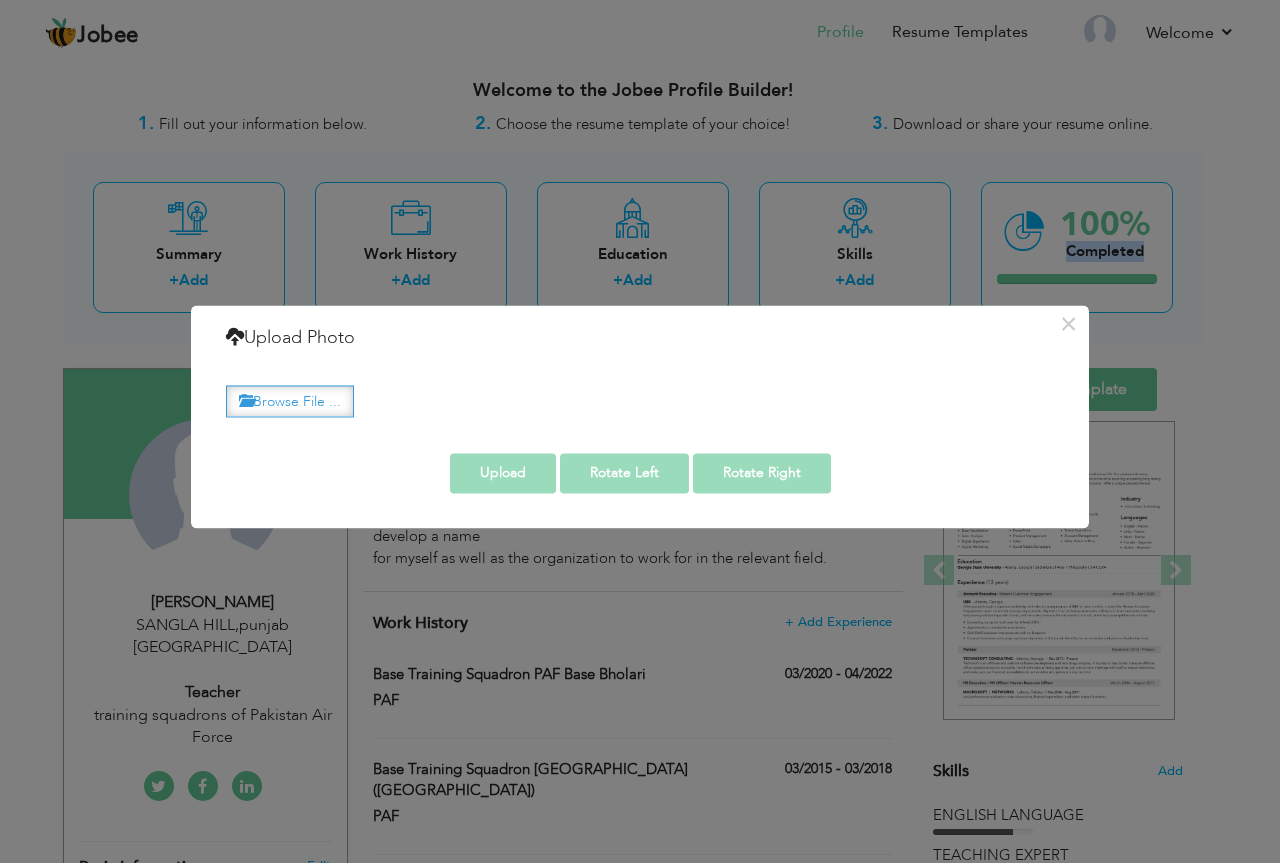 click on "Browse File ..." at bounding box center [290, 401] 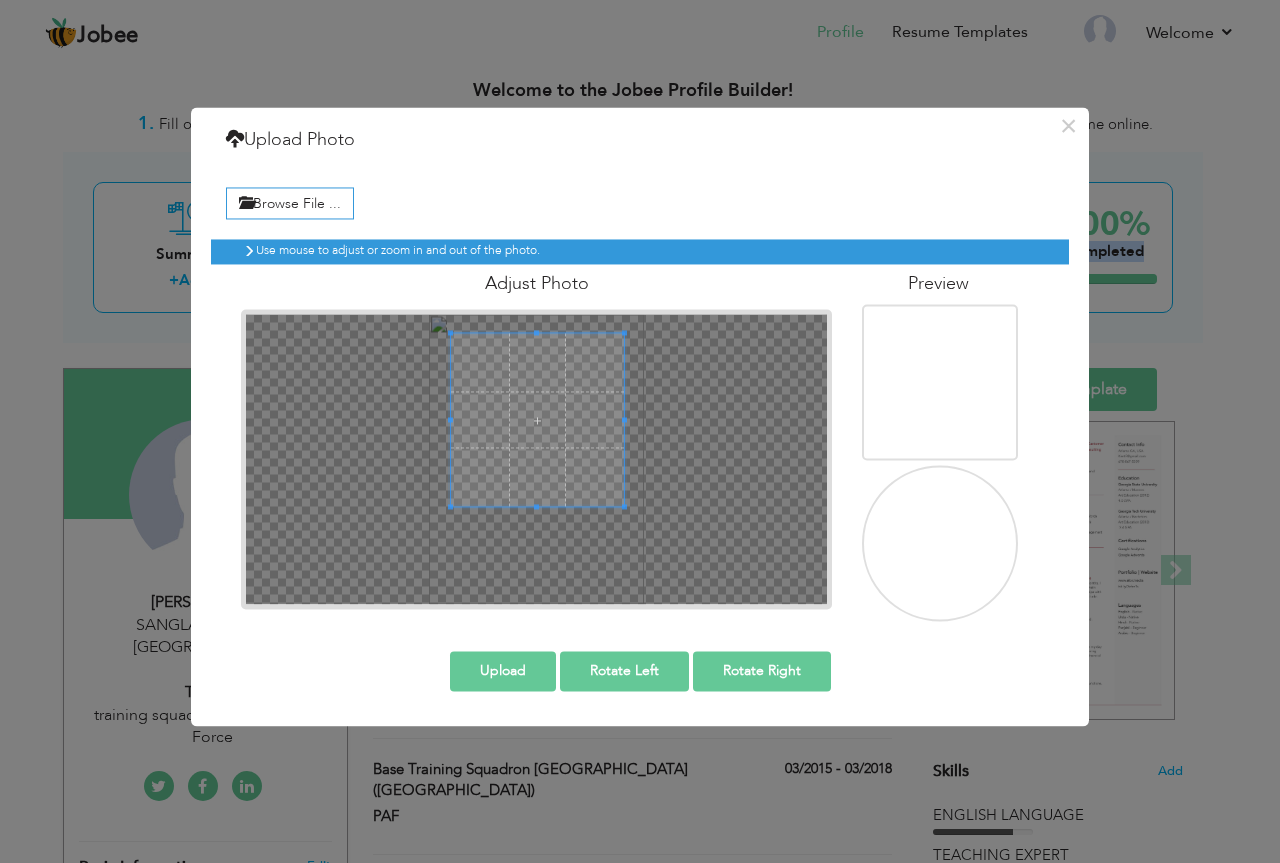 click at bounding box center (537, 420) 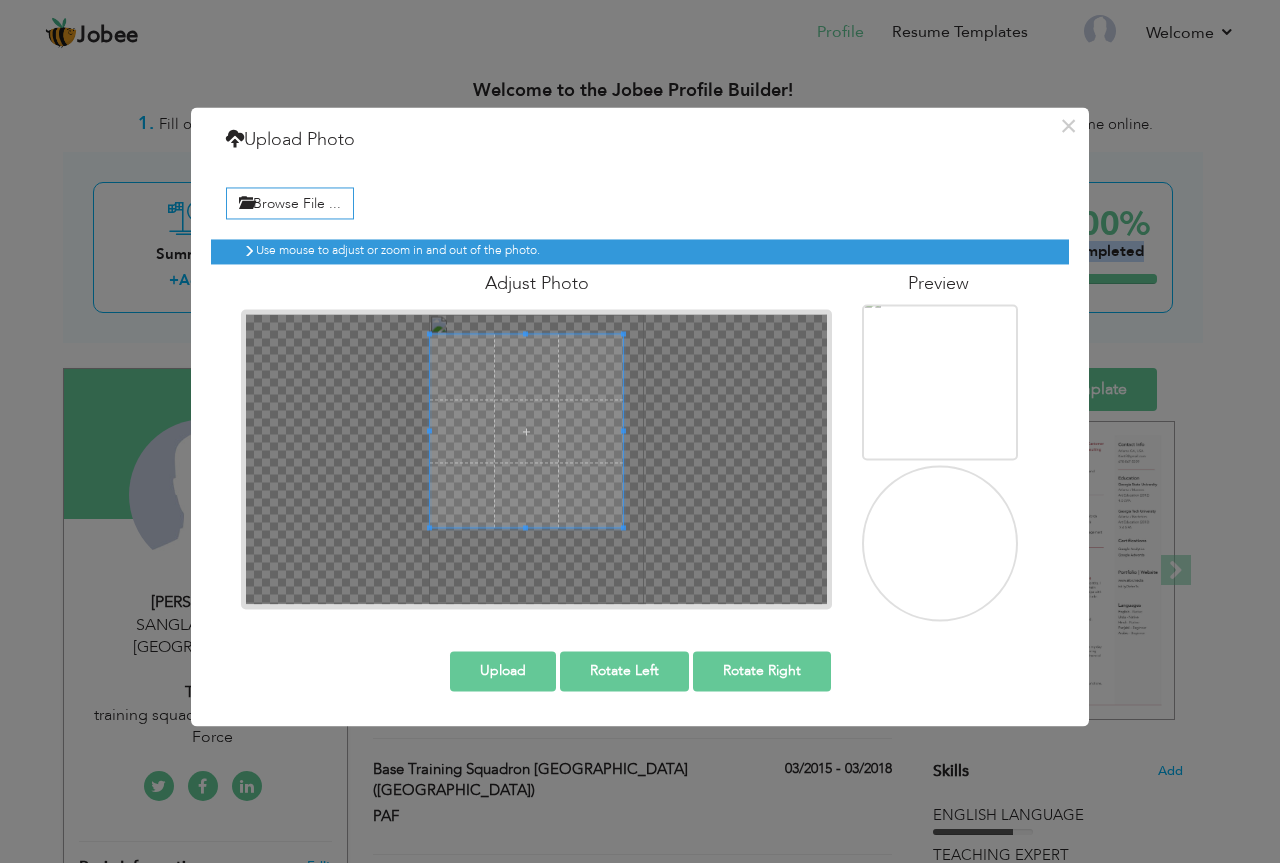 click at bounding box center [536, 459] 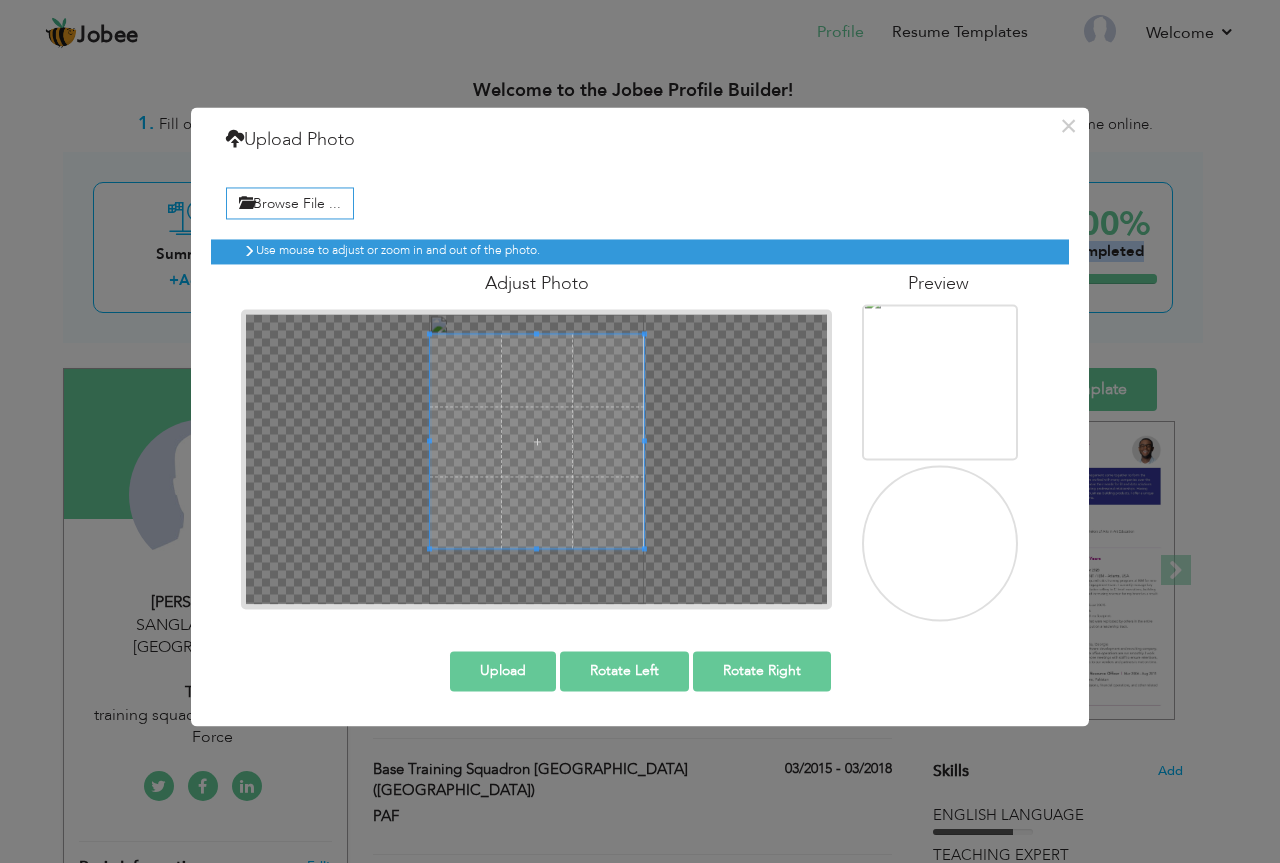 click at bounding box center [644, 548] 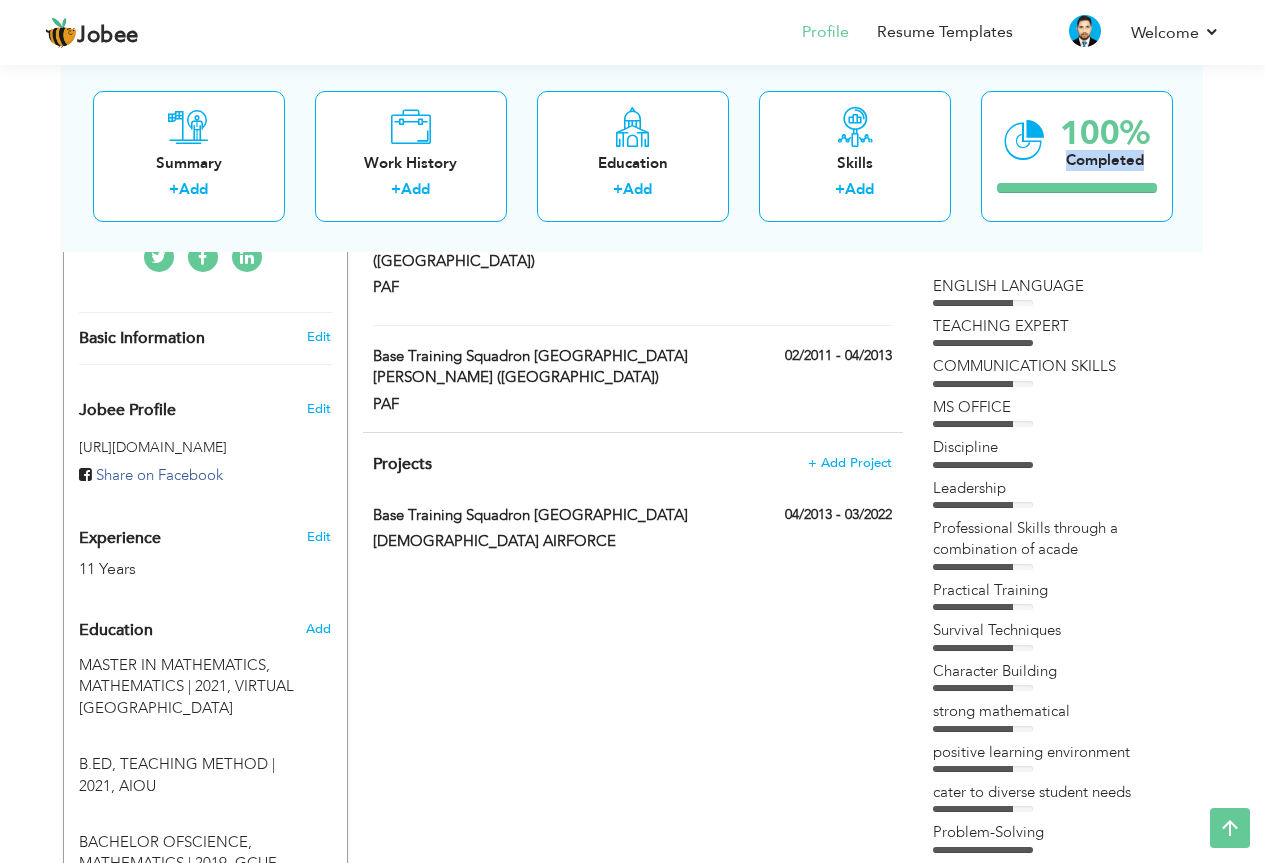 scroll, scrollTop: 536, scrollLeft: 0, axis: vertical 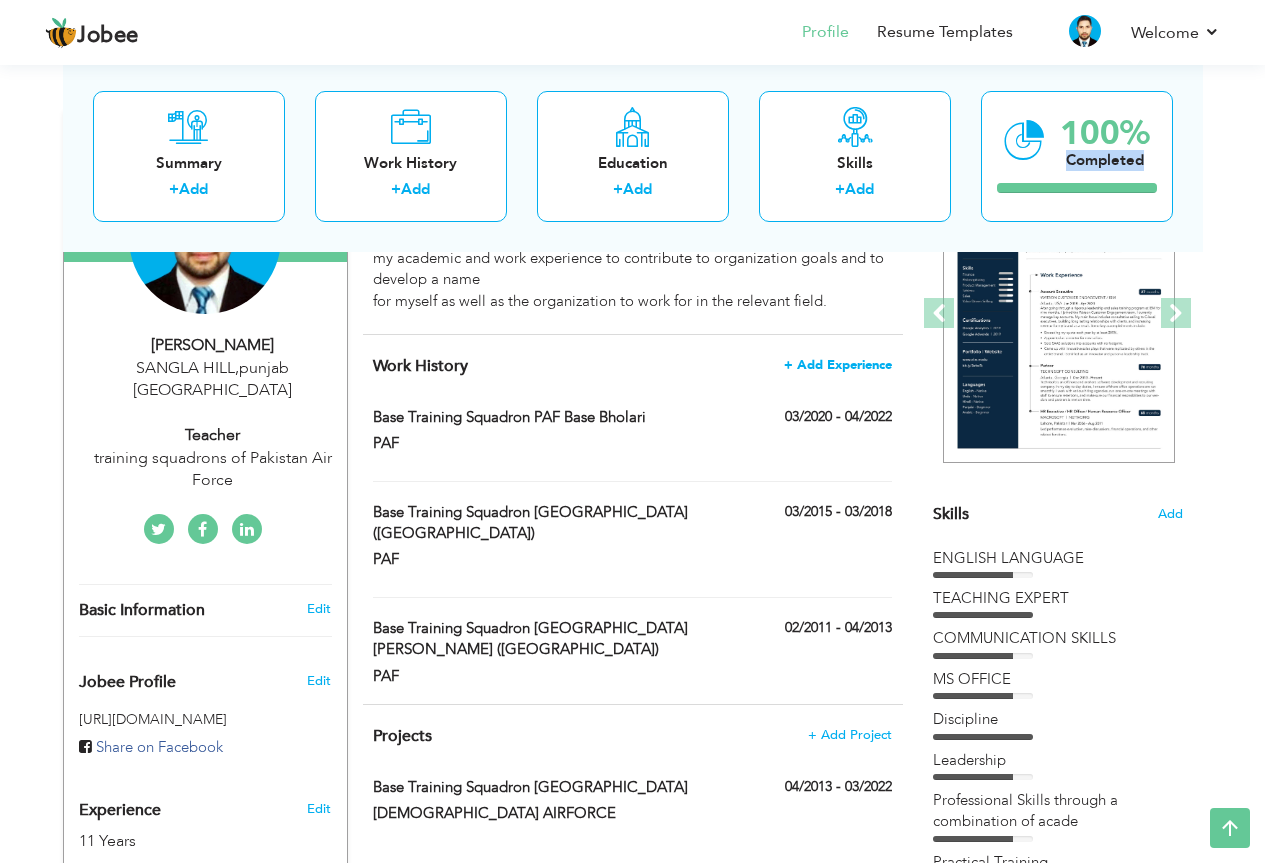 click on "+ Add Experience" at bounding box center [838, 365] 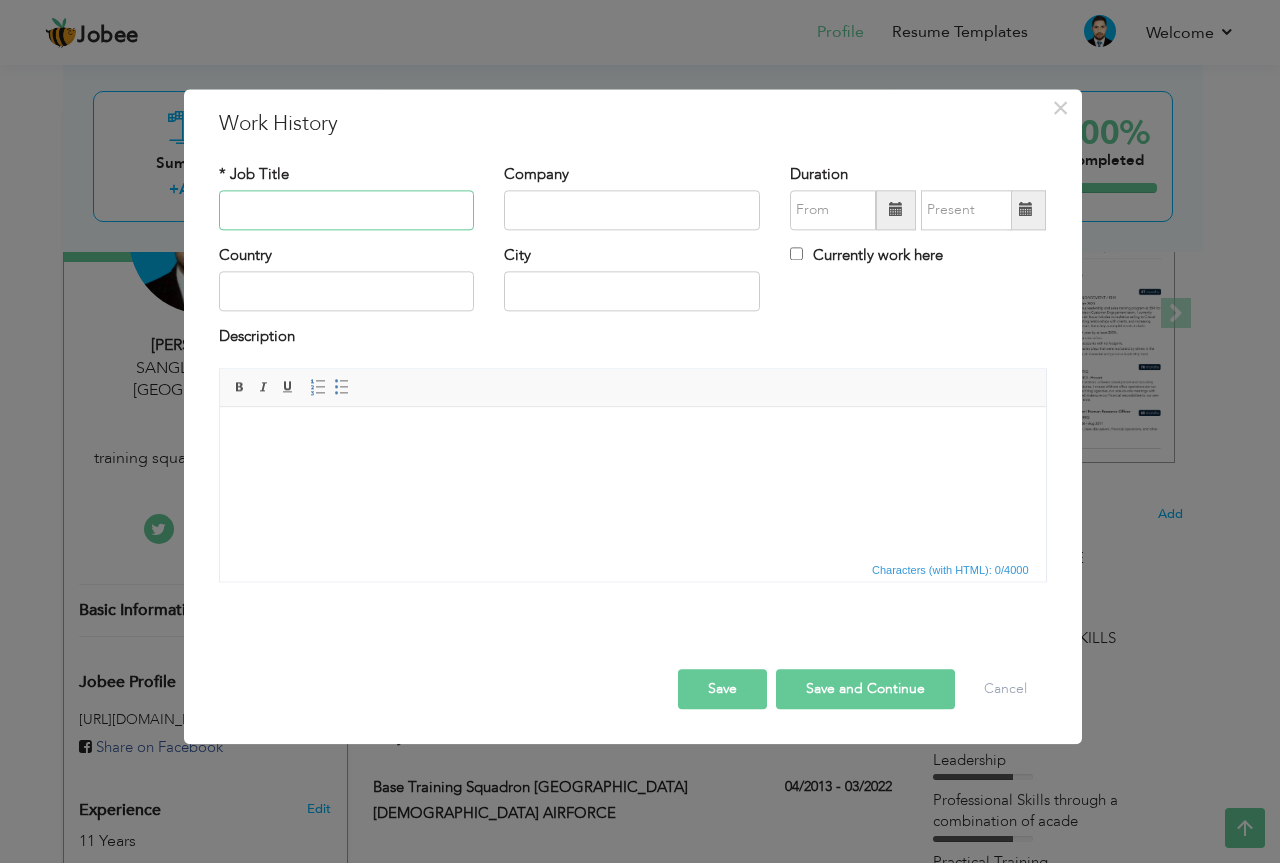 click at bounding box center (347, 210) 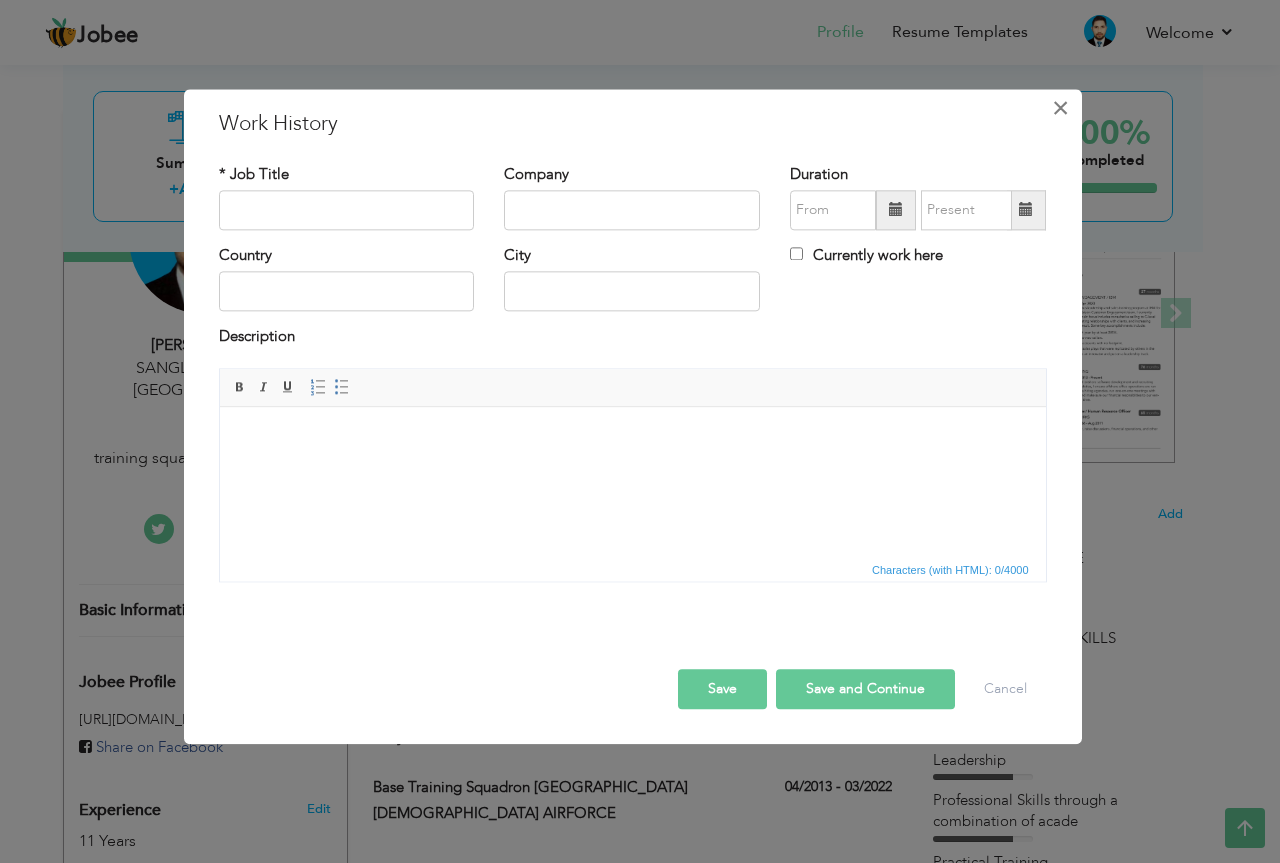 click on "×" at bounding box center [1060, 108] 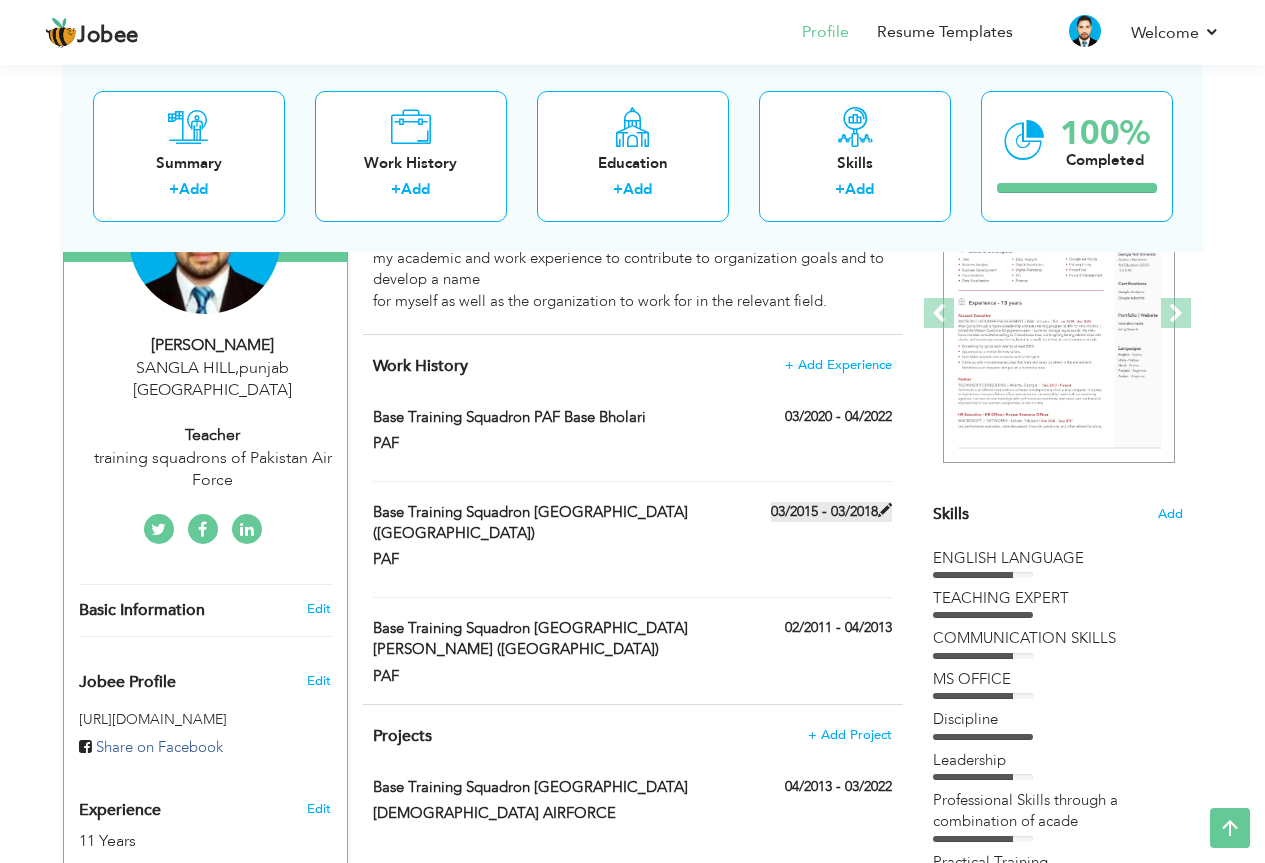 click at bounding box center (885, 510) 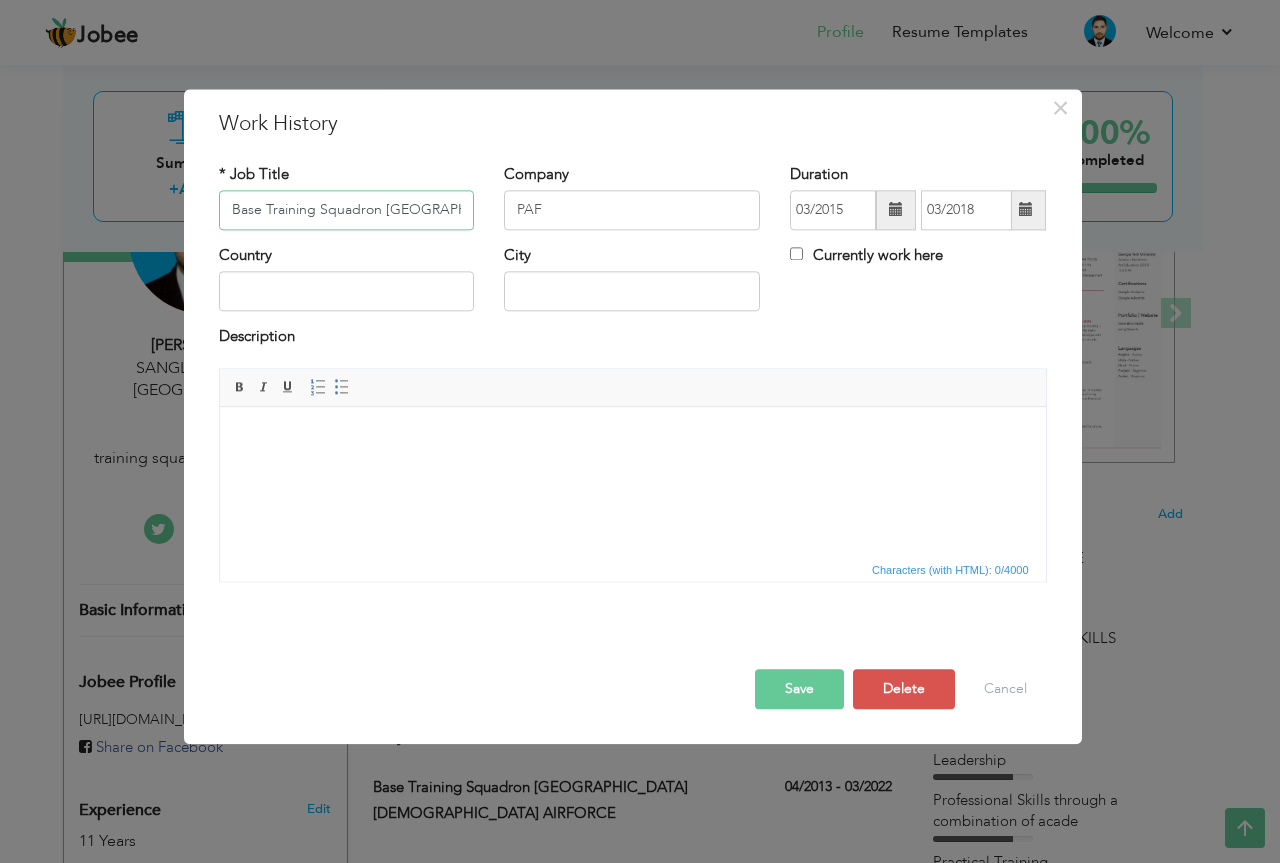 scroll, scrollTop: 0, scrollLeft: 98, axis: horizontal 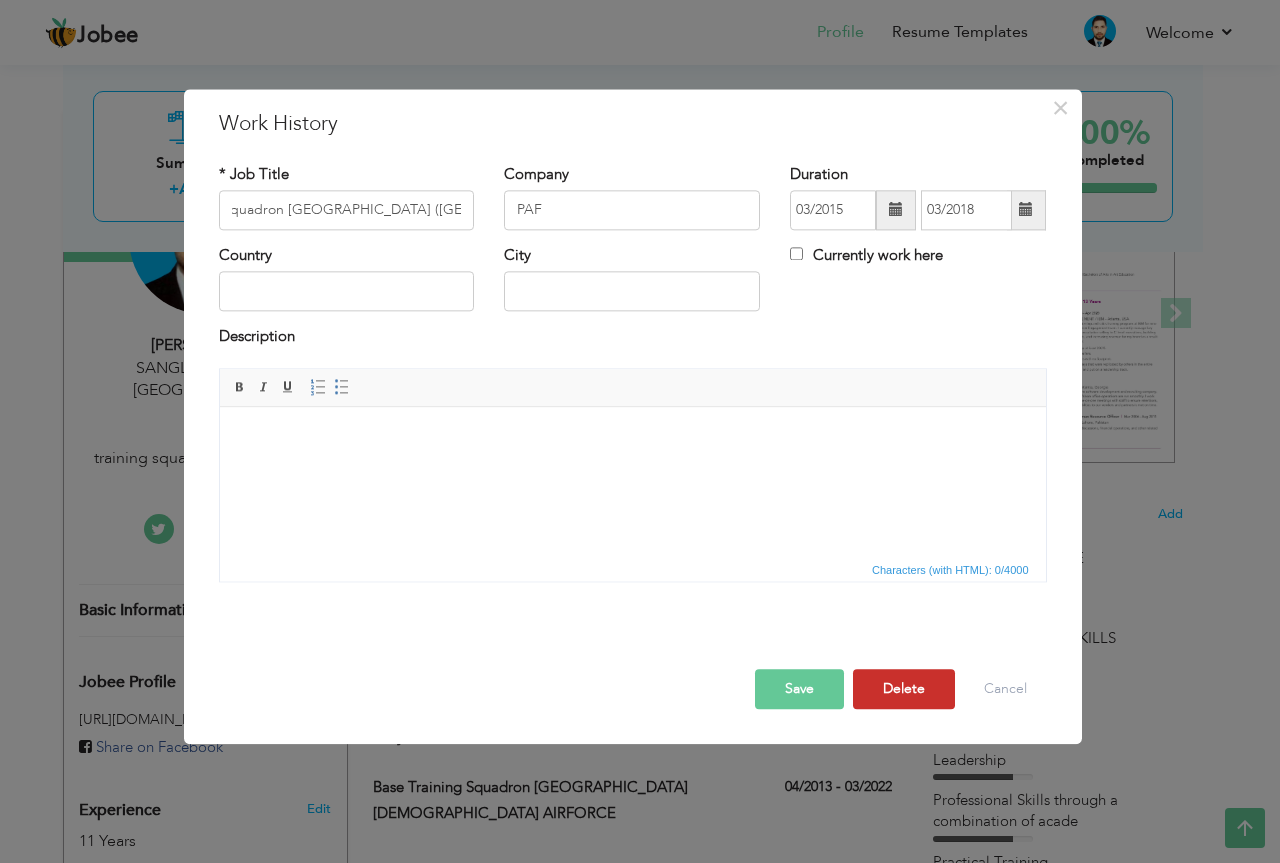 click on "Delete" at bounding box center (904, 689) 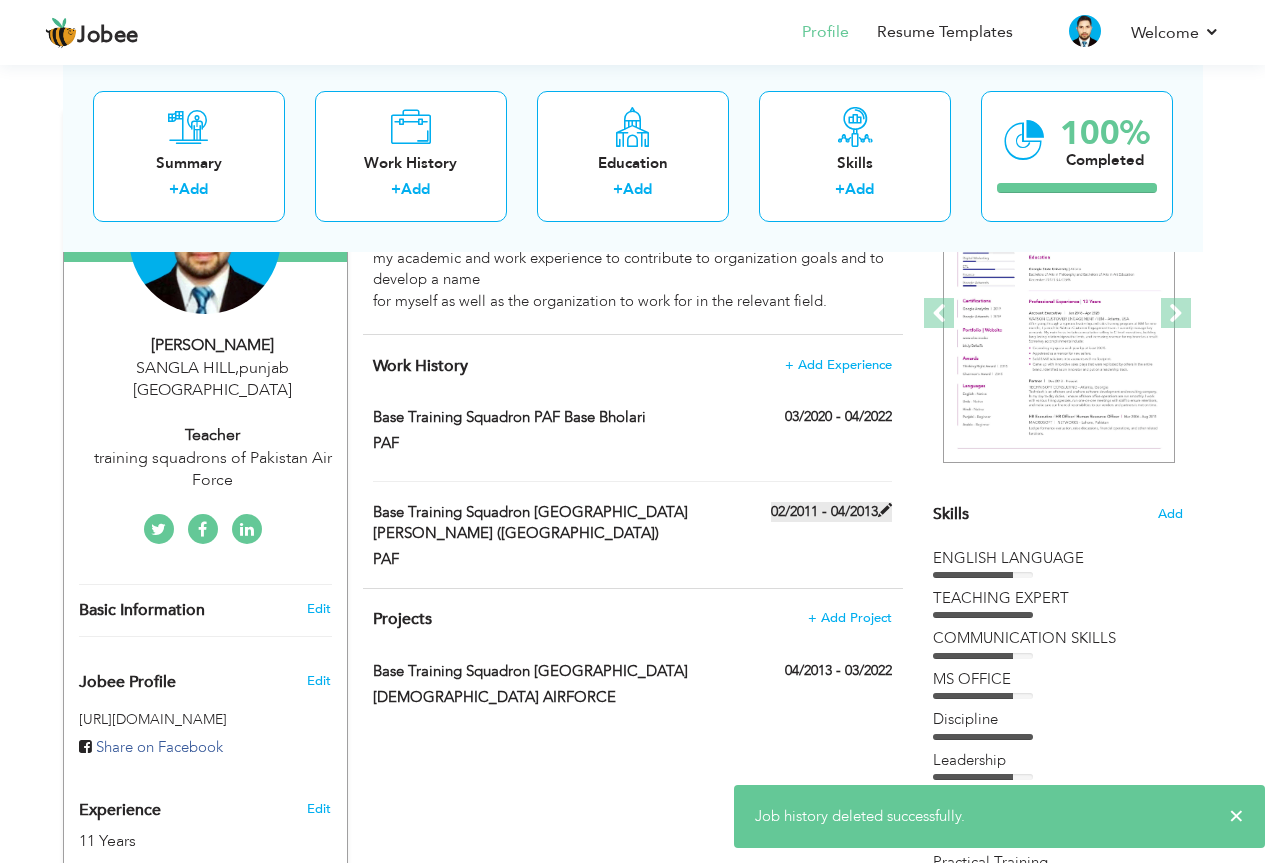 click at bounding box center [885, 510] 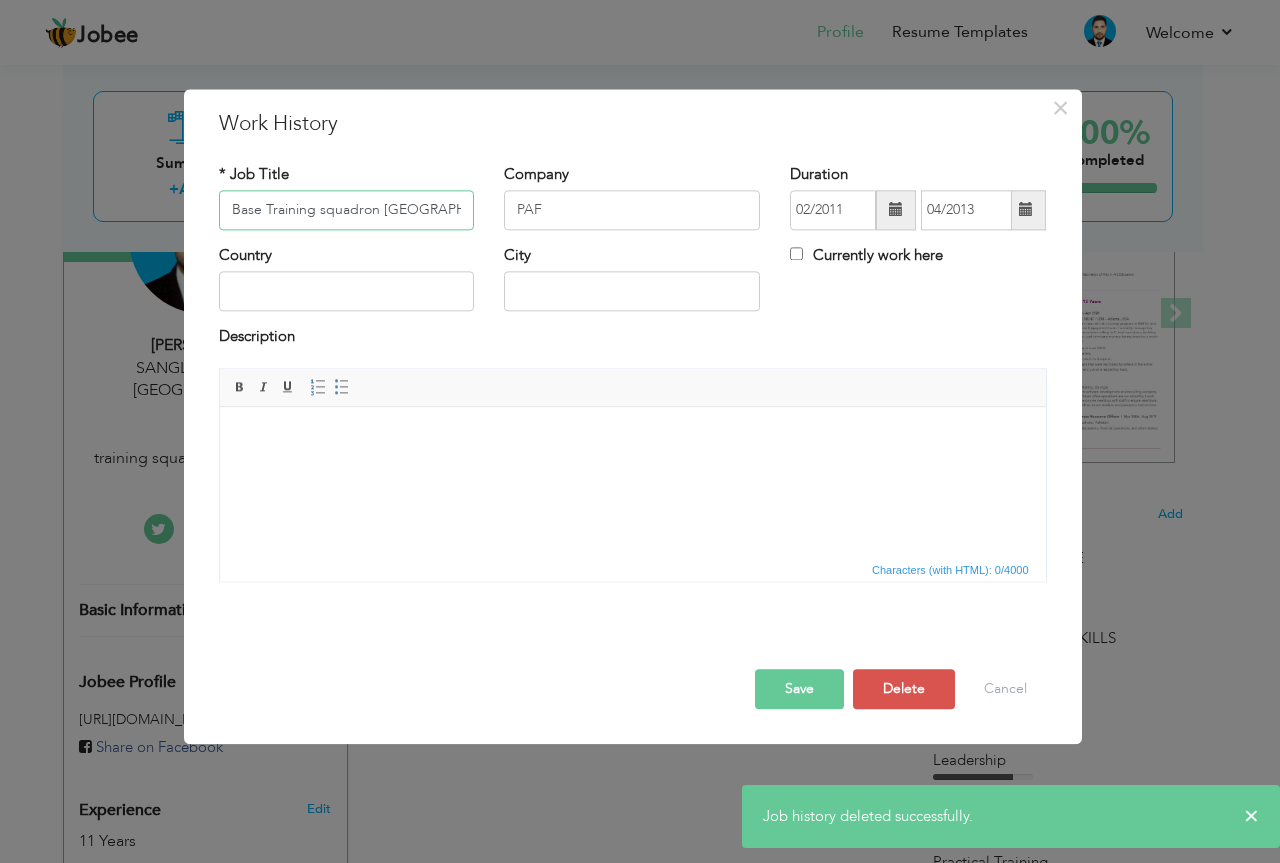 scroll, scrollTop: 0, scrollLeft: 119, axis: horizontal 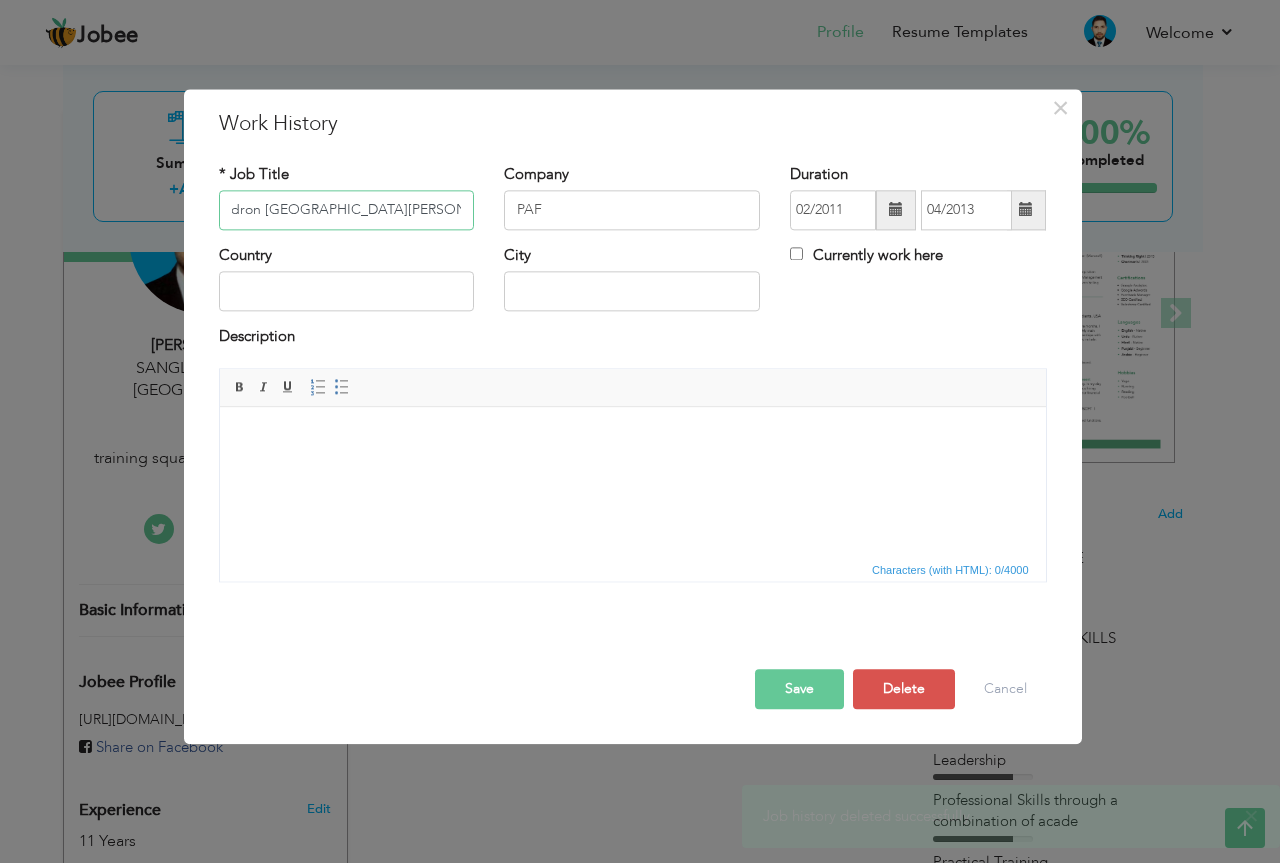 click on "Base Training squadron PAF Base Asghar Khan (Risalpur)" at bounding box center [347, 210] 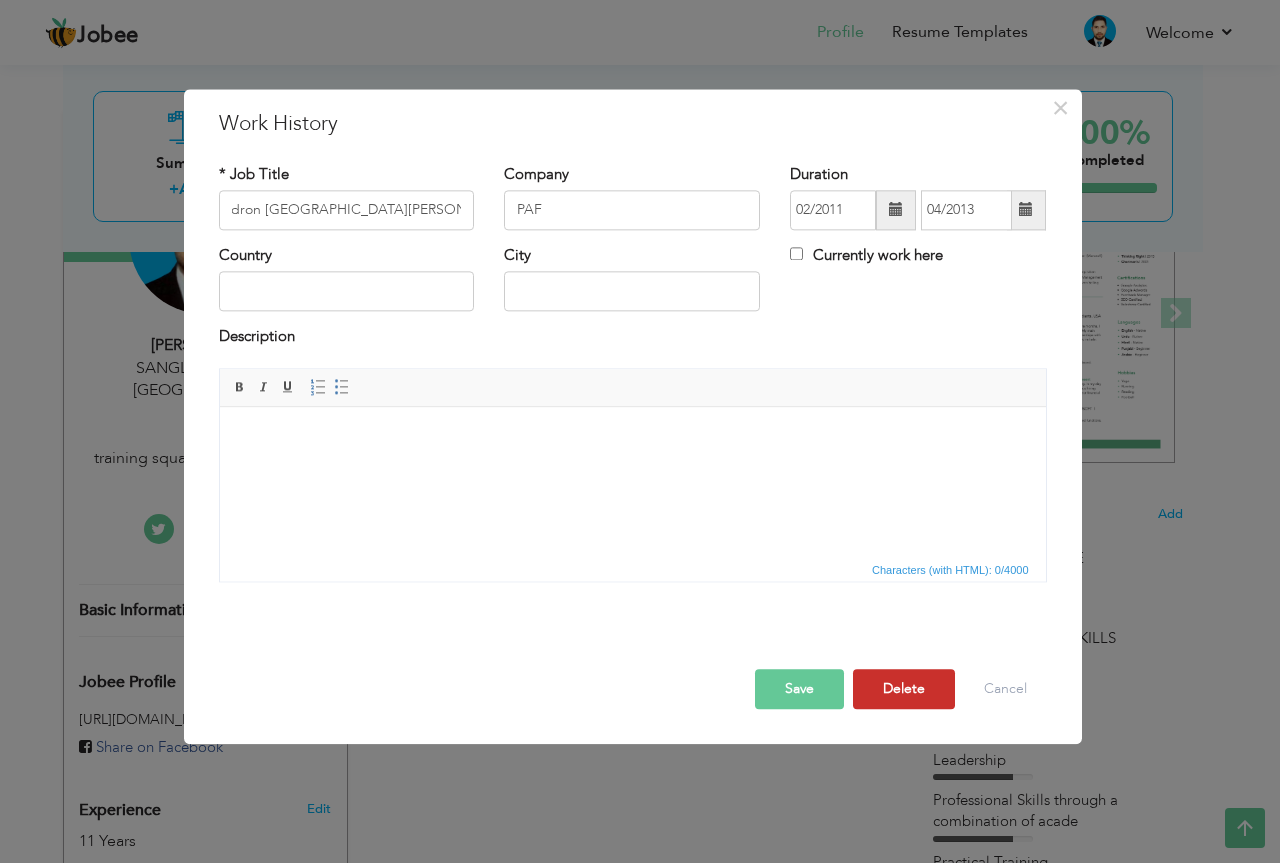 scroll, scrollTop: 0, scrollLeft: 0, axis: both 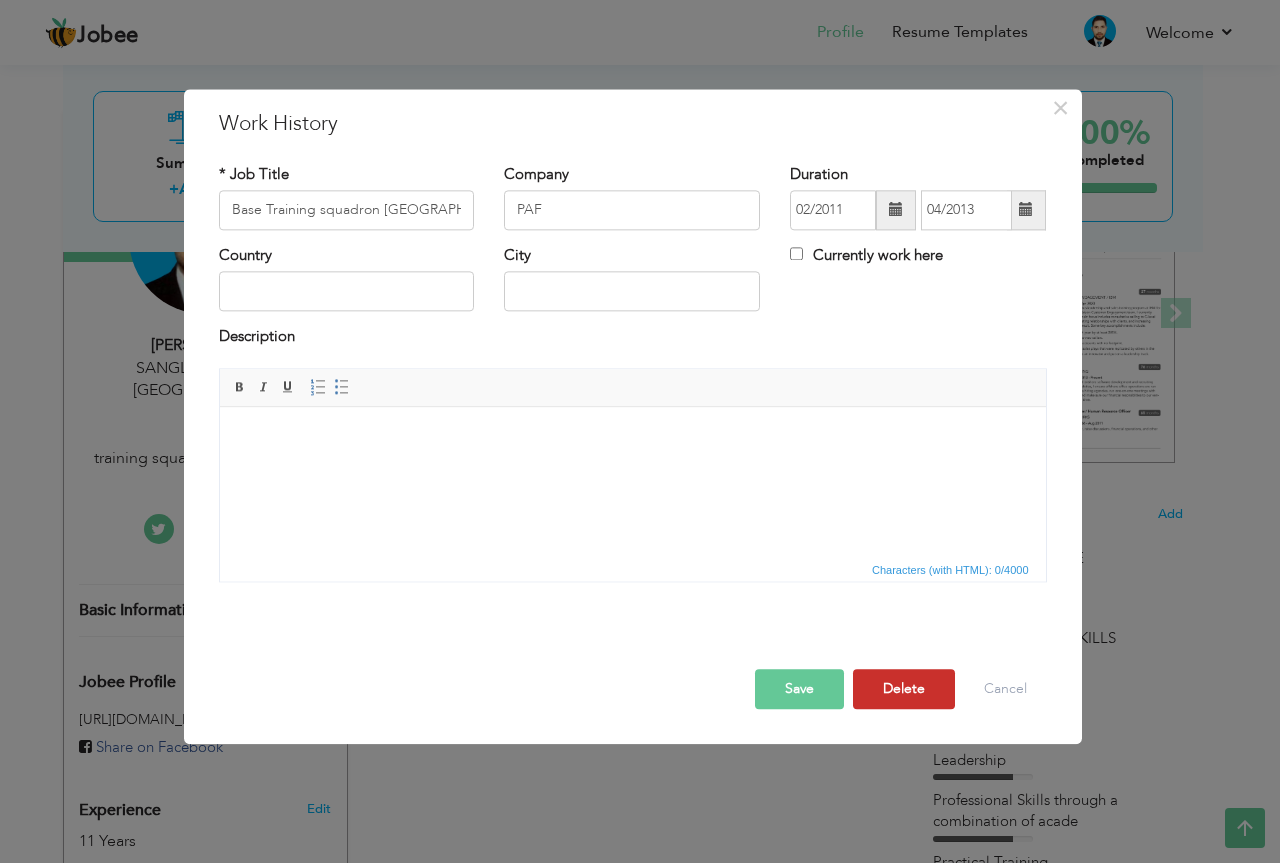 click on "Delete" at bounding box center [904, 689] 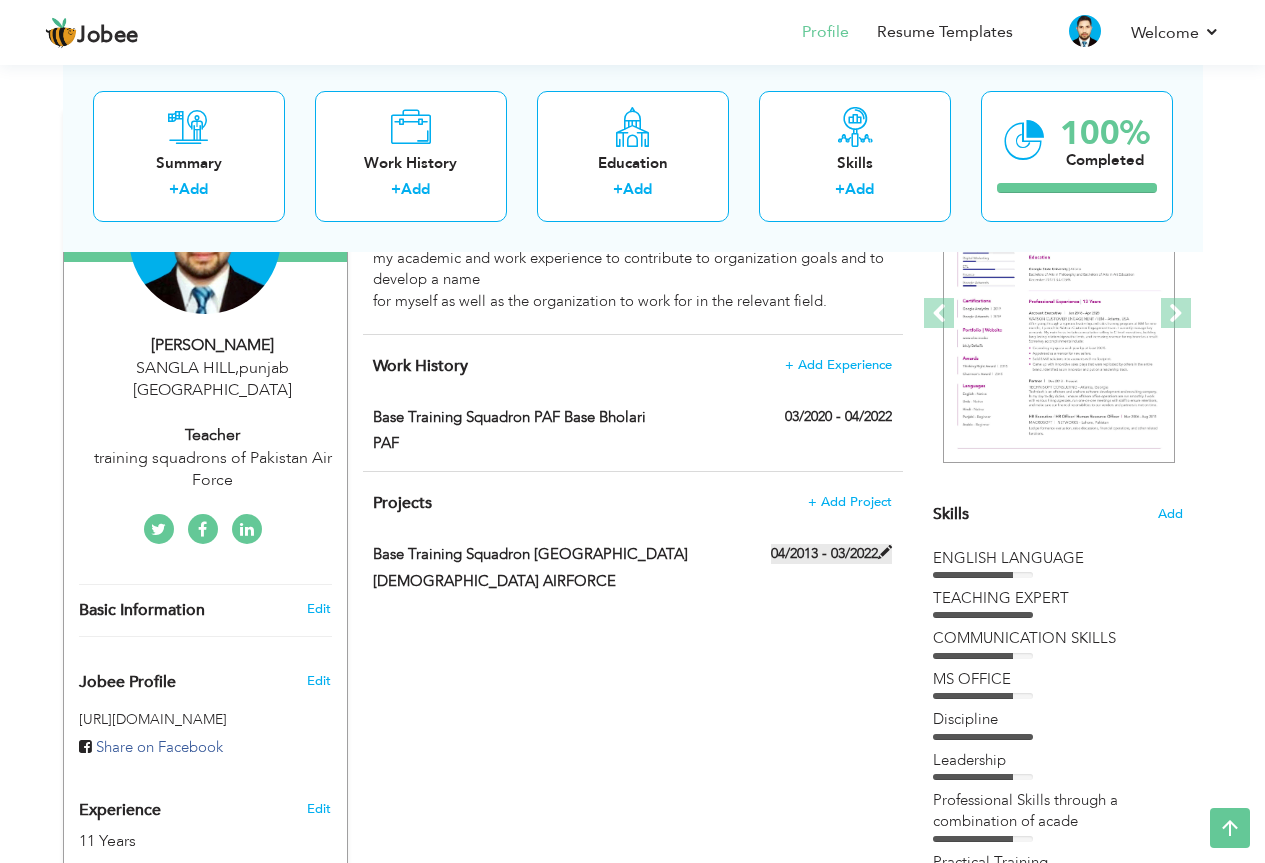 click at bounding box center (885, 552) 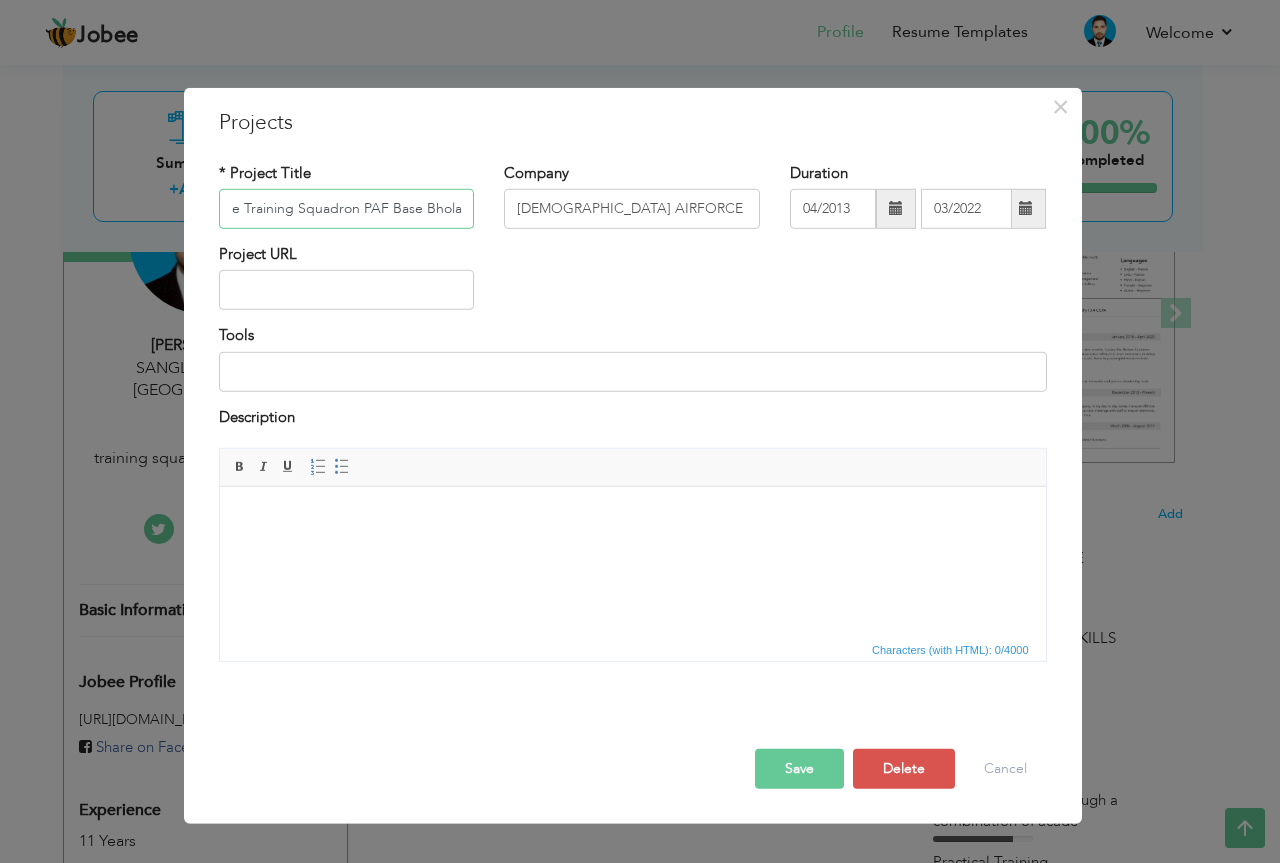 scroll, scrollTop: 0, scrollLeft: 29, axis: horizontal 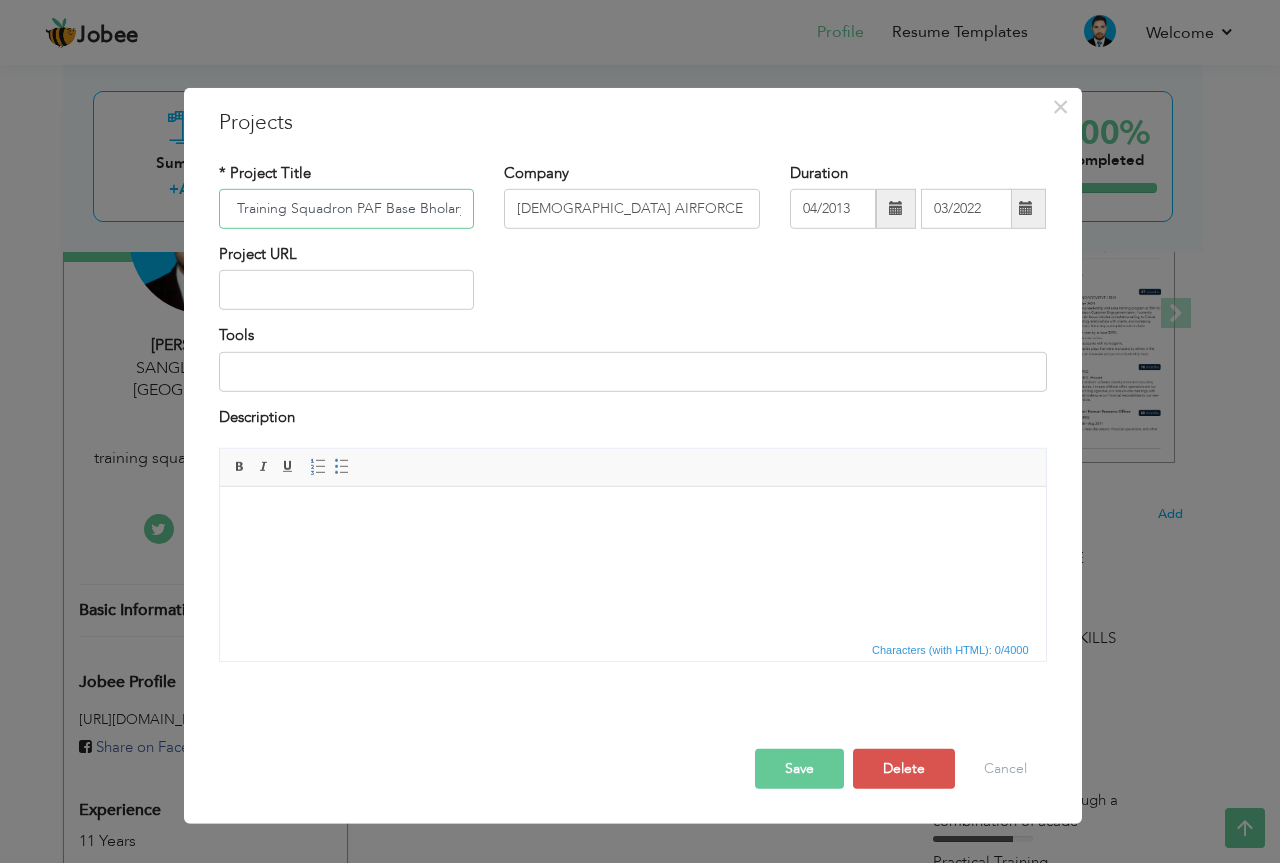 type on "Base Training Squadron PAF Base Bholary" 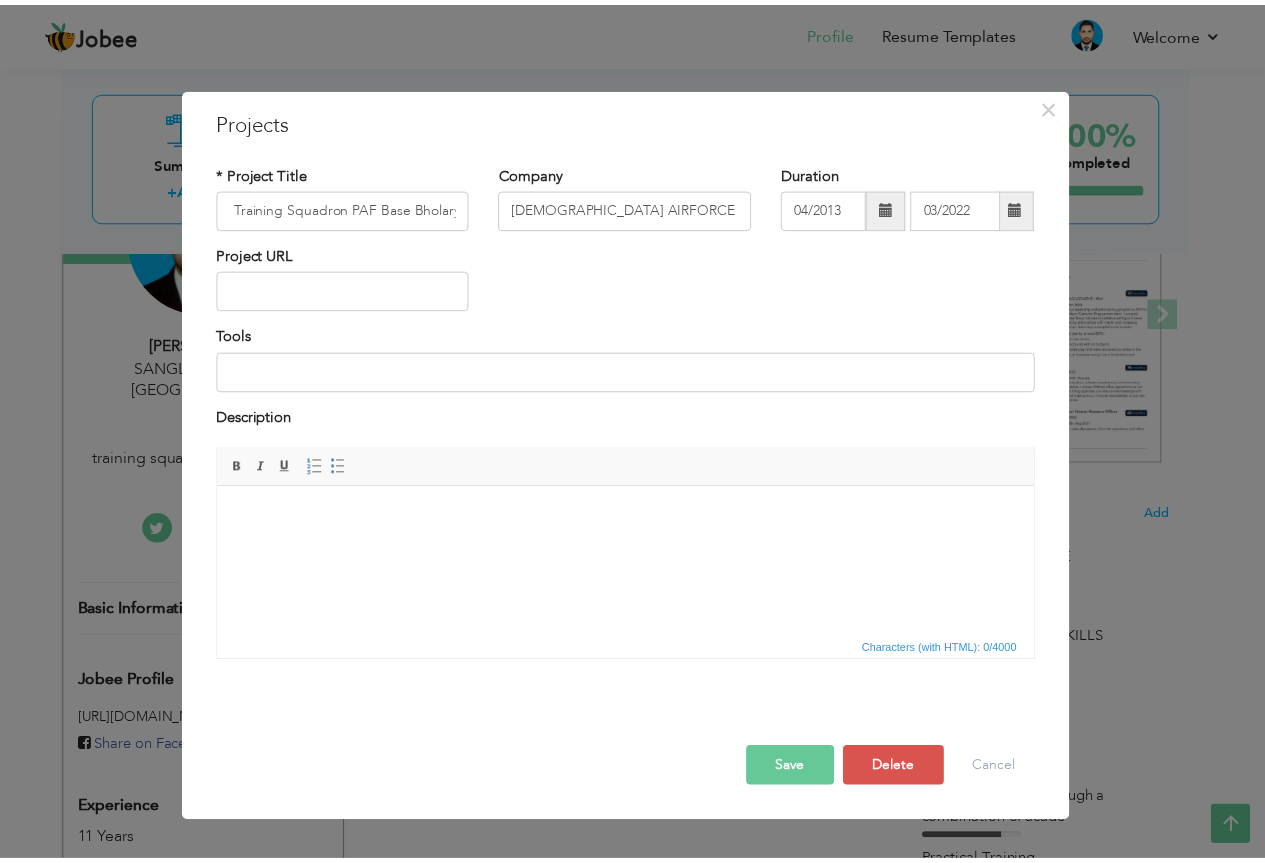 scroll, scrollTop: 0, scrollLeft: 0, axis: both 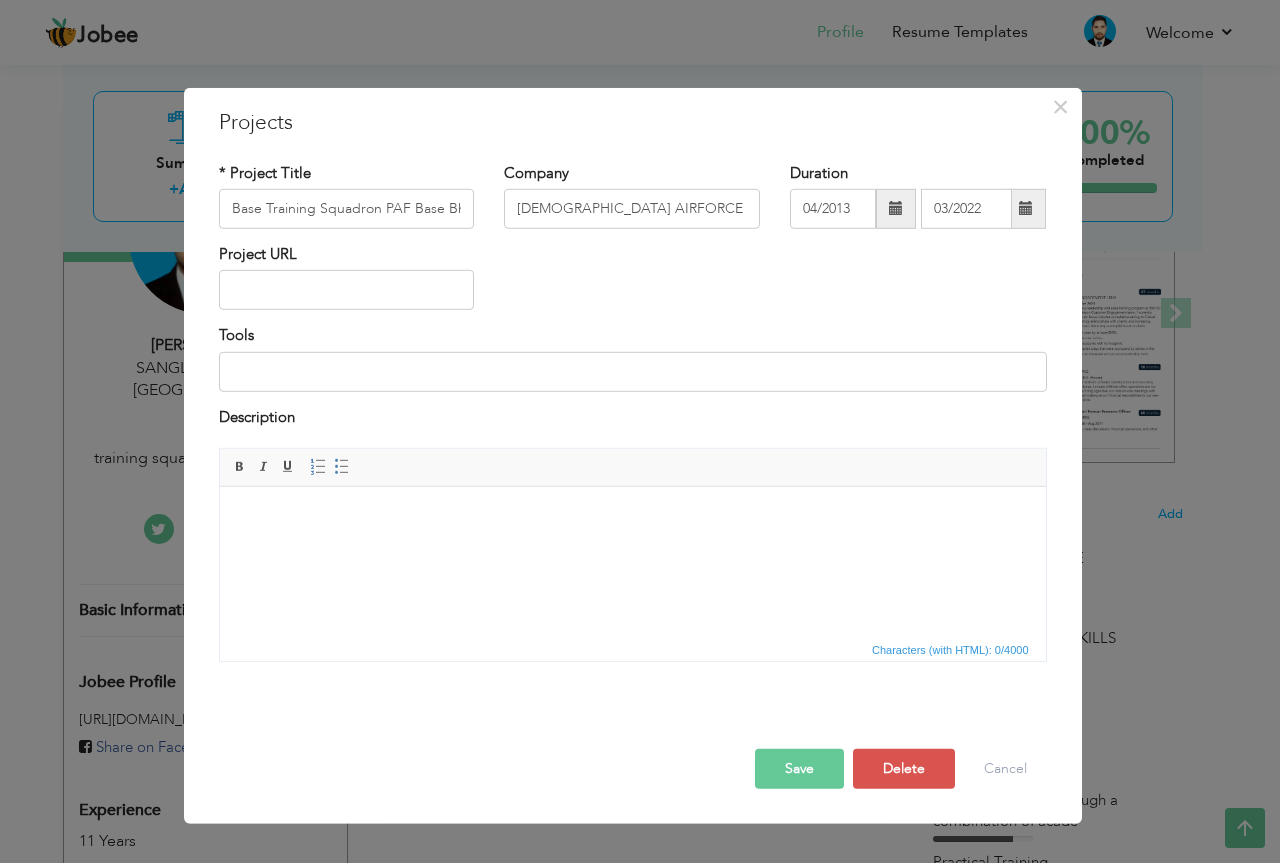 drag, startPoint x: 786, startPoint y: 764, endPoint x: 953, endPoint y: 265, distance: 526.20337 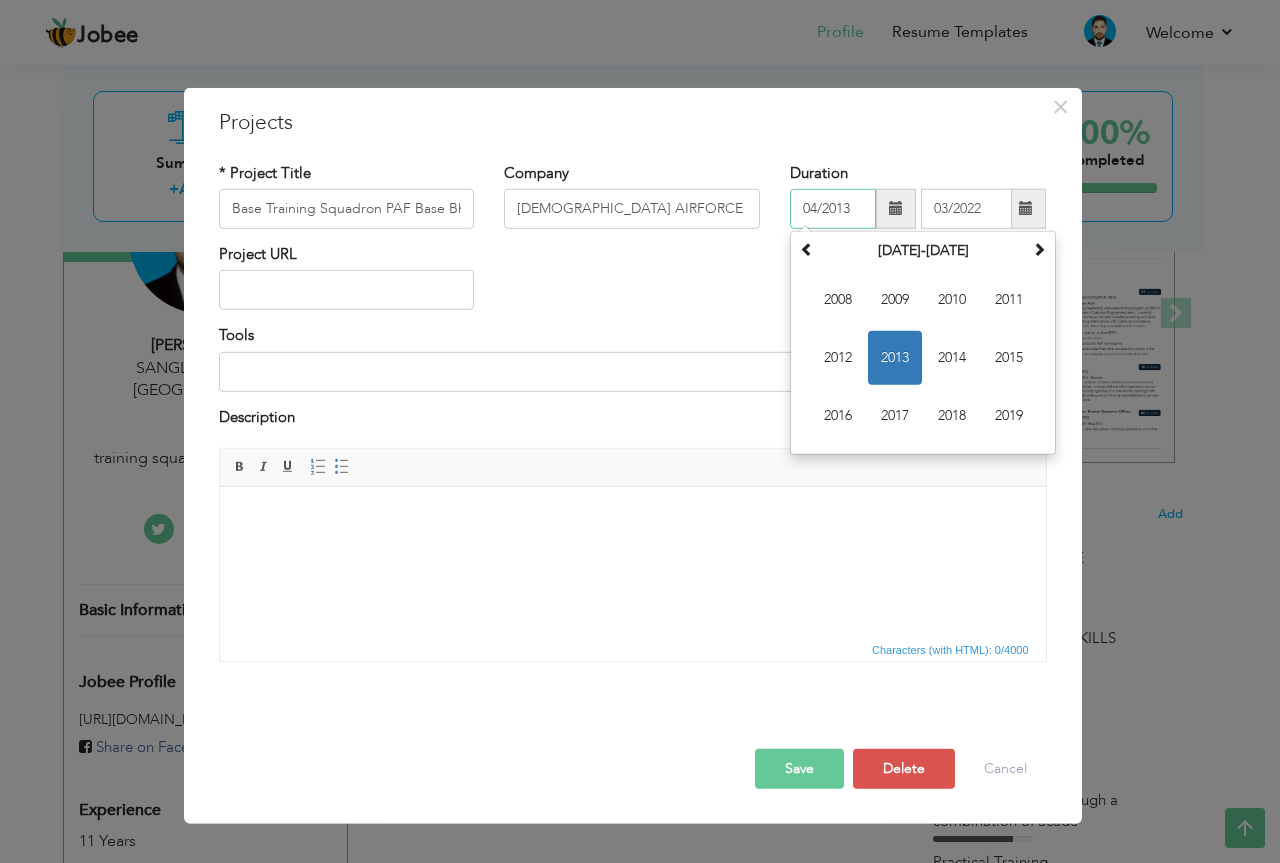 click on "04/2013" at bounding box center [833, 209] 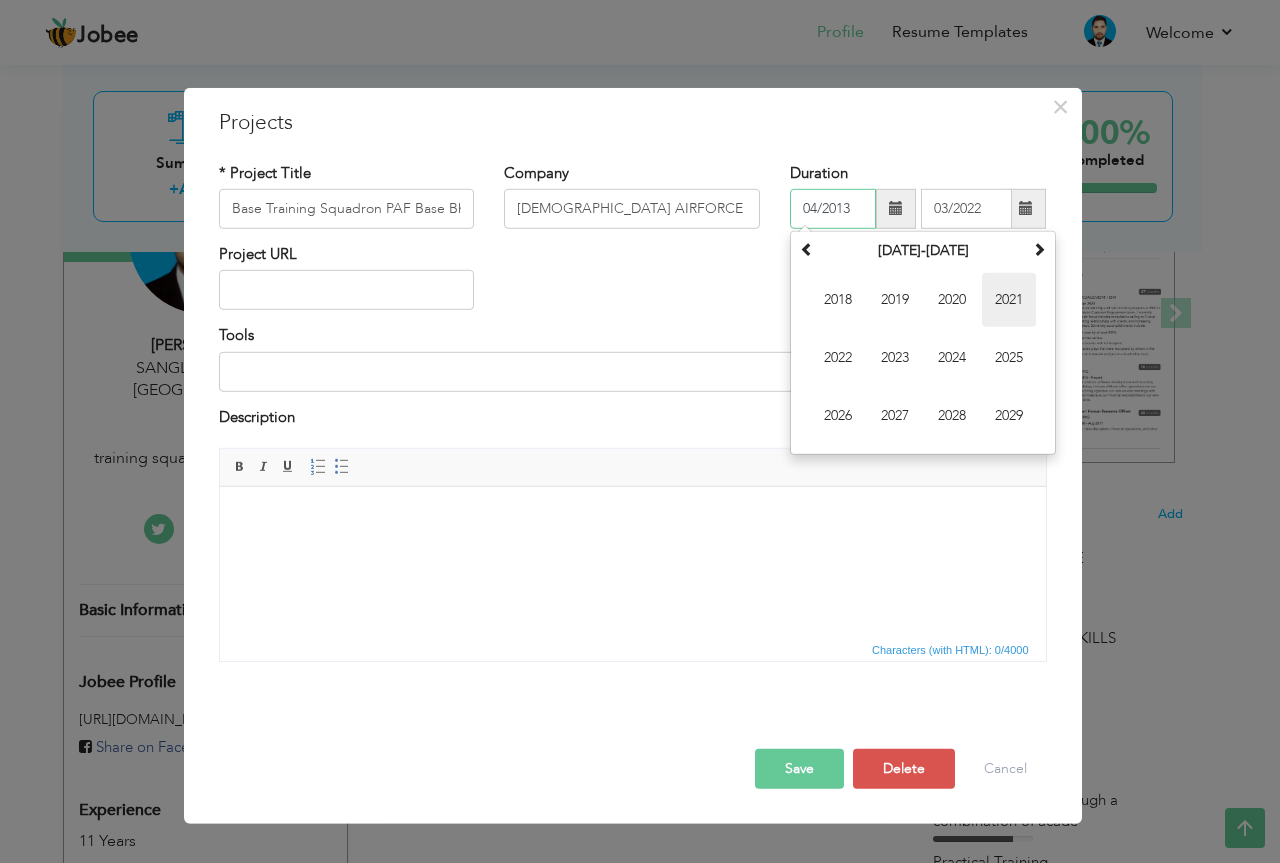 click on "2021" at bounding box center [1009, 300] 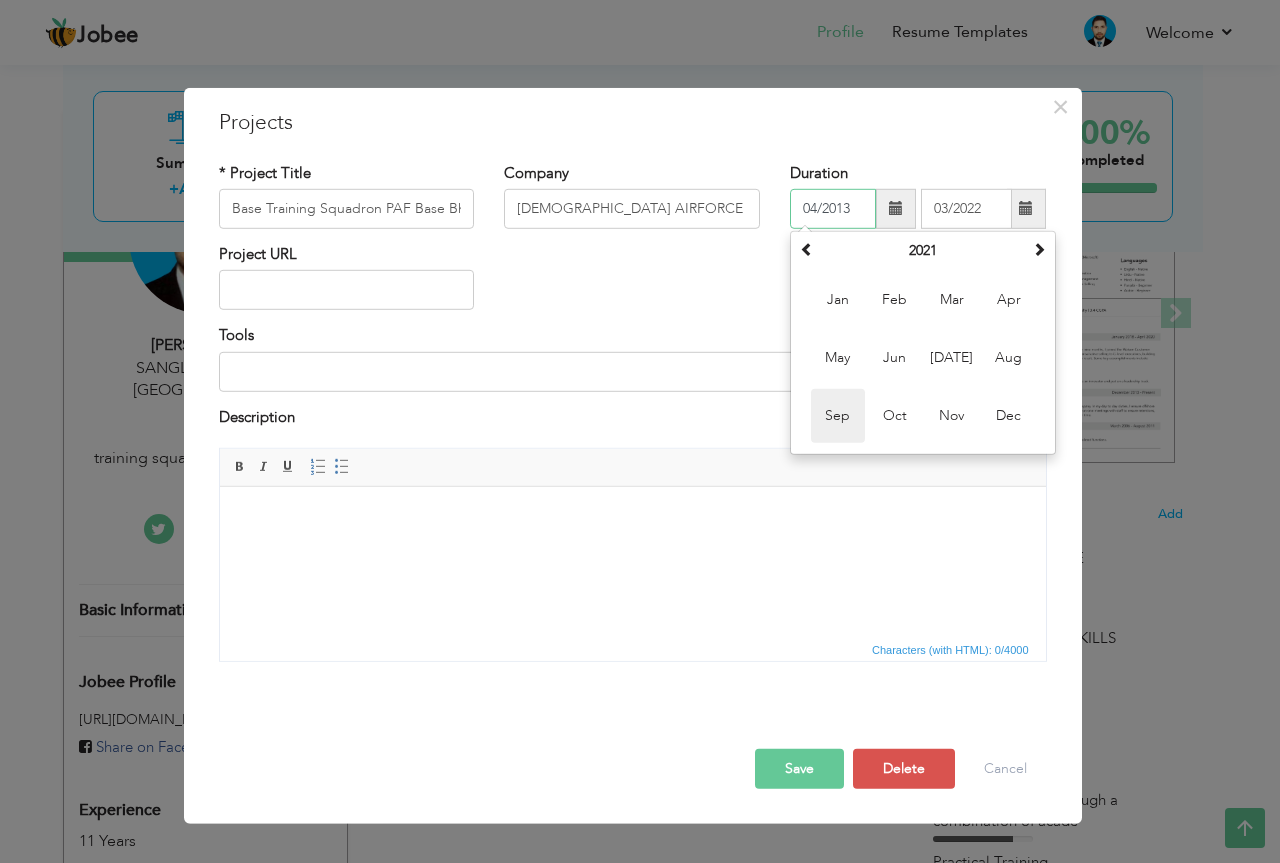 click on "Sep" at bounding box center (838, 416) 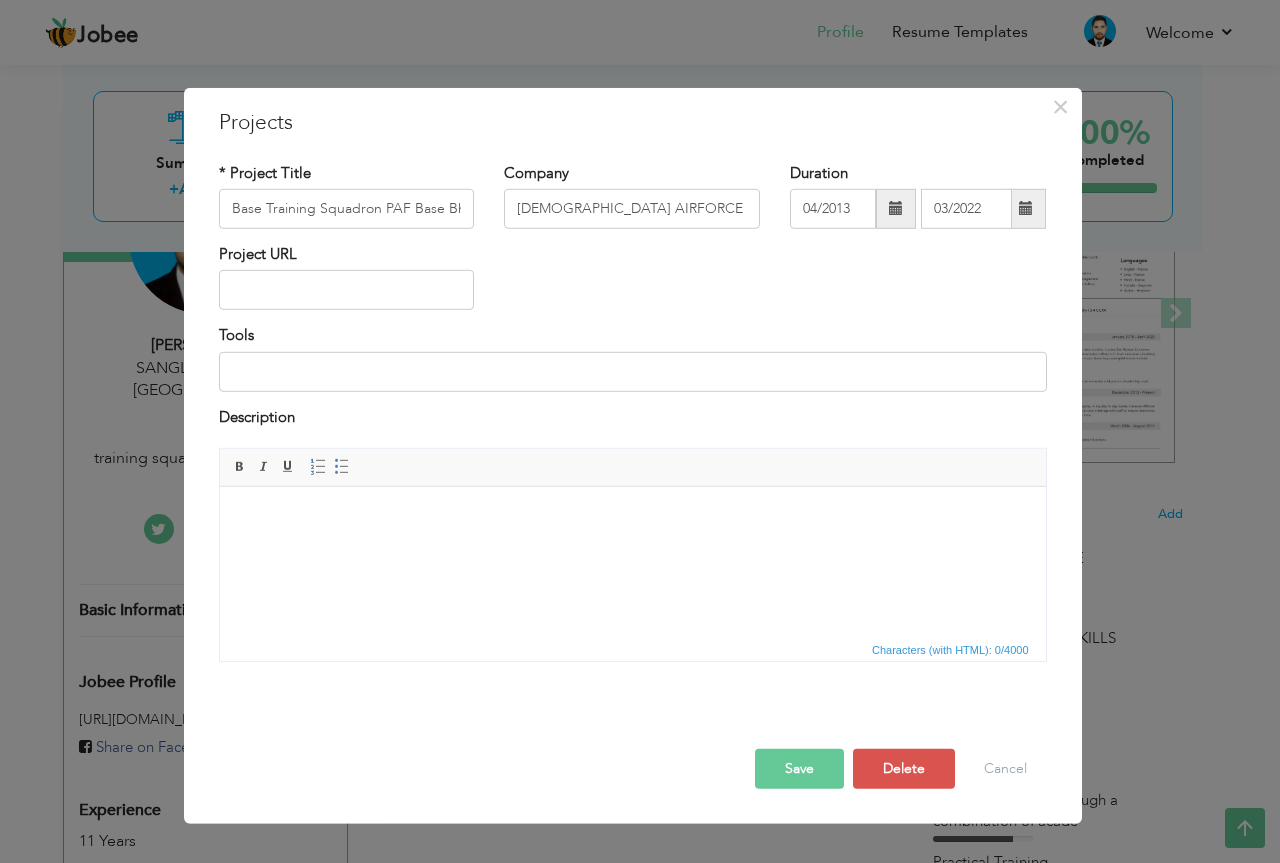 type on "09/2021" 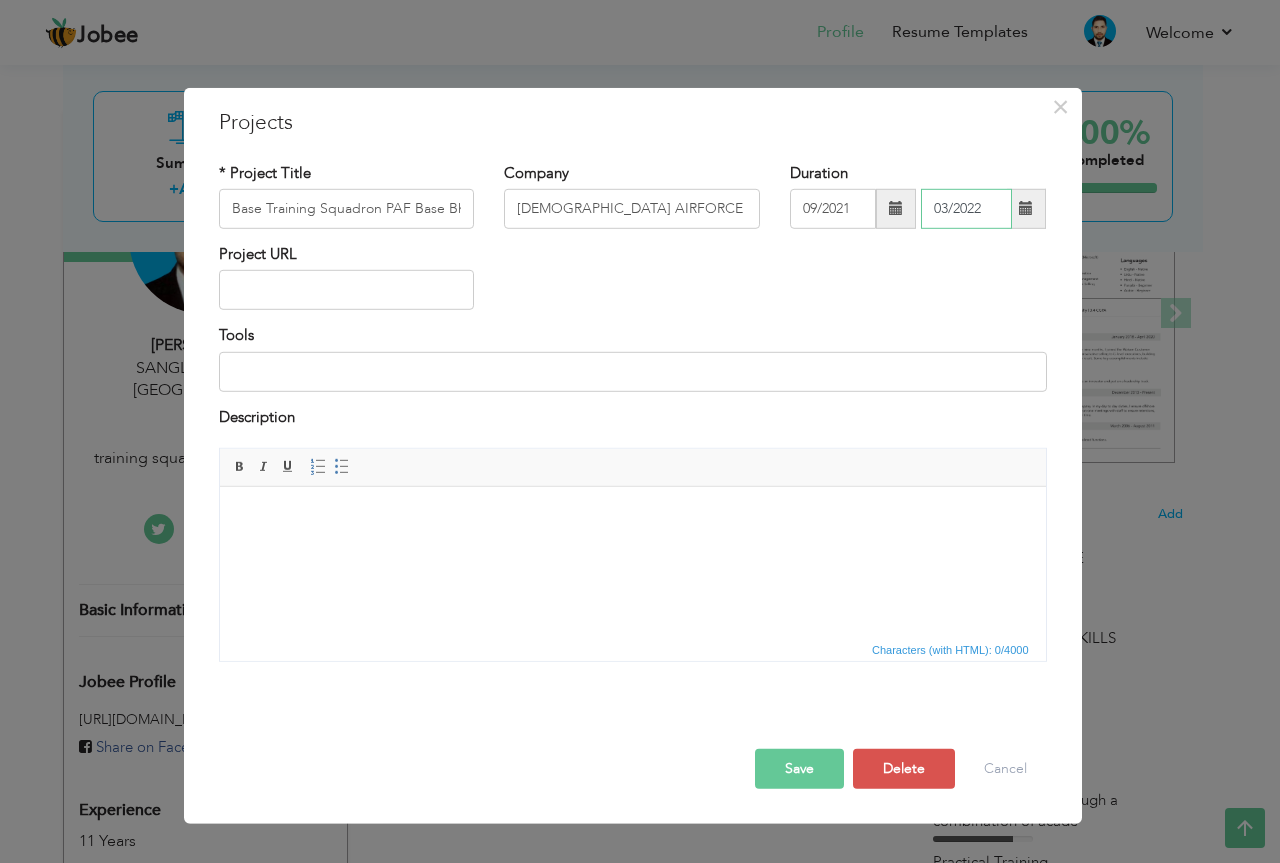click on "03/2022" at bounding box center [966, 209] 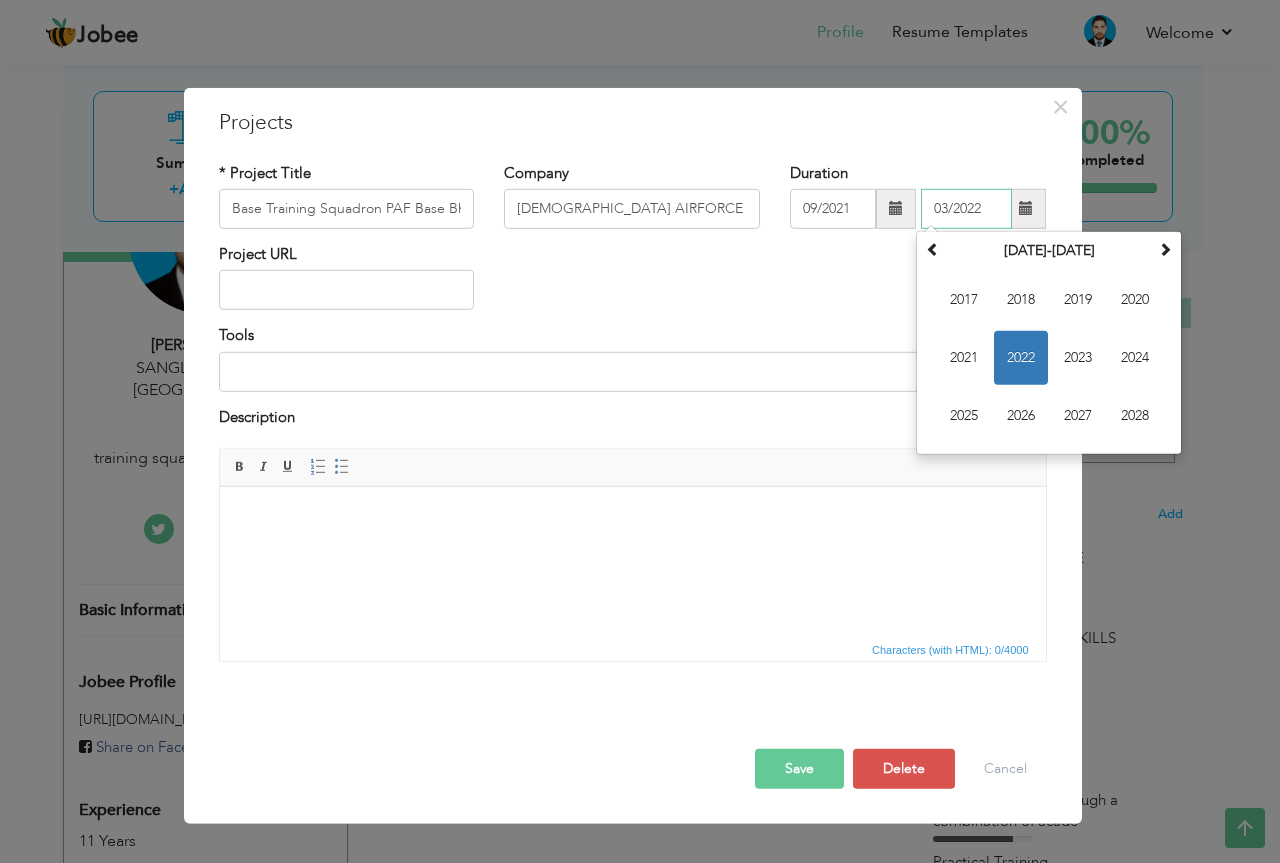 click on "2022" at bounding box center [1021, 358] 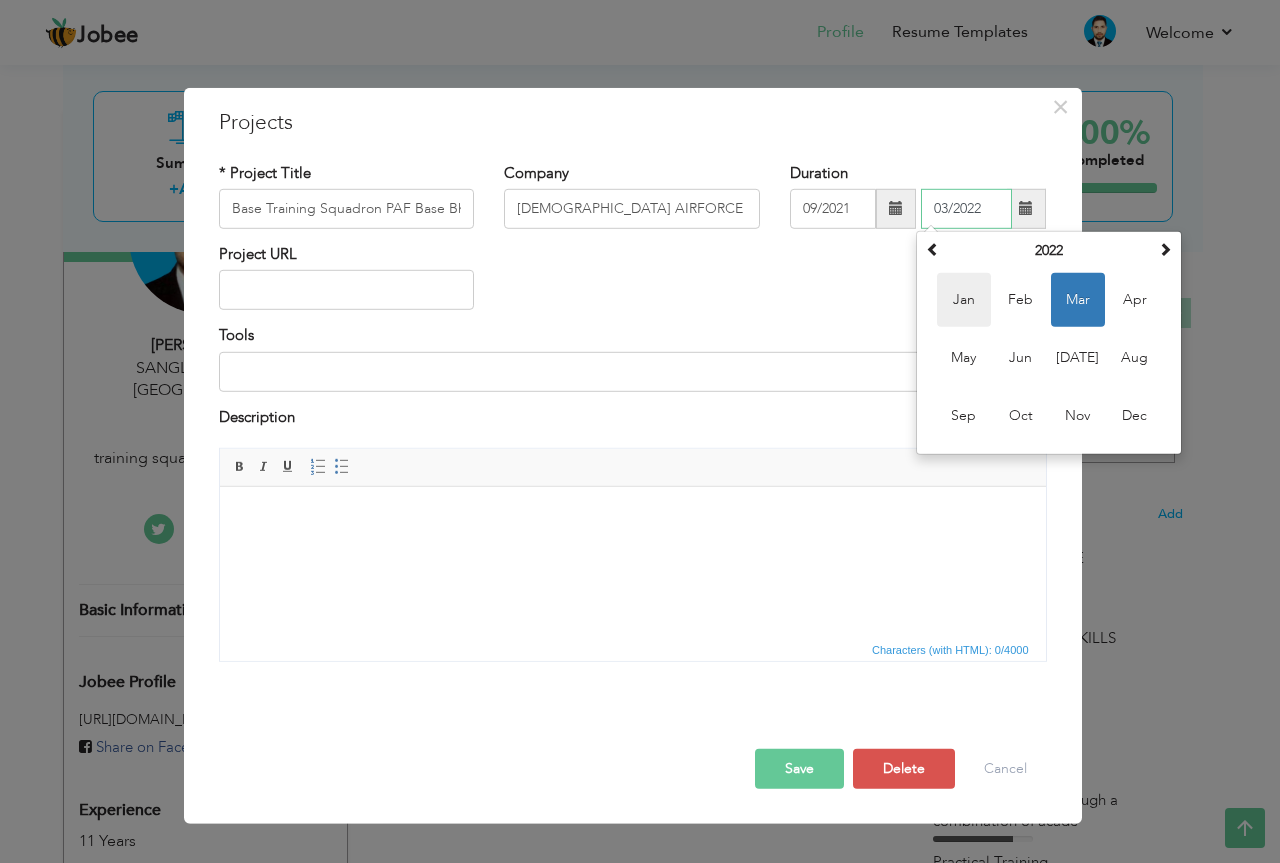 click on "Jan" at bounding box center [964, 300] 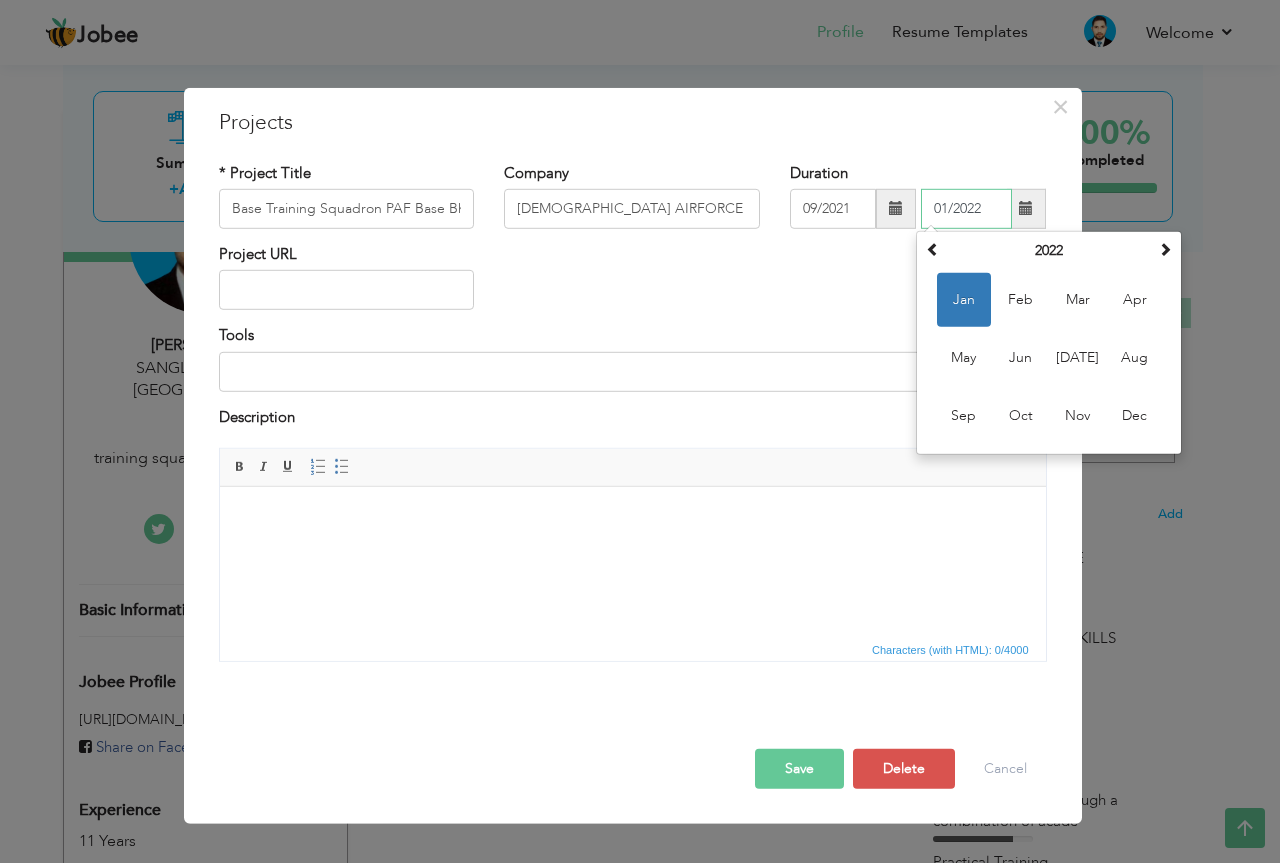 click on "01/2022" at bounding box center [966, 209] 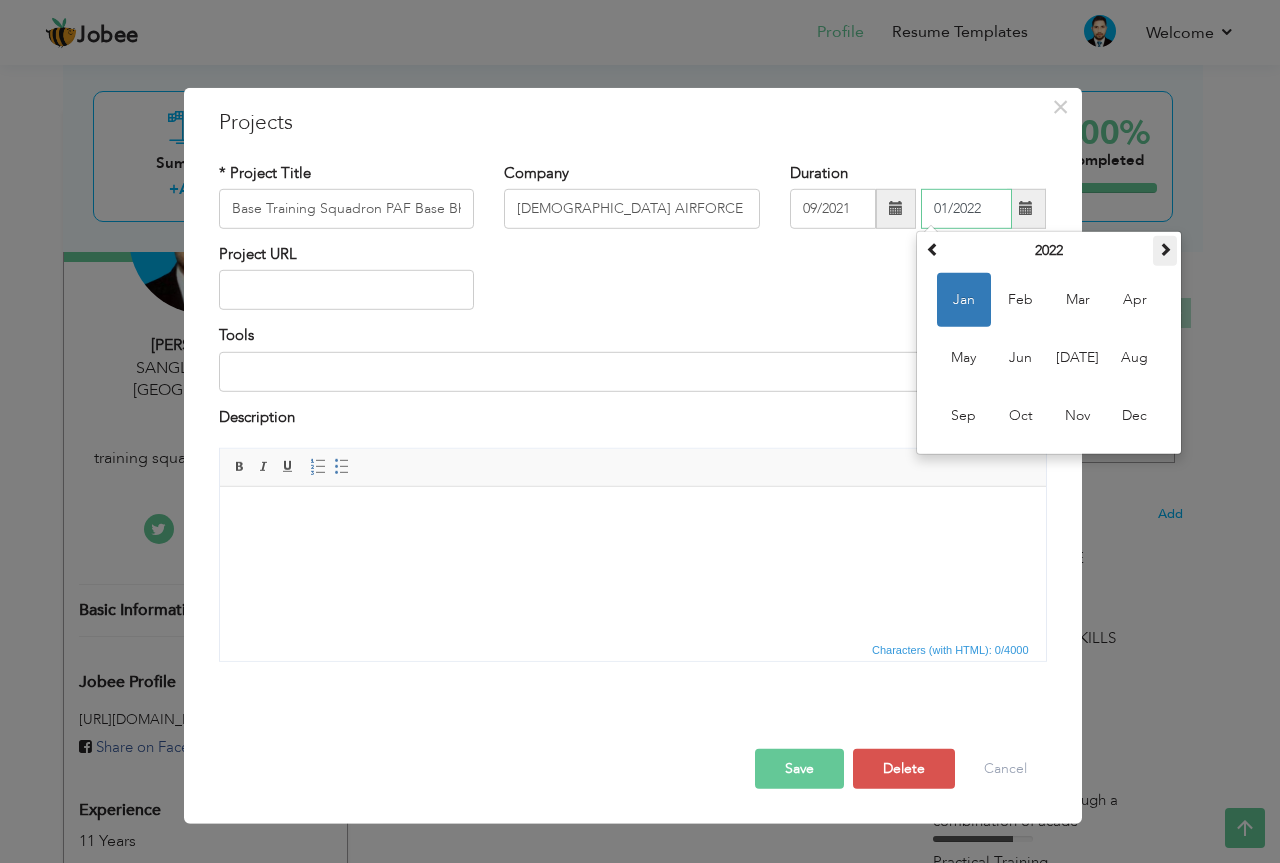 click at bounding box center (1165, 249) 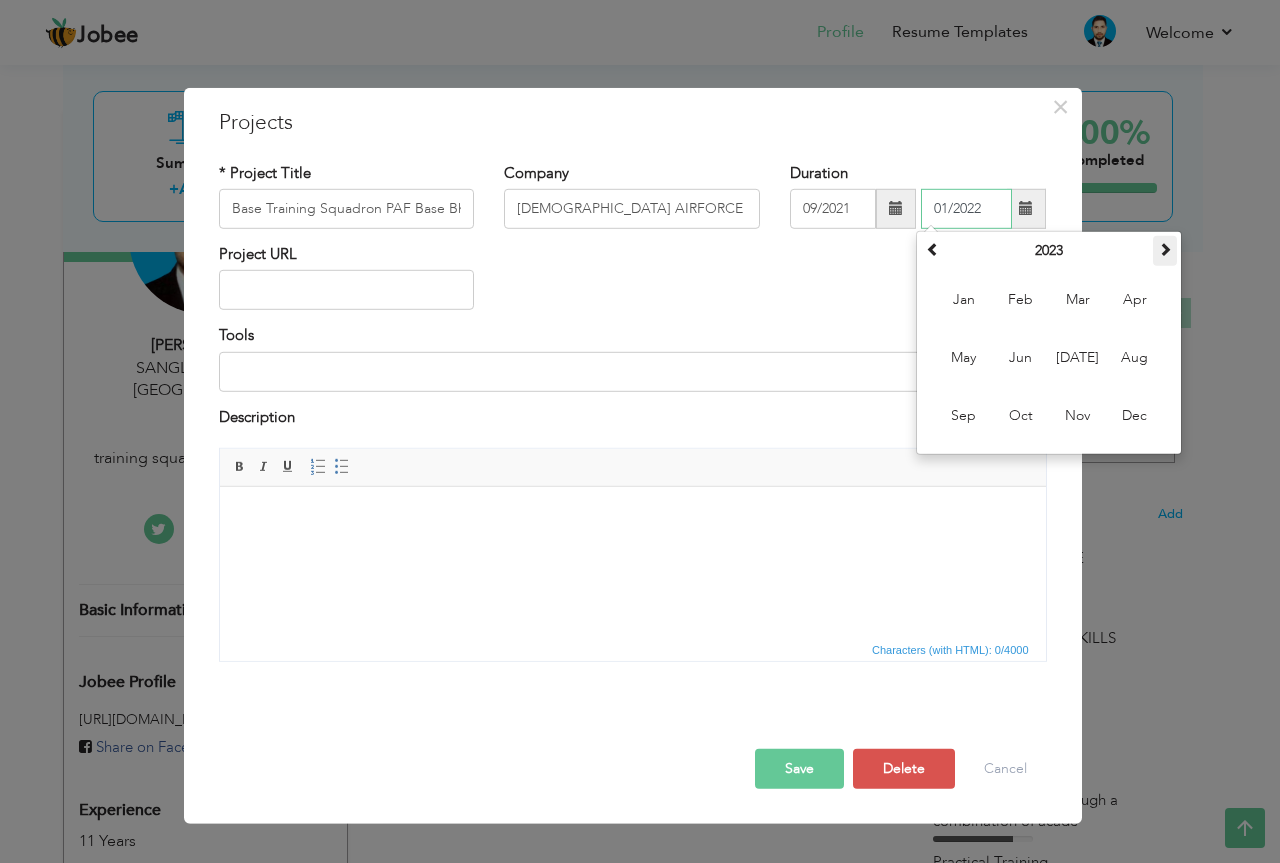 click at bounding box center (1165, 249) 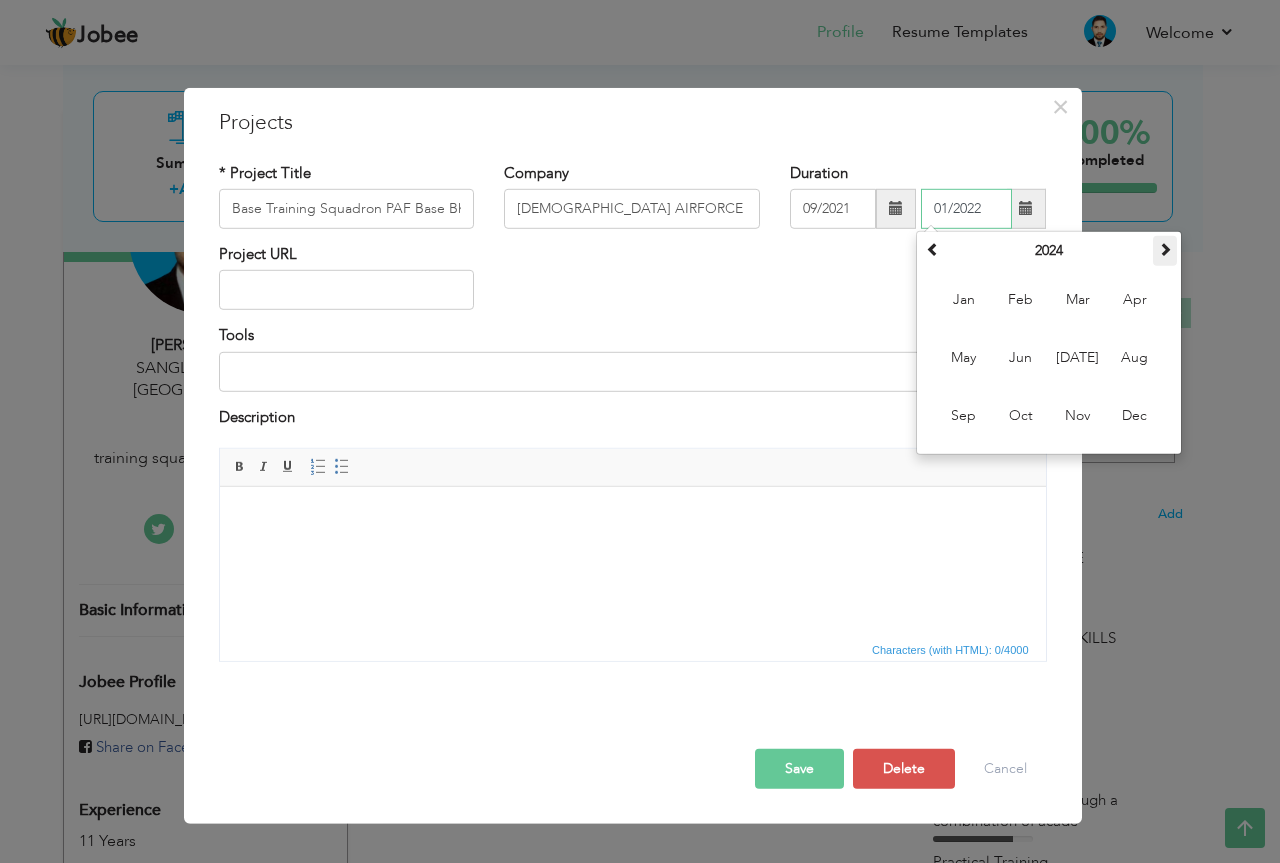 click at bounding box center [1165, 249] 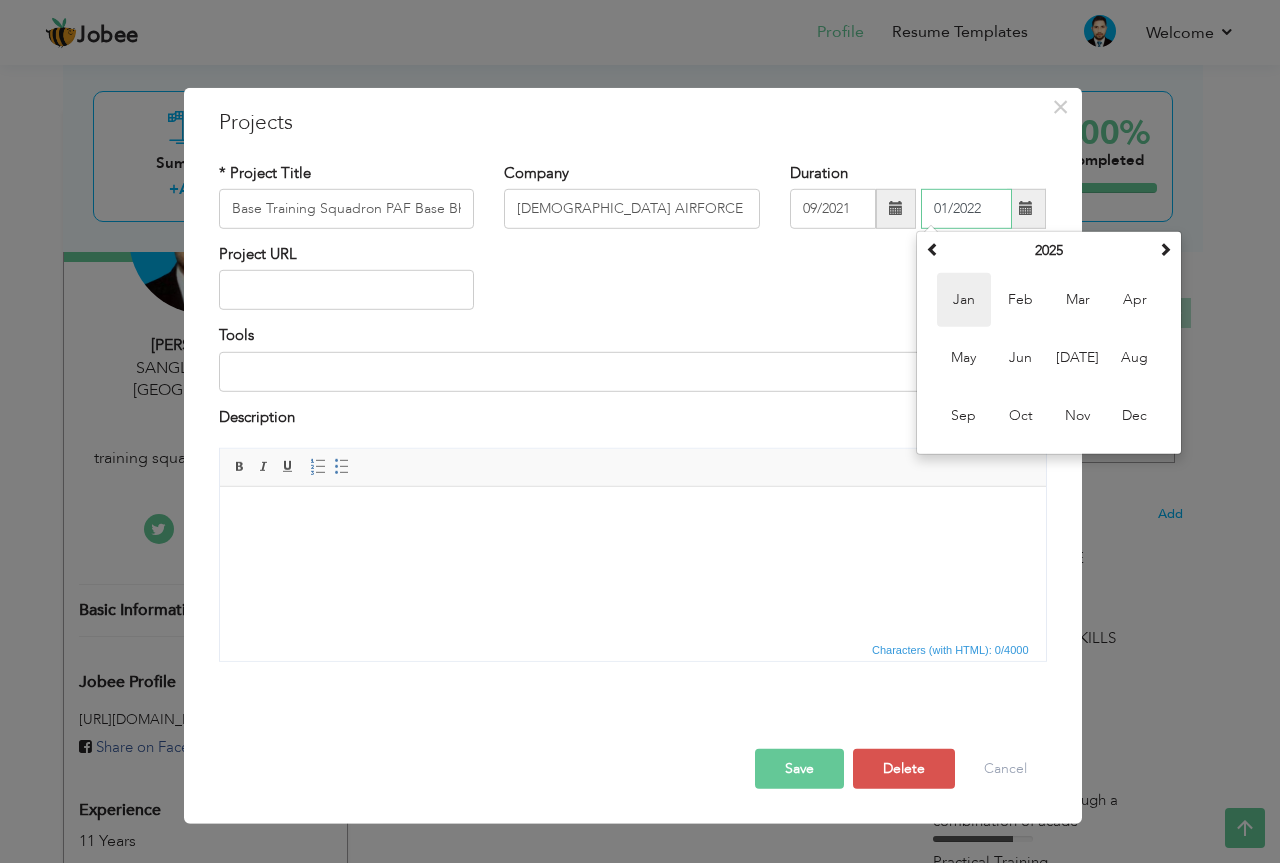 click on "Jan" at bounding box center [964, 300] 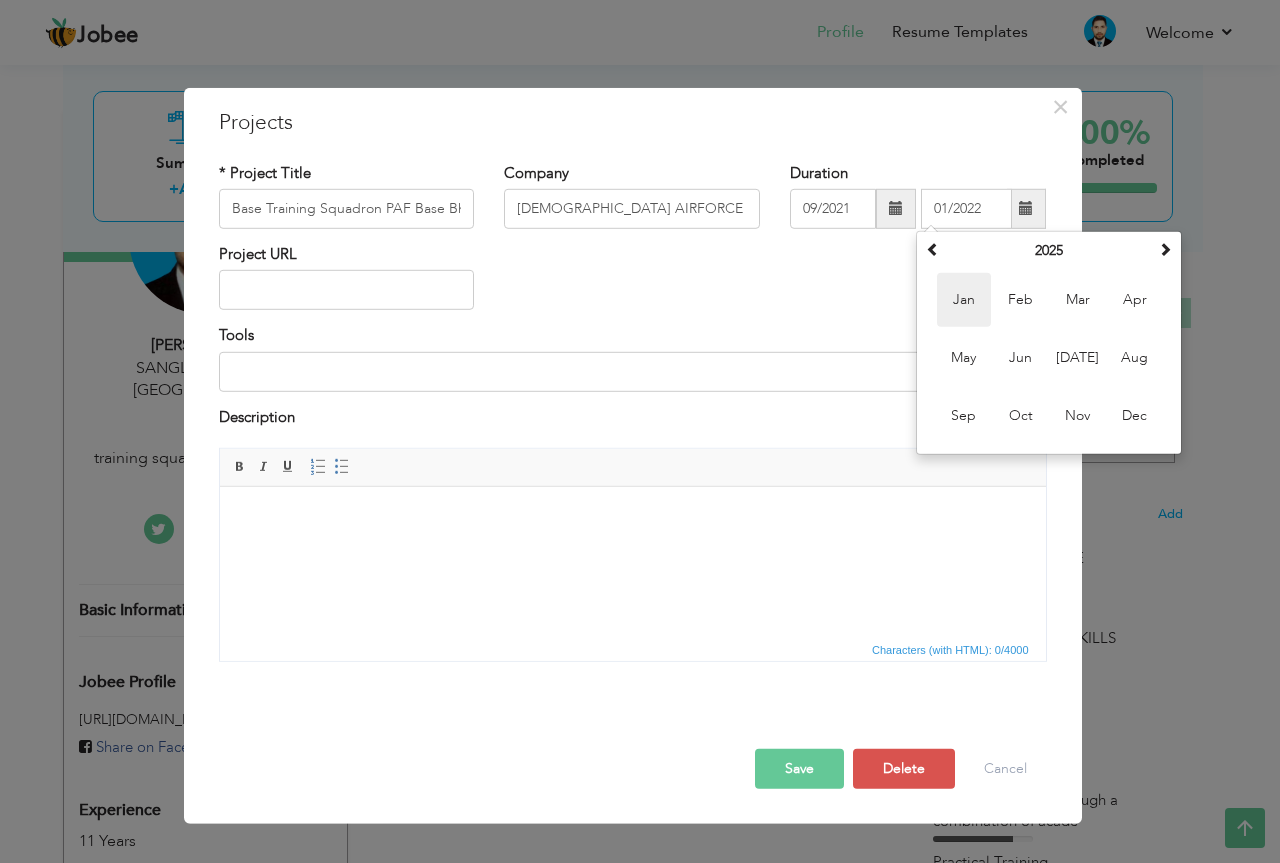 type on "01/2025" 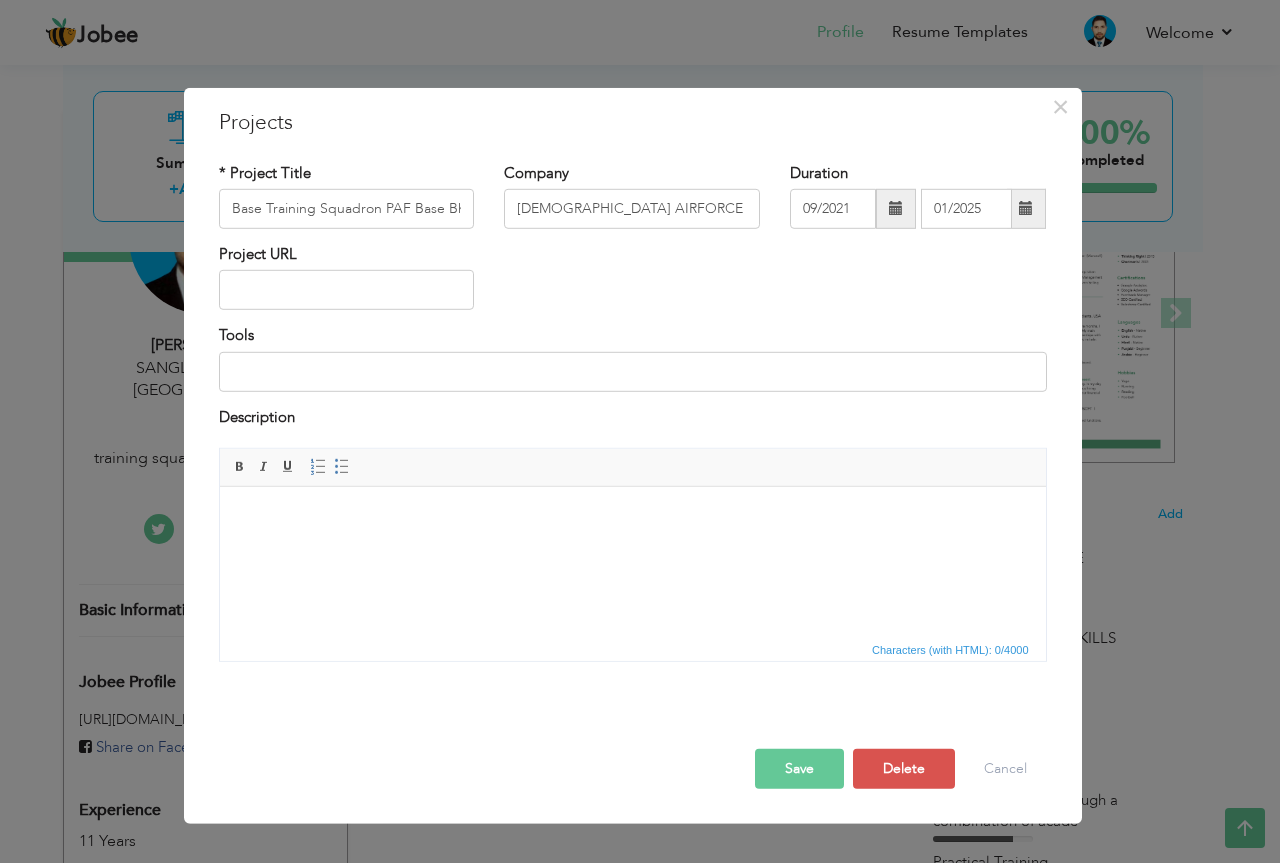 click on "Project URL" at bounding box center [633, 284] 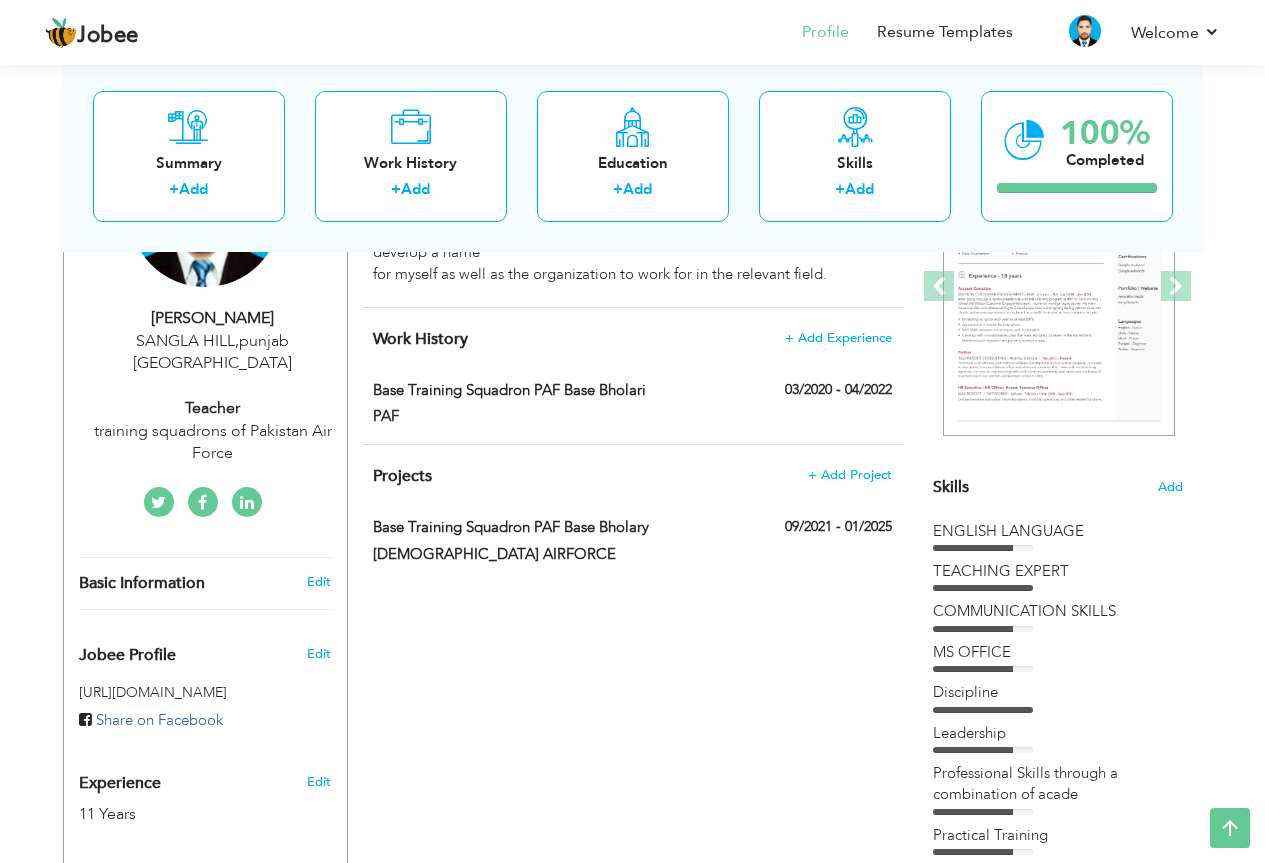 scroll, scrollTop: 295, scrollLeft: 0, axis: vertical 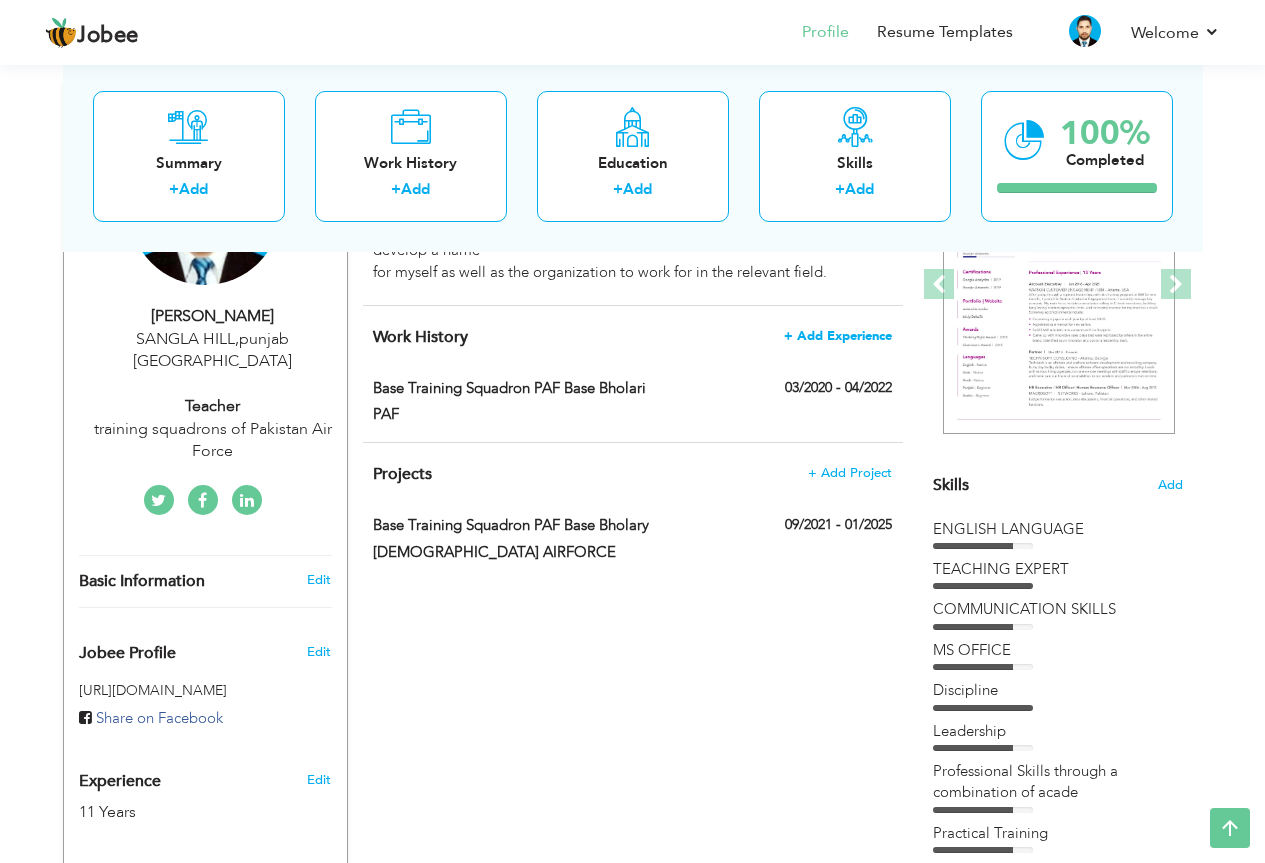 click on "+ Add Experience" at bounding box center (838, 336) 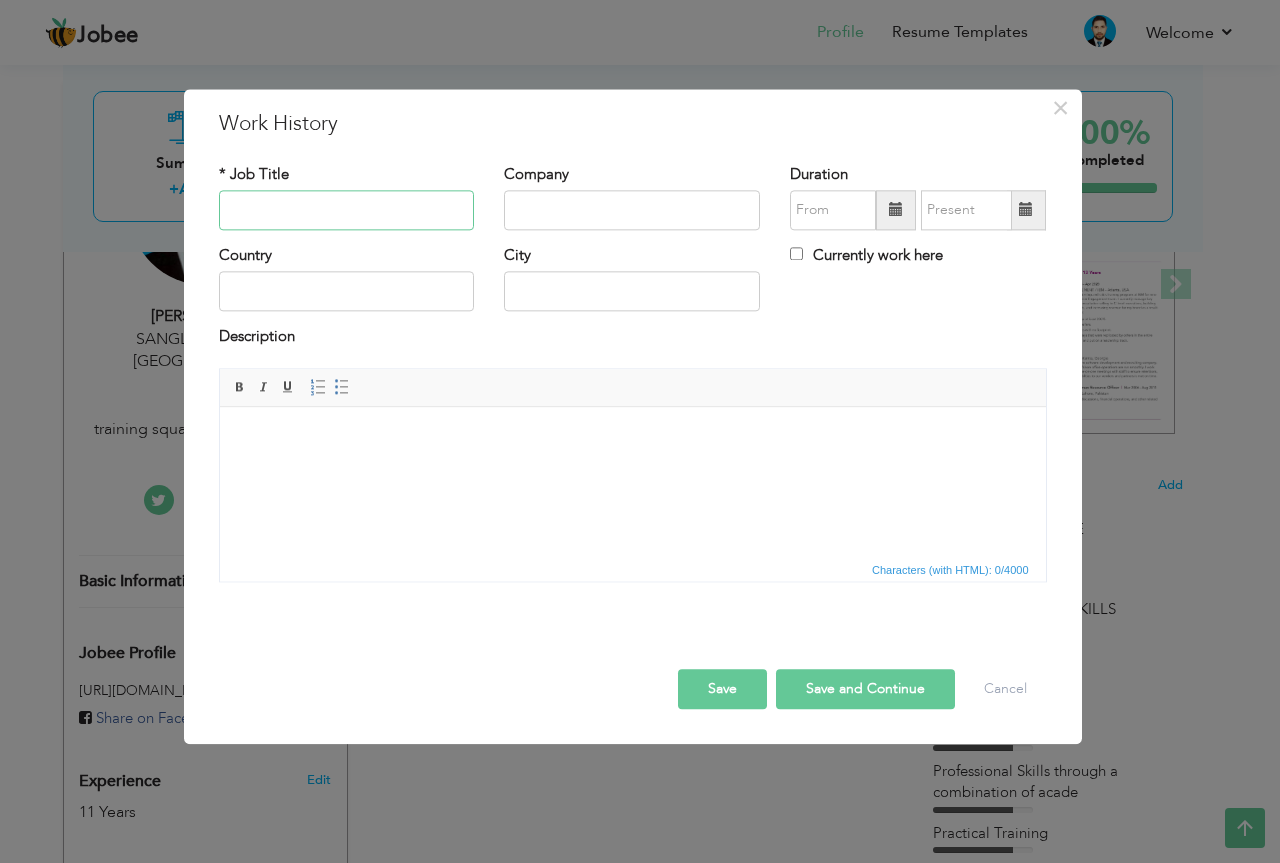 click at bounding box center (347, 210) 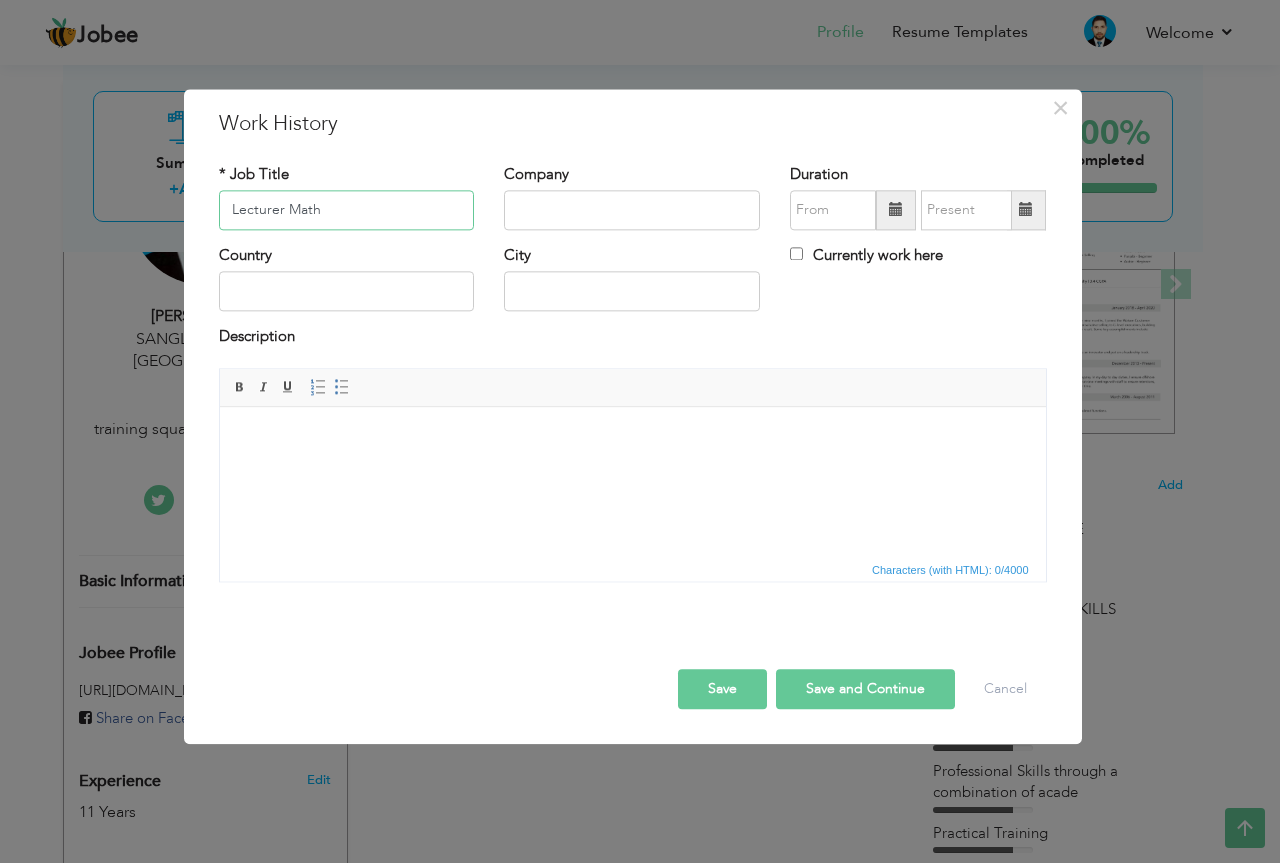 type on "Lecturer Math" 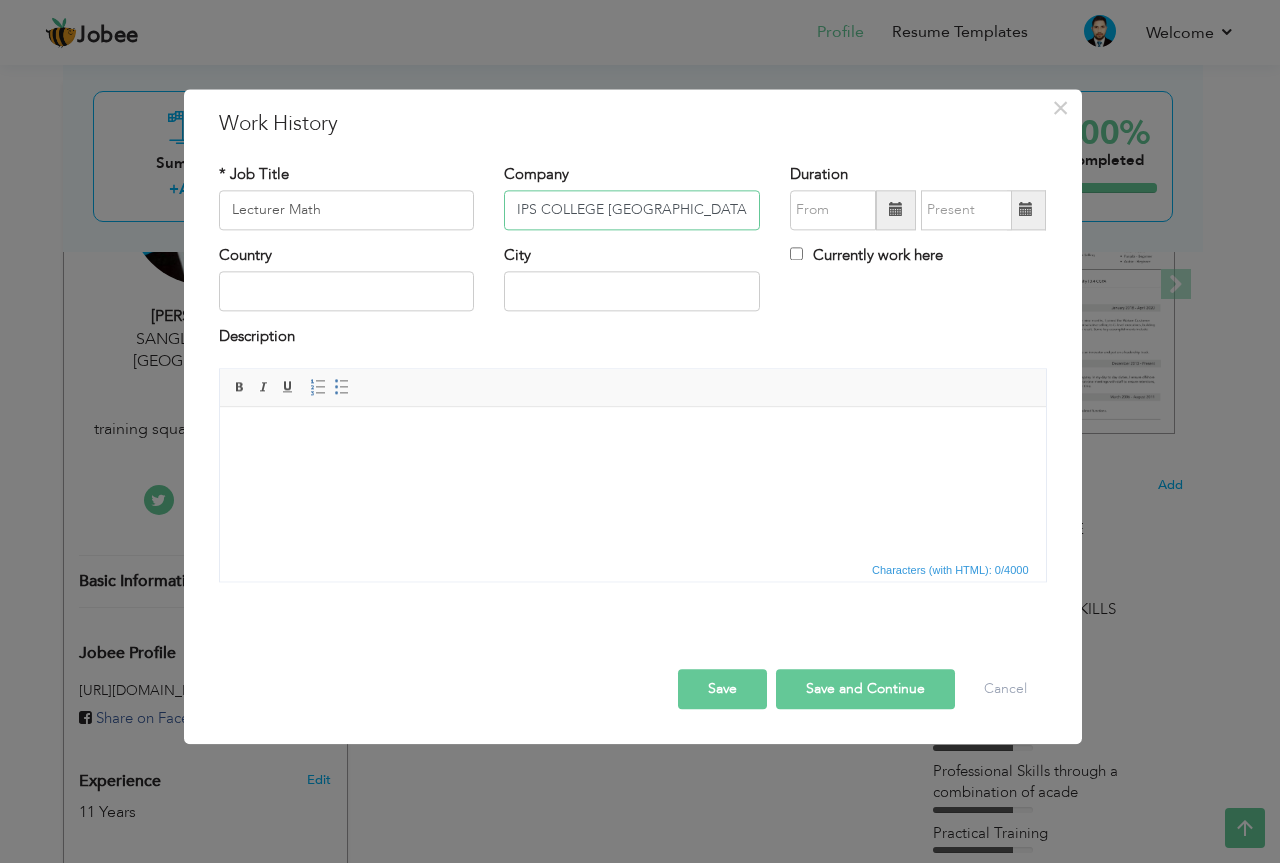 type on "IPS COLLEGE SANGLA HILL" 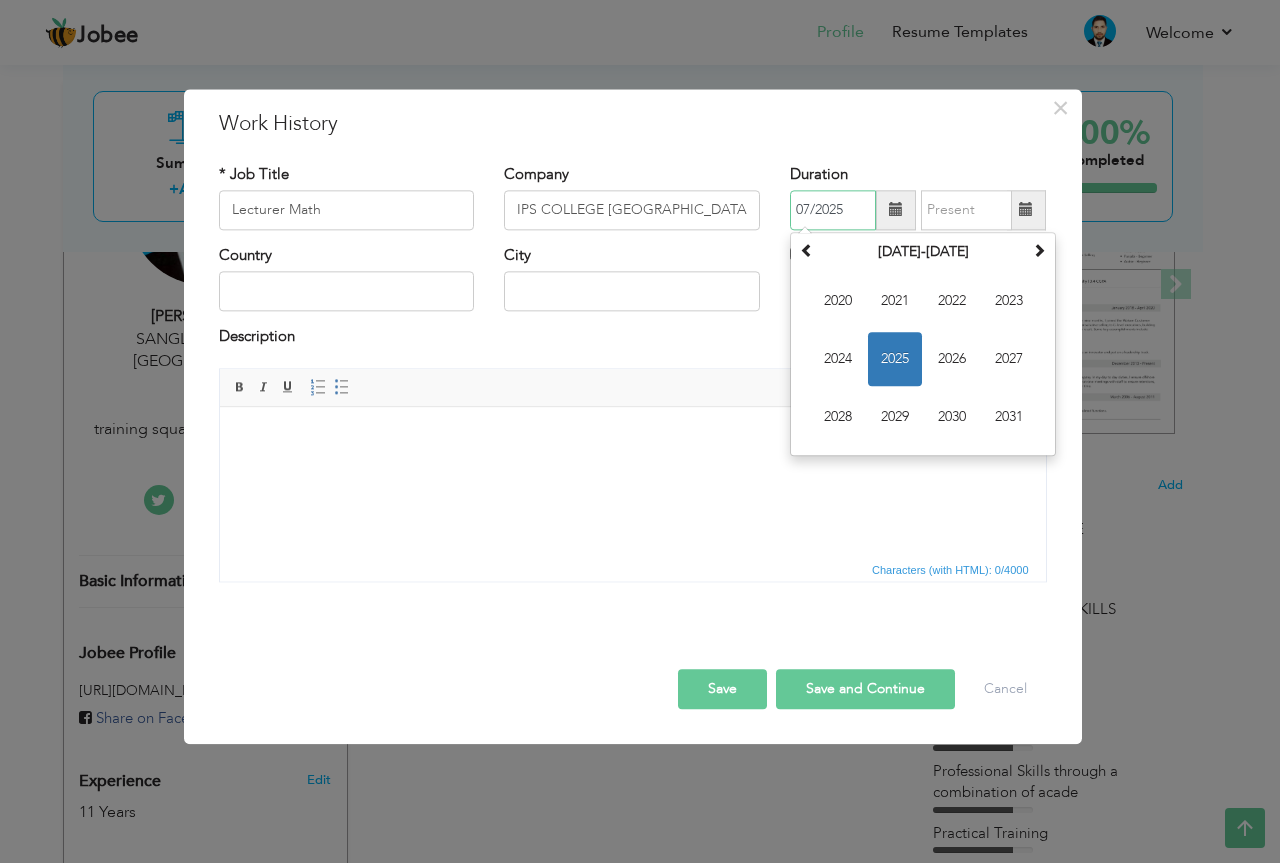 click on "07/2025" at bounding box center (833, 210) 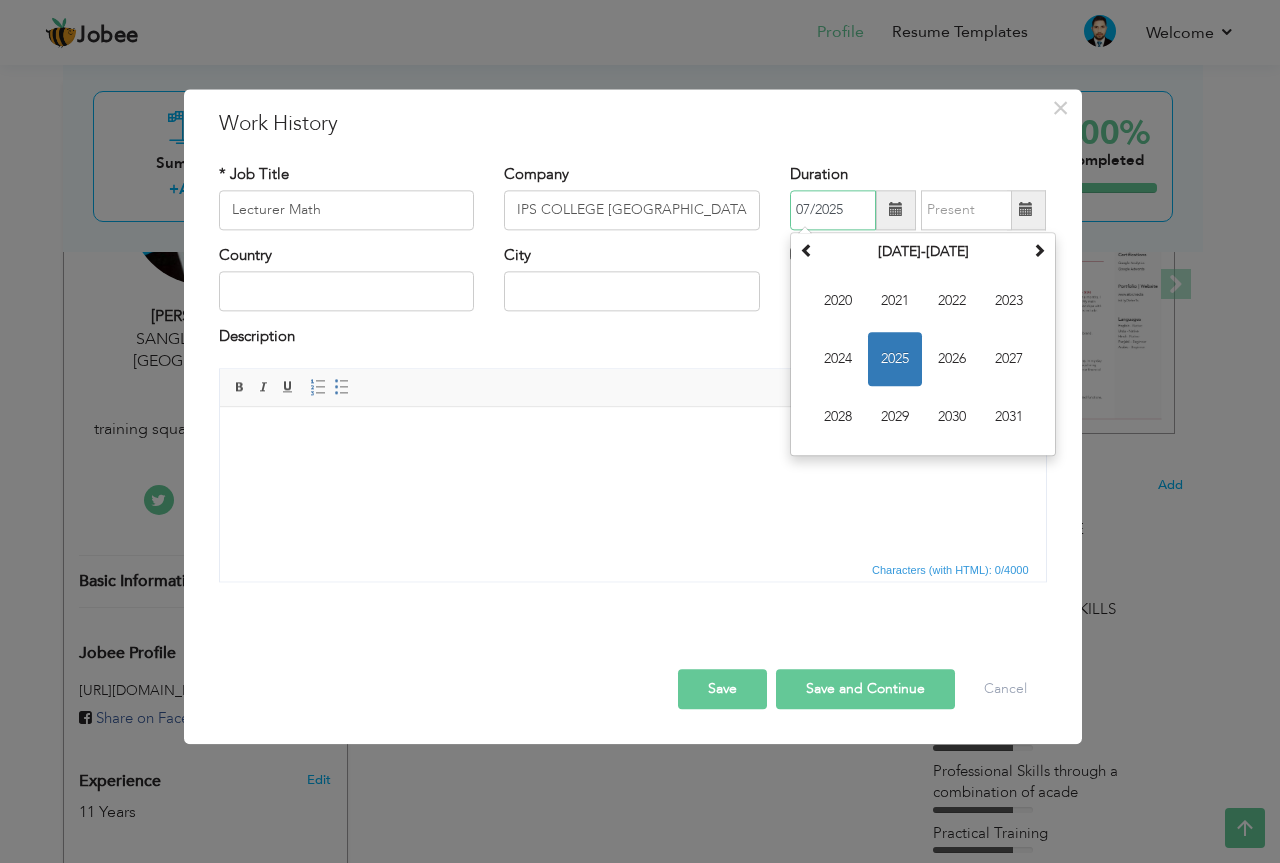 click on "2025" at bounding box center [895, 359] 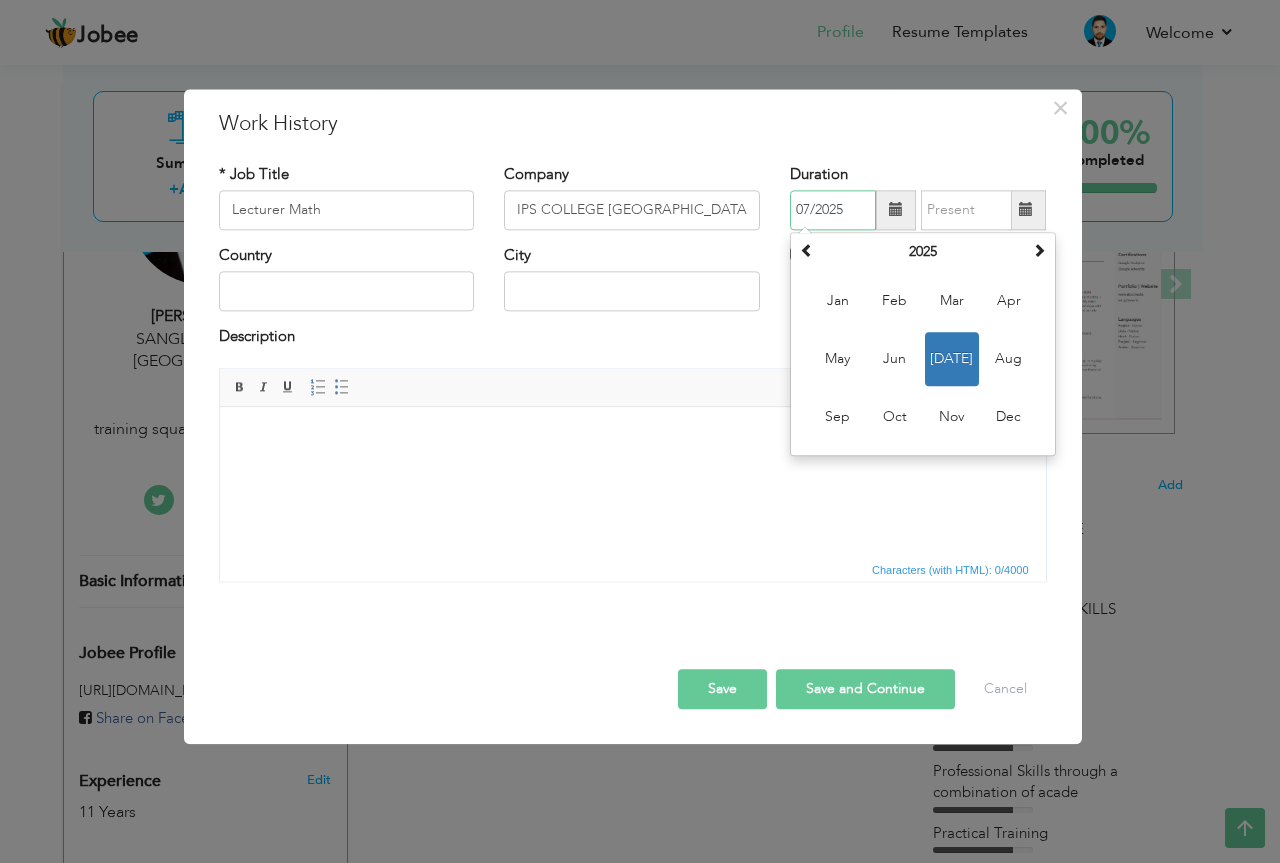 click on "Jan" at bounding box center [838, 301] 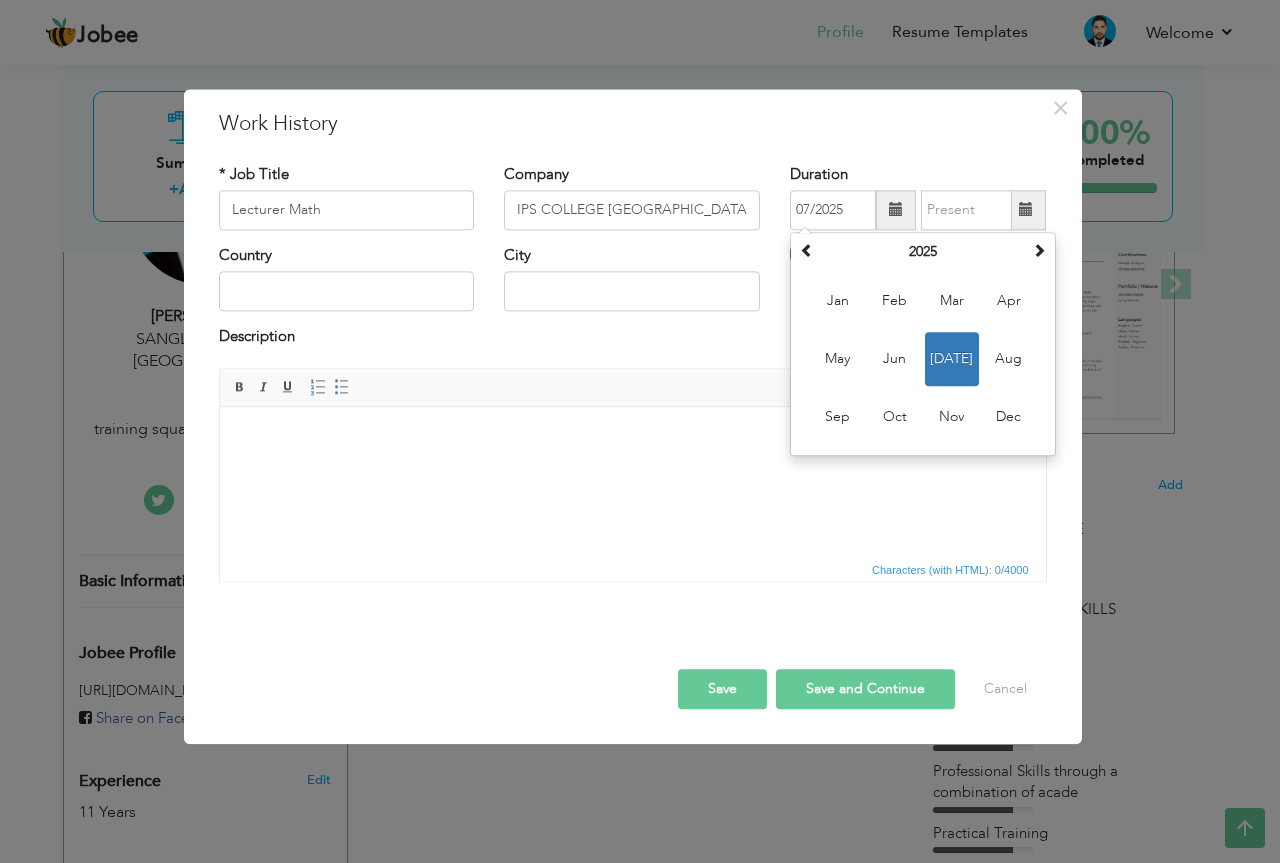type on "01/2025" 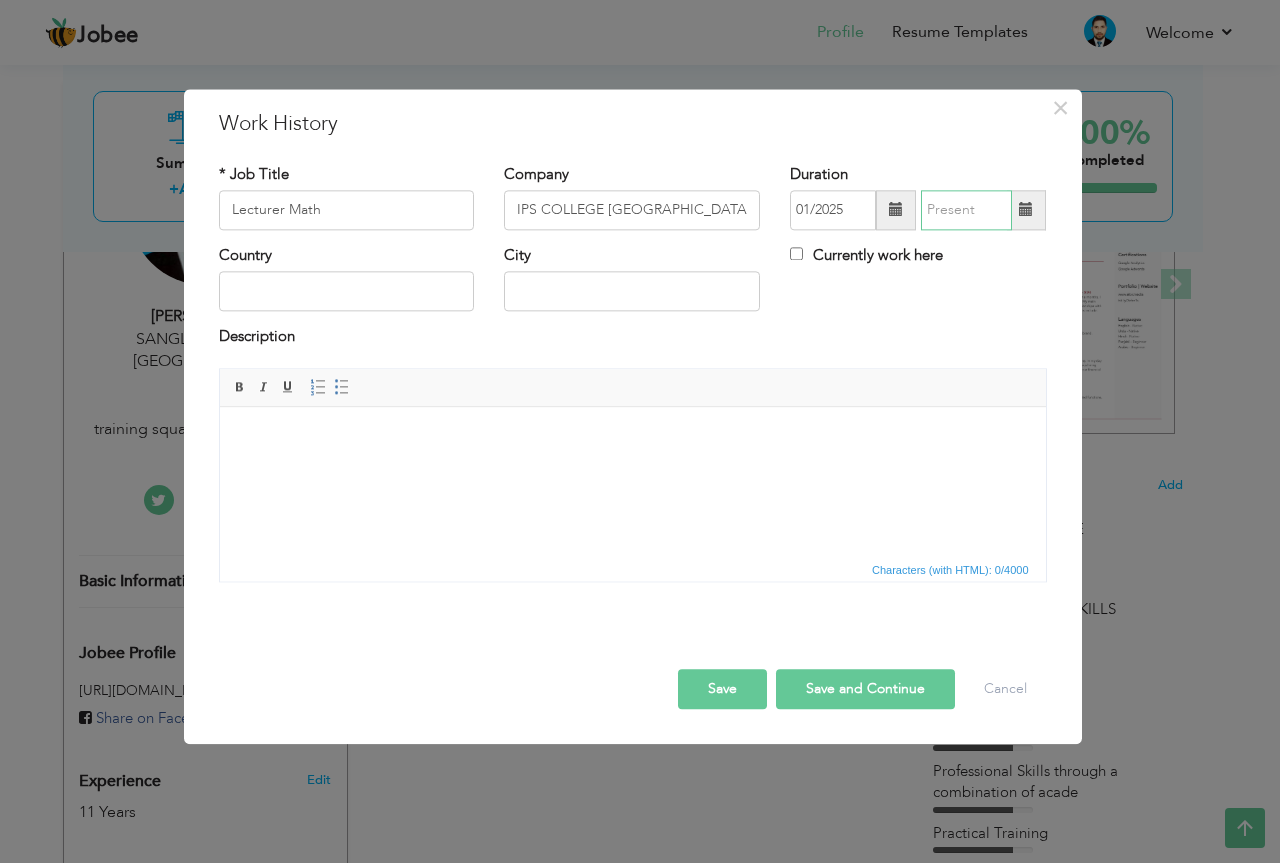 type on "07/2025" 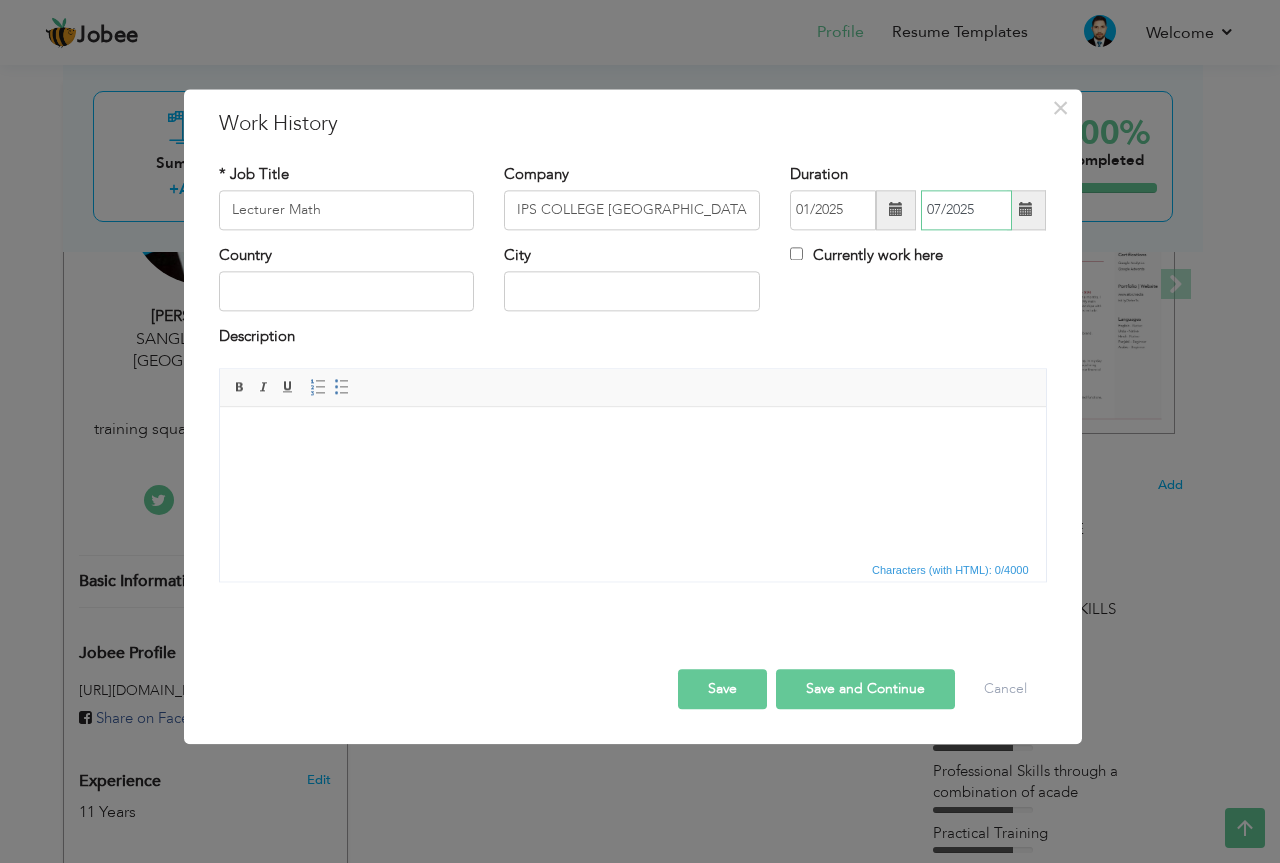 click on "07/2025" at bounding box center [966, 210] 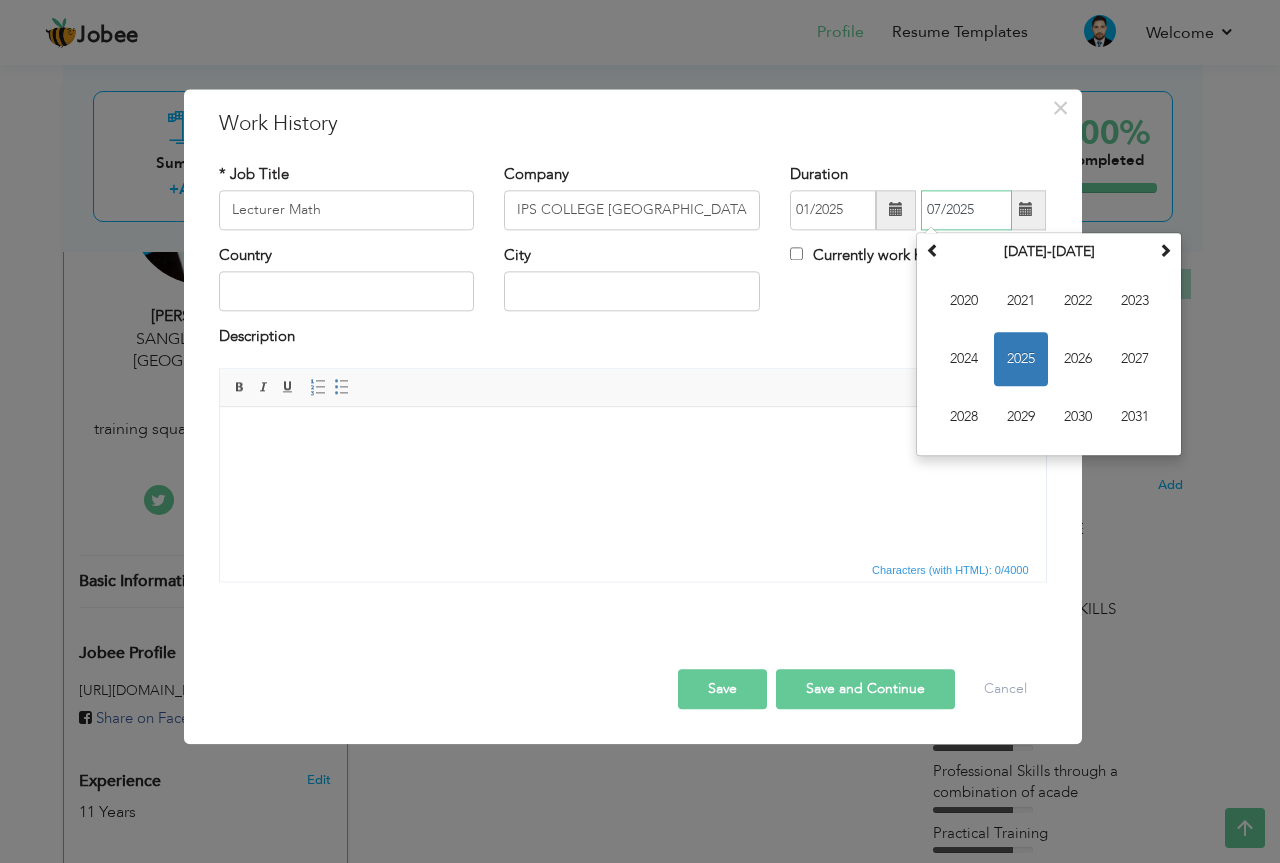 click on "2025" at bounding box center [1021, 359] 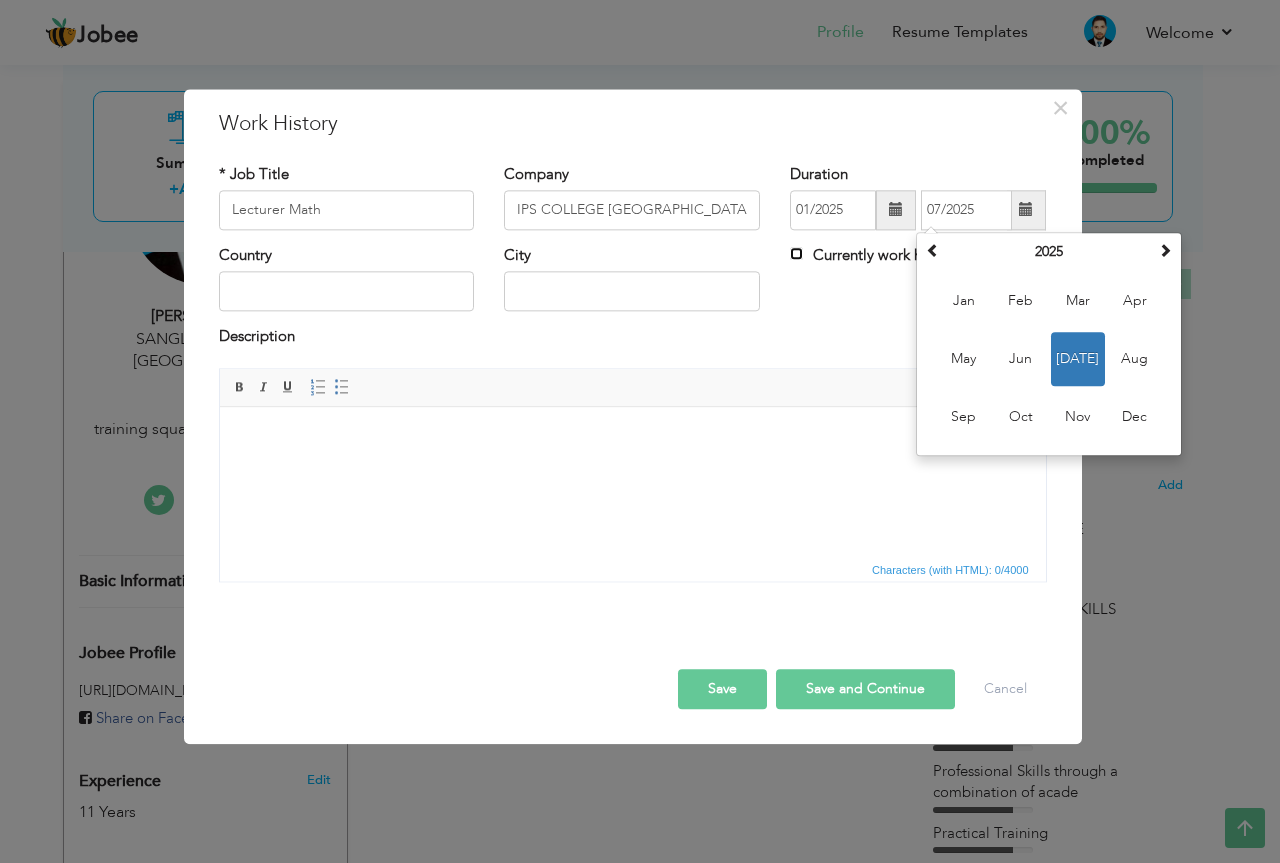 click on "Currently work here" at bounding box center [796, 253] 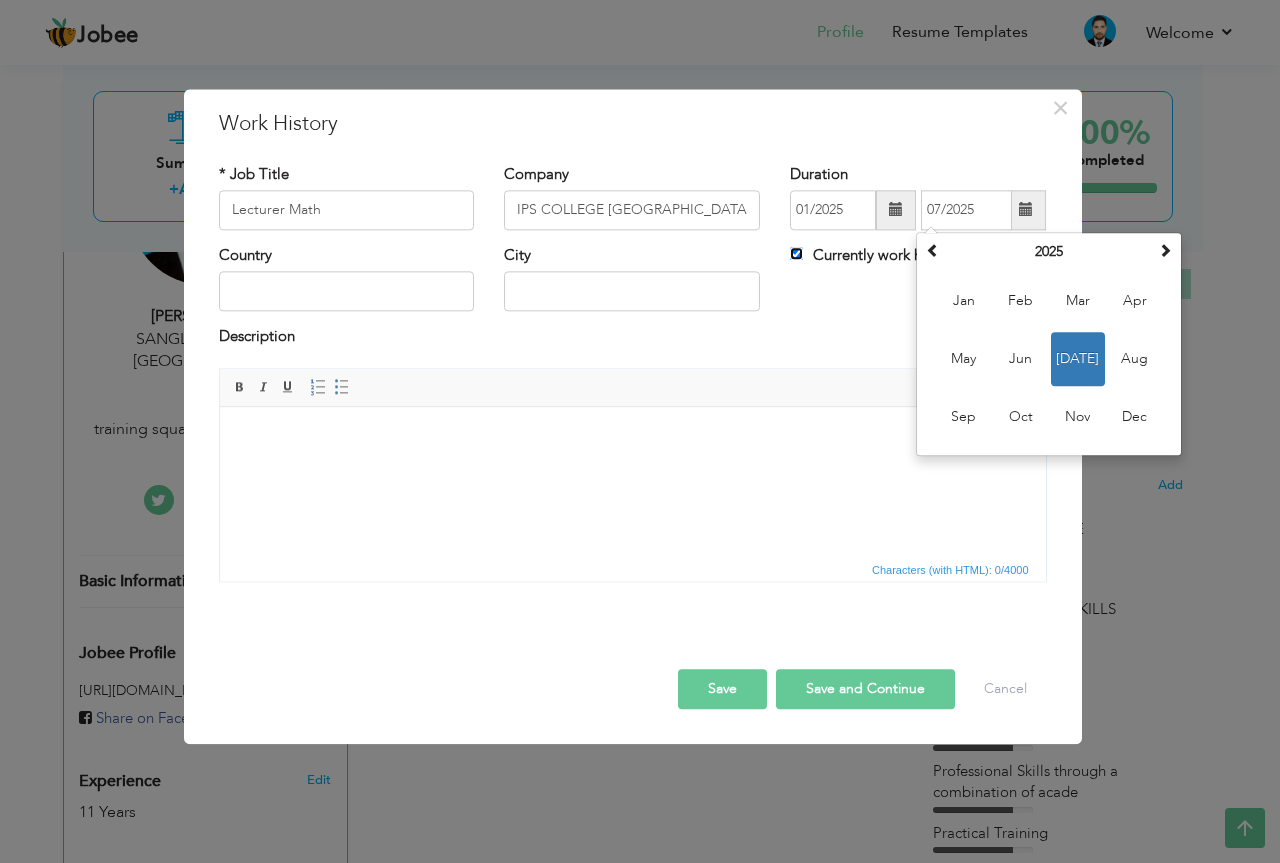 type 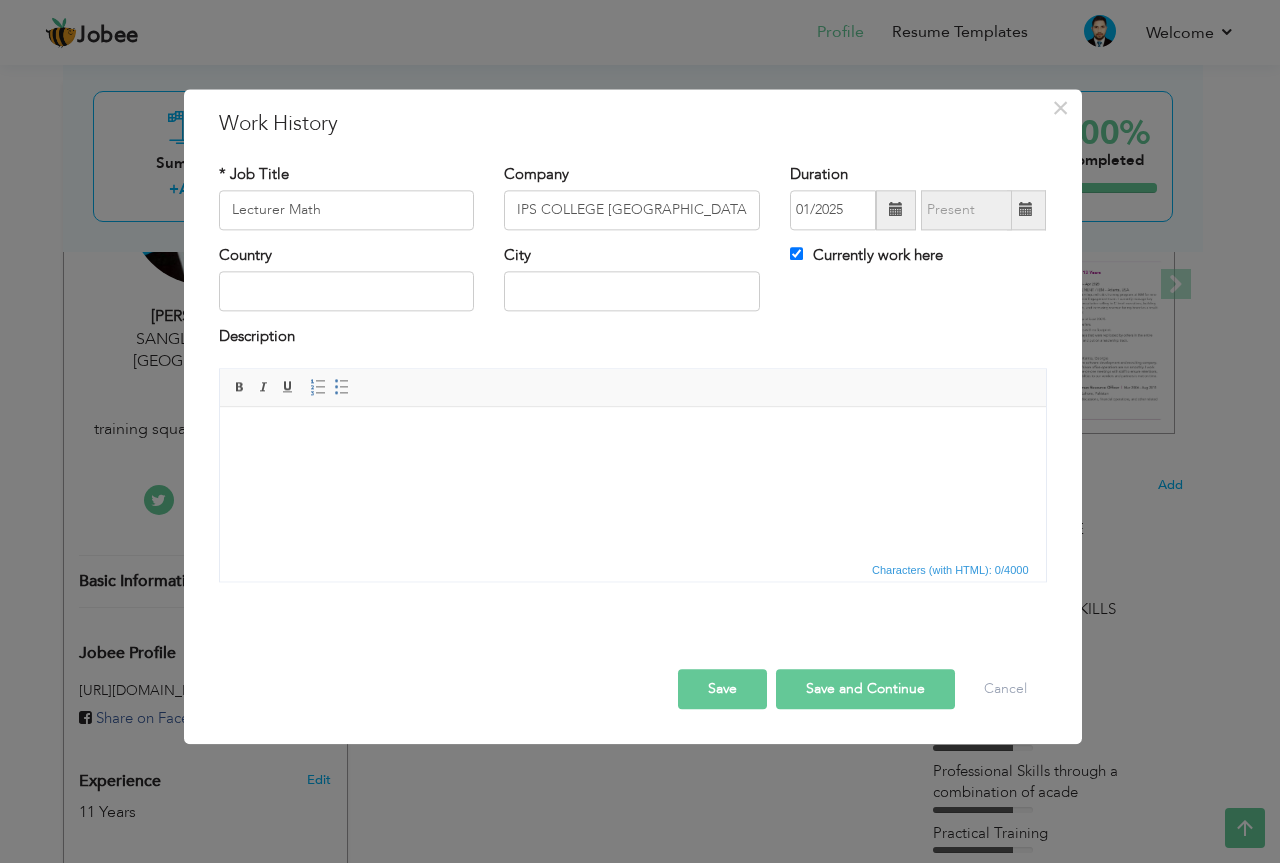 click on "Country
City
Currently work here" at bounding box center [633, 285] 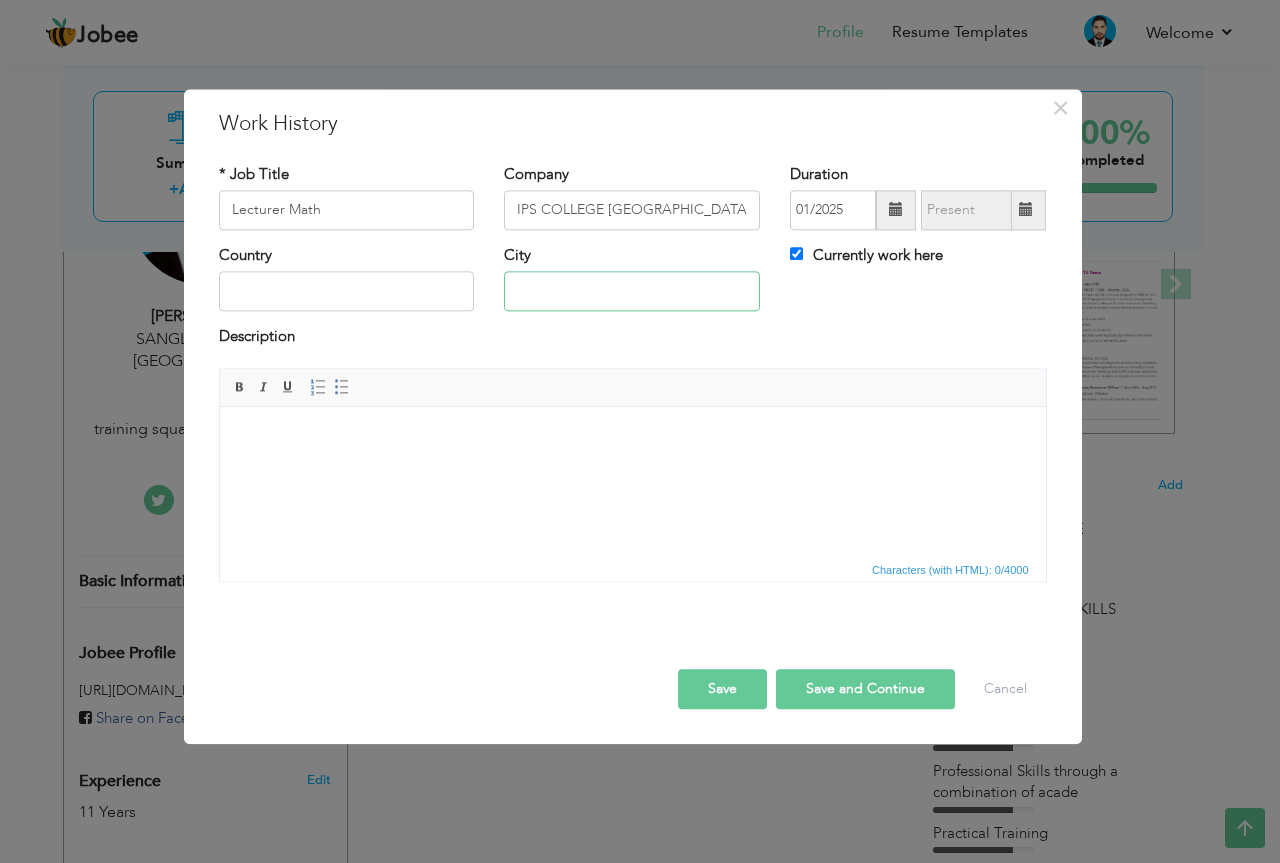 click at bounding box center (632, 292) 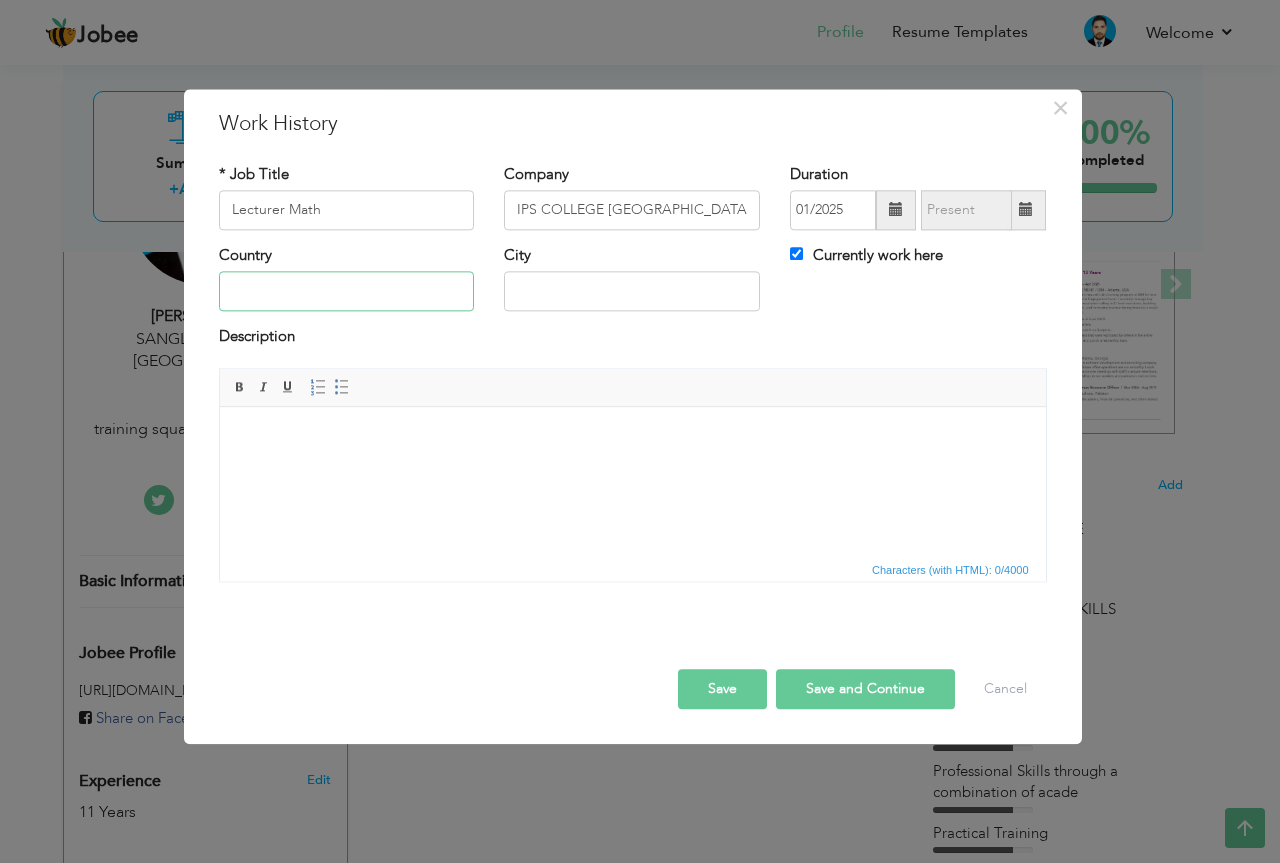 click at bounding box center (347, 292) 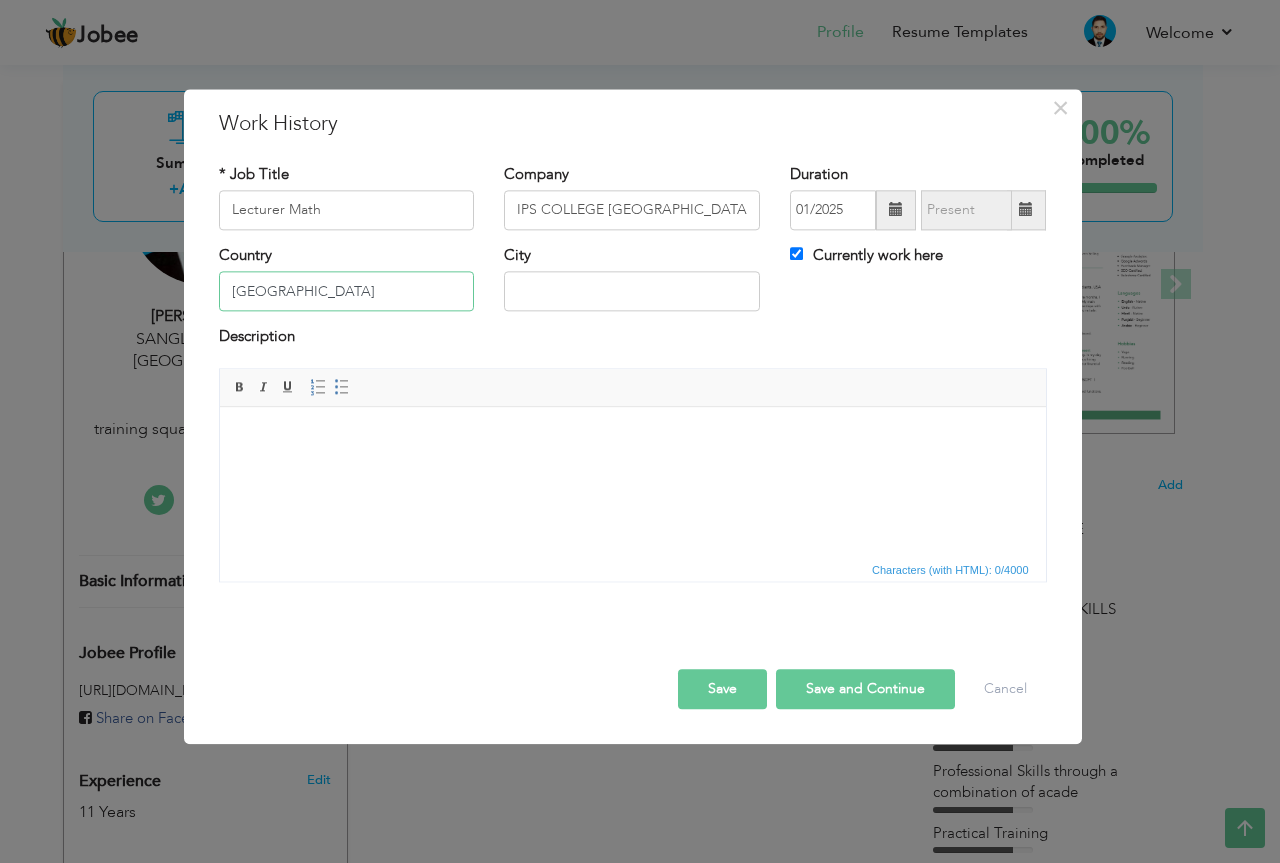 type on "PAKISTAN" 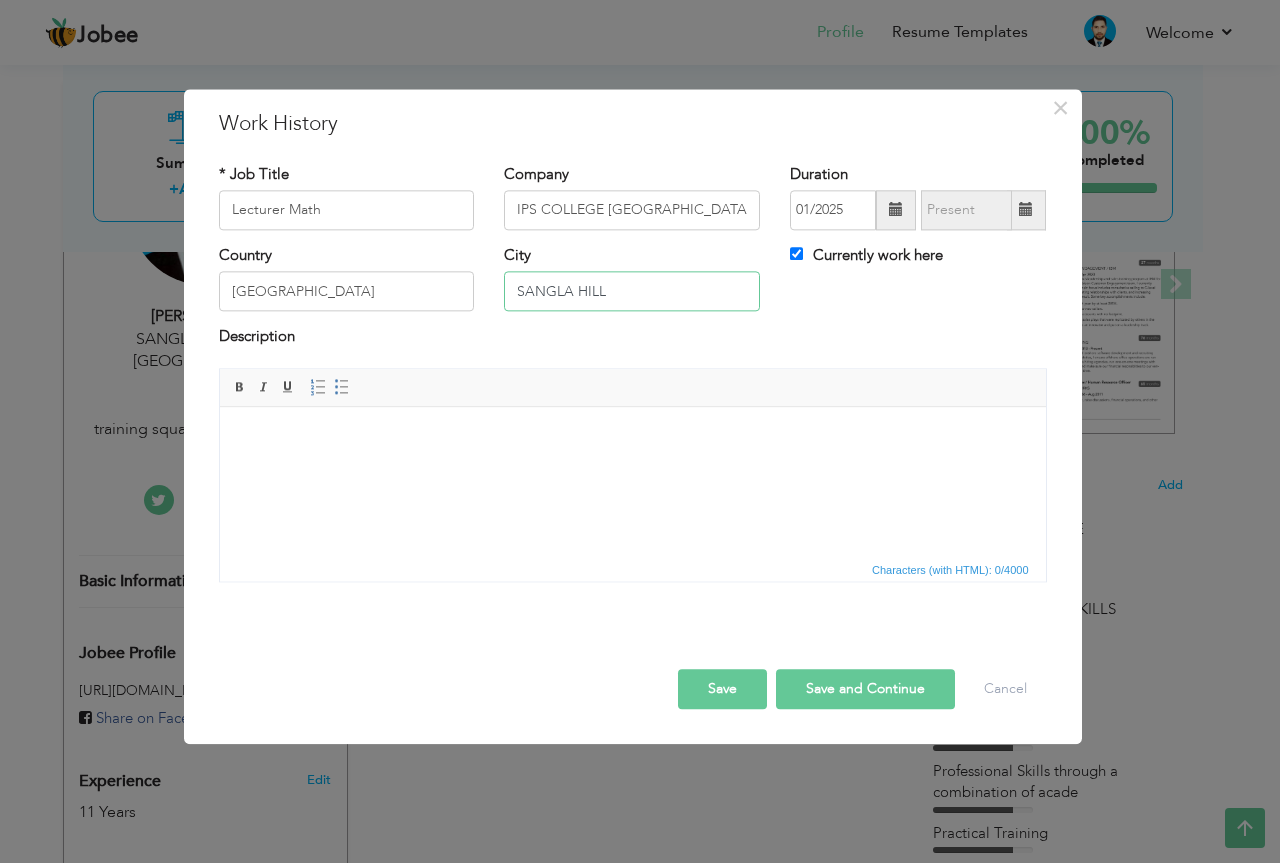 type on "SANGLA HILL" 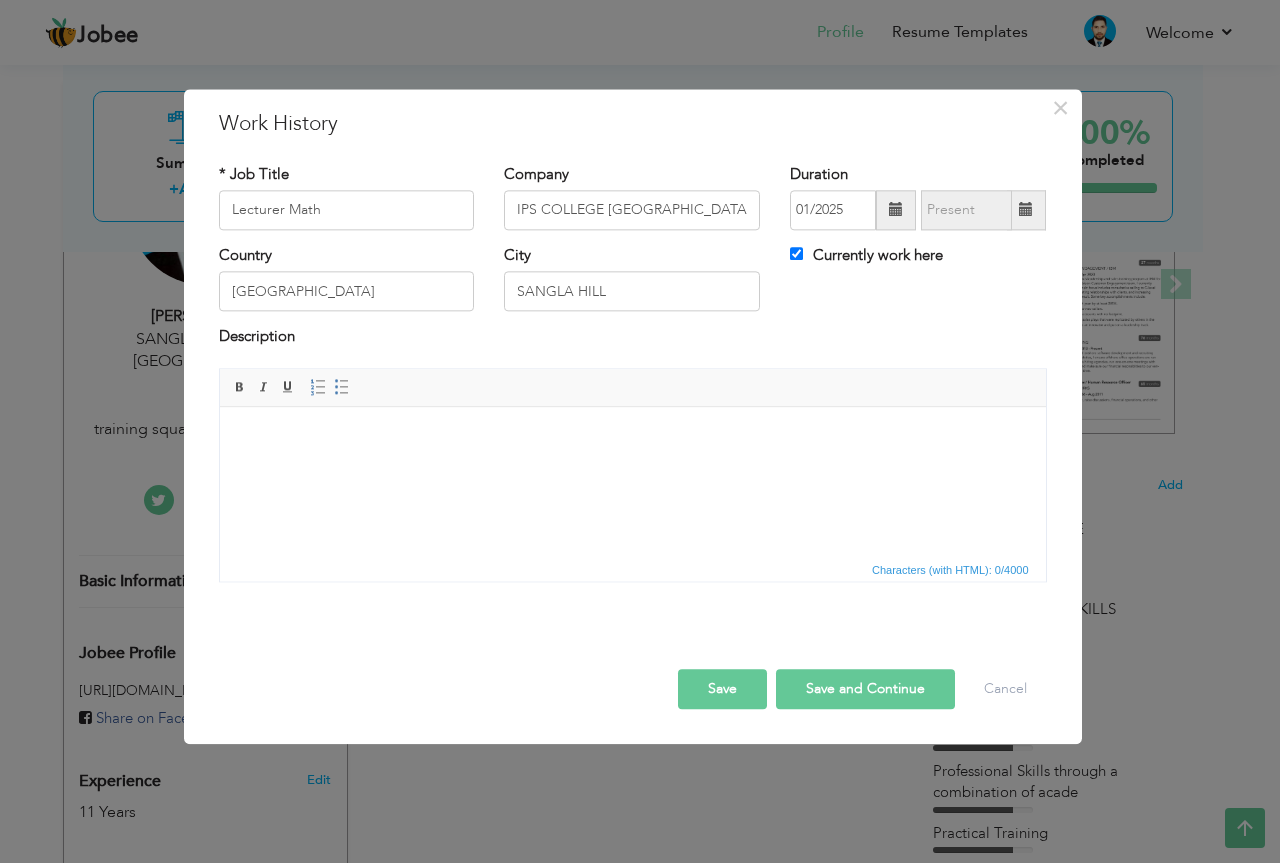 click on "Country
PAKISTAN
City
SANGLA HILL
Currently work here" at bounding box center [633, 285] 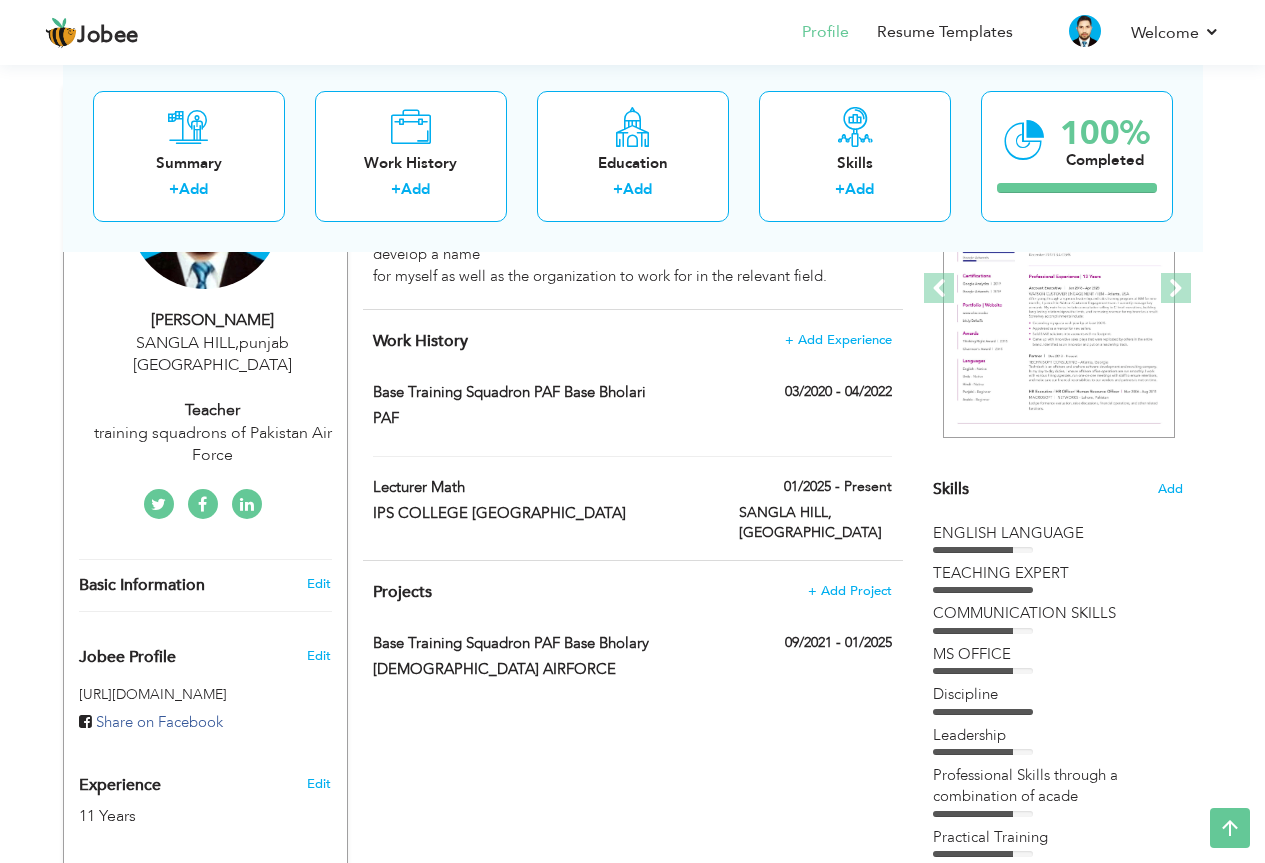 scroll, scrollTop: 289, scrollLeft: 0, axis: vertical 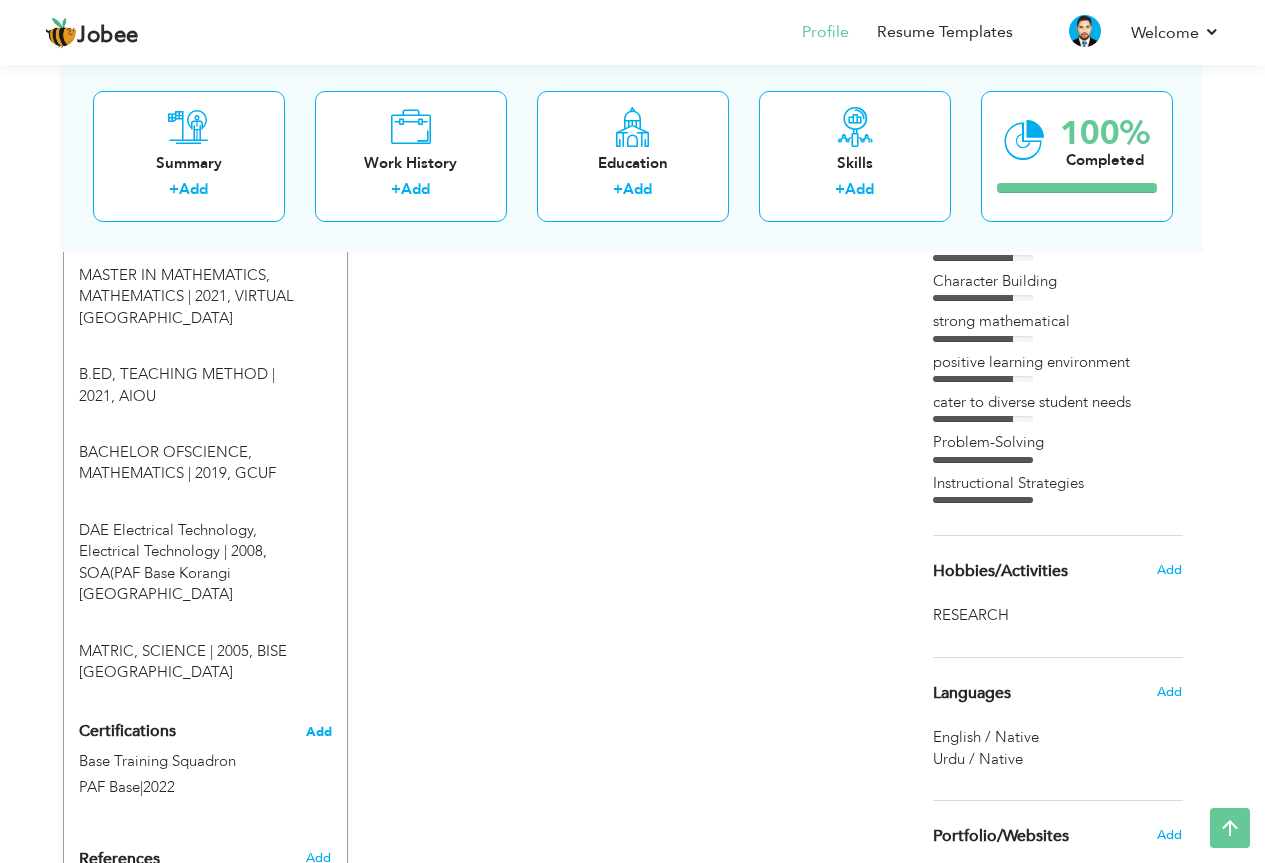 click on "Add" at bounding box center (319, 732) 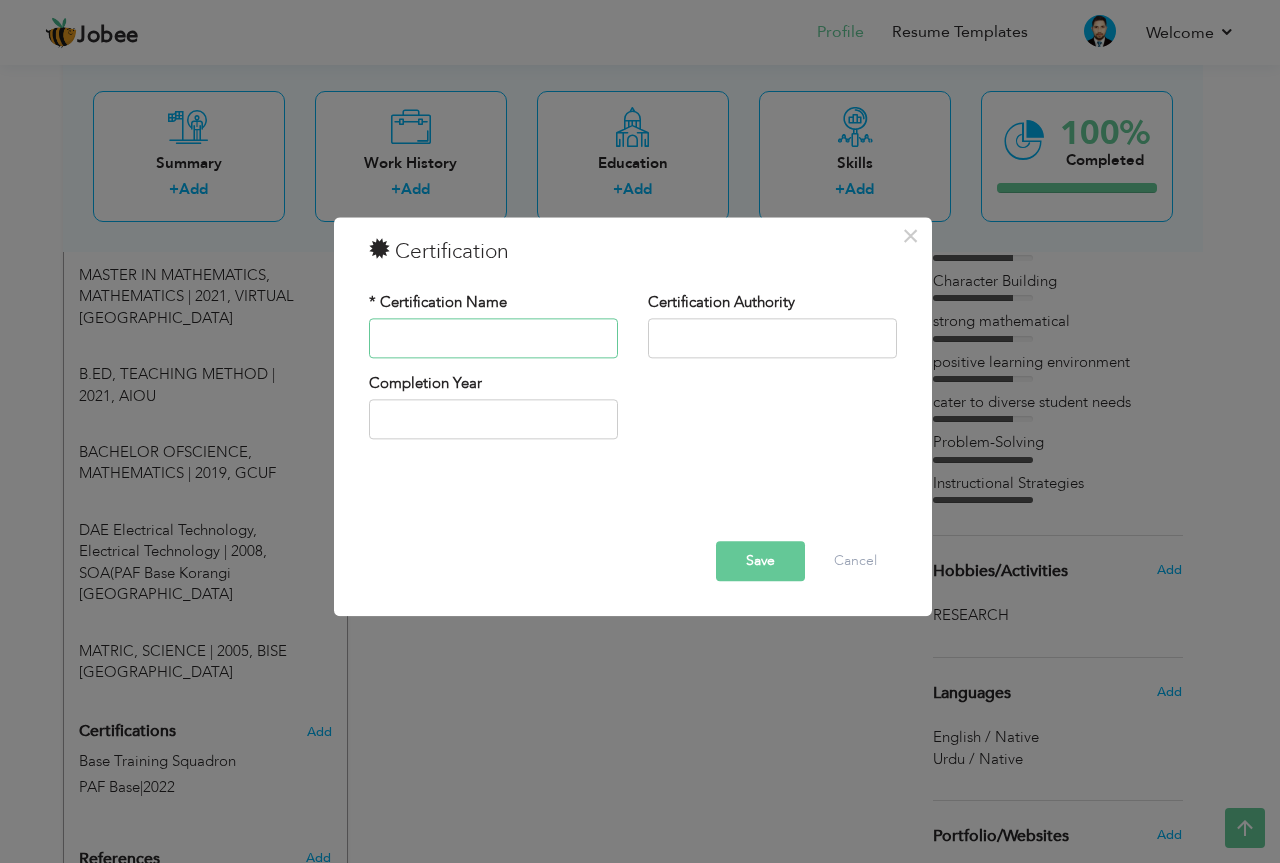 click at bounding box center (493, 338) 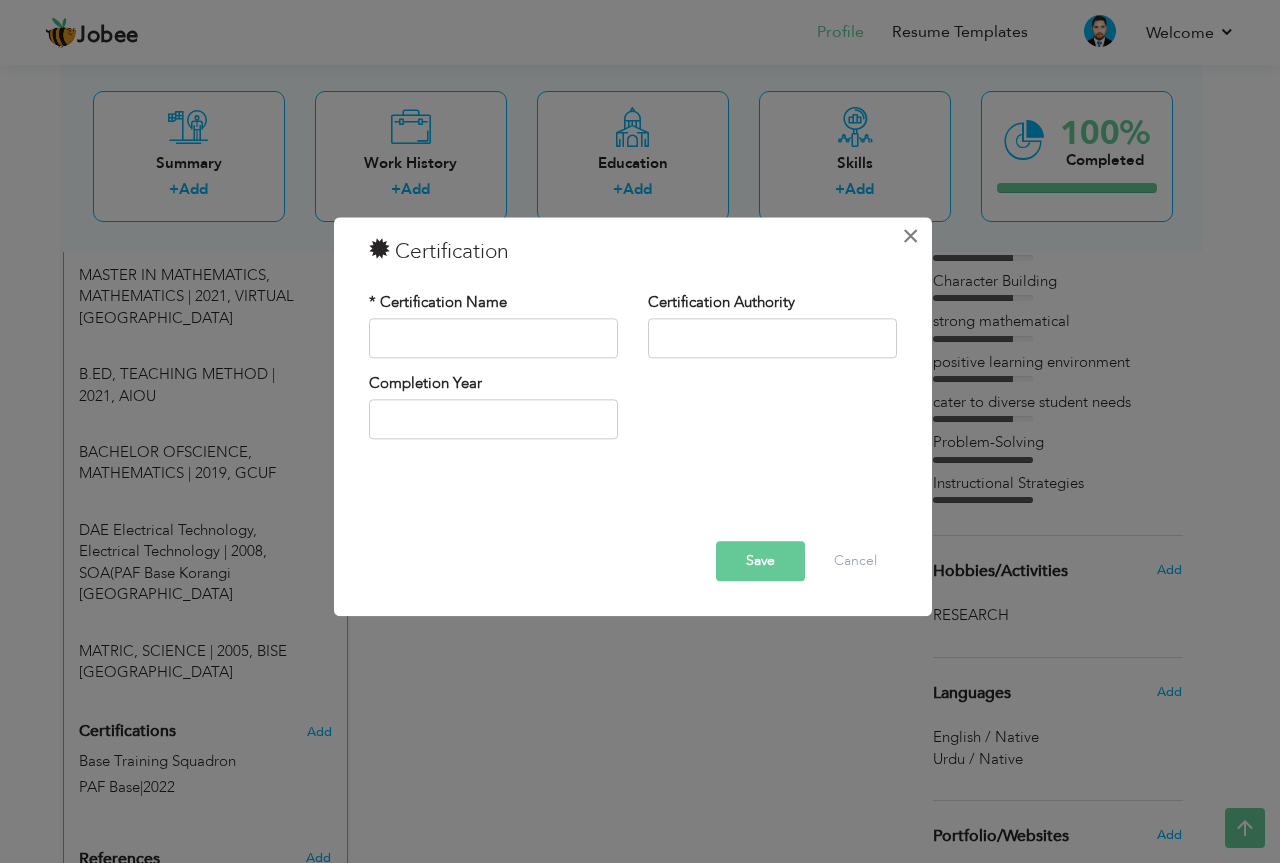 click on "×" at bounding box center [910, 236] 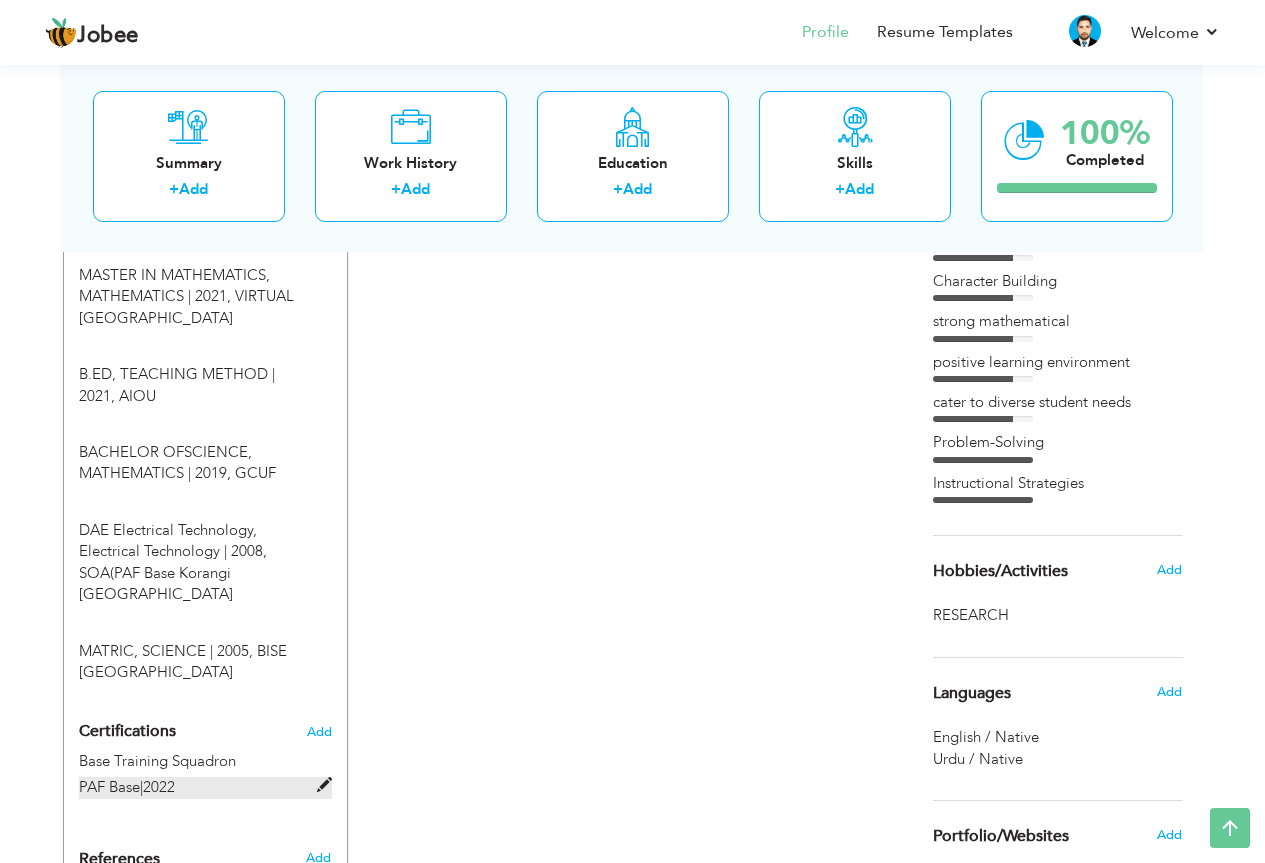click at bounding box center (324, 785) 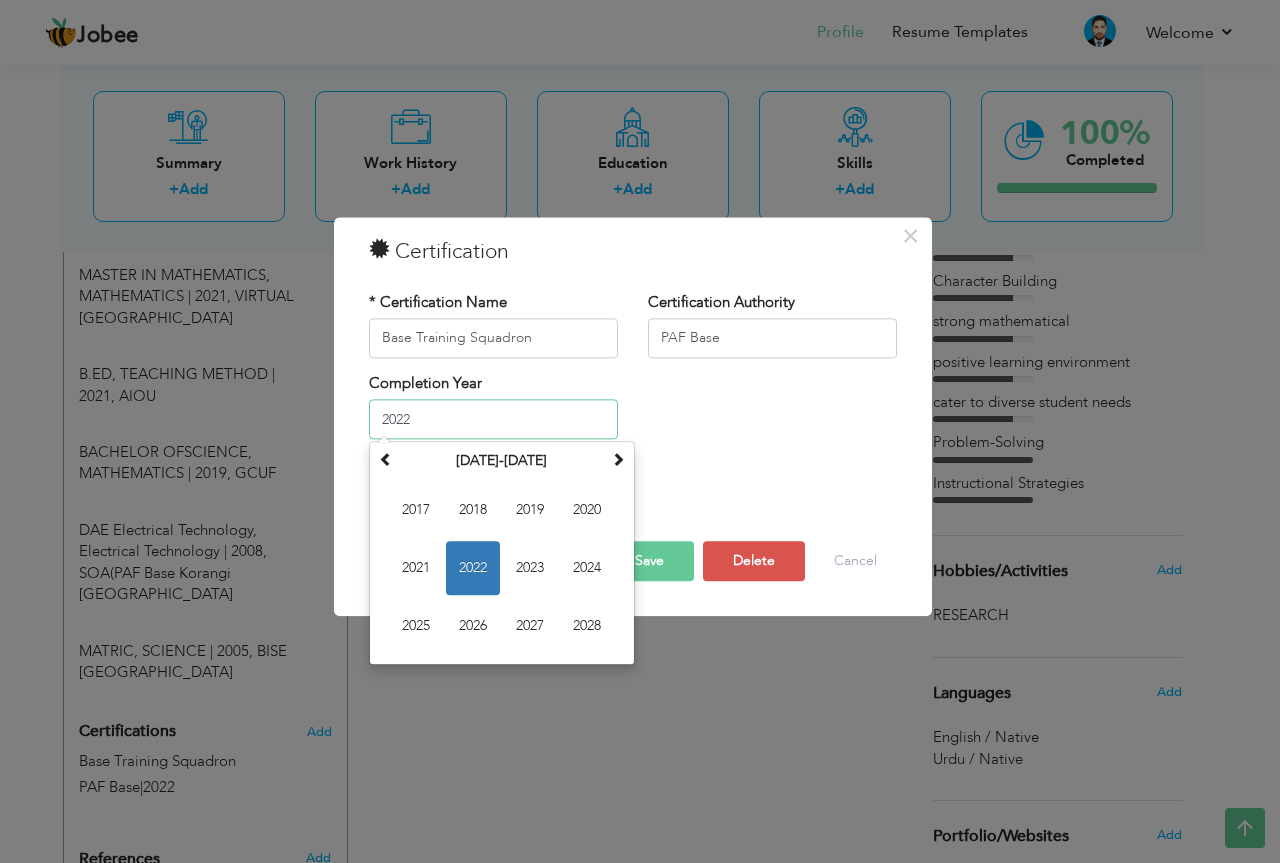 drag, startPoint x: 426, startPoint y: 420, endPoint x: 402, endPoint y: 422, distance: 24.083189 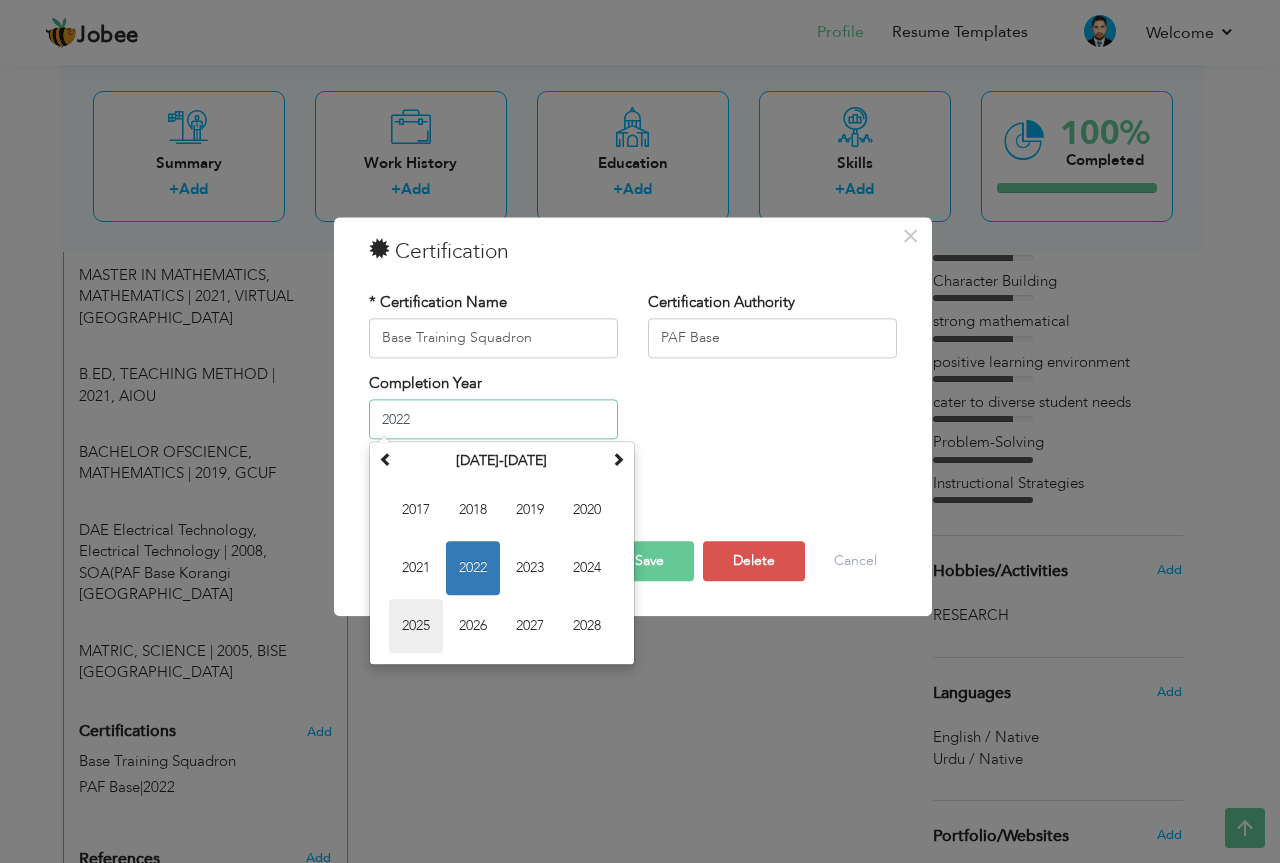click on "2025" at bounding box center [416, 627] 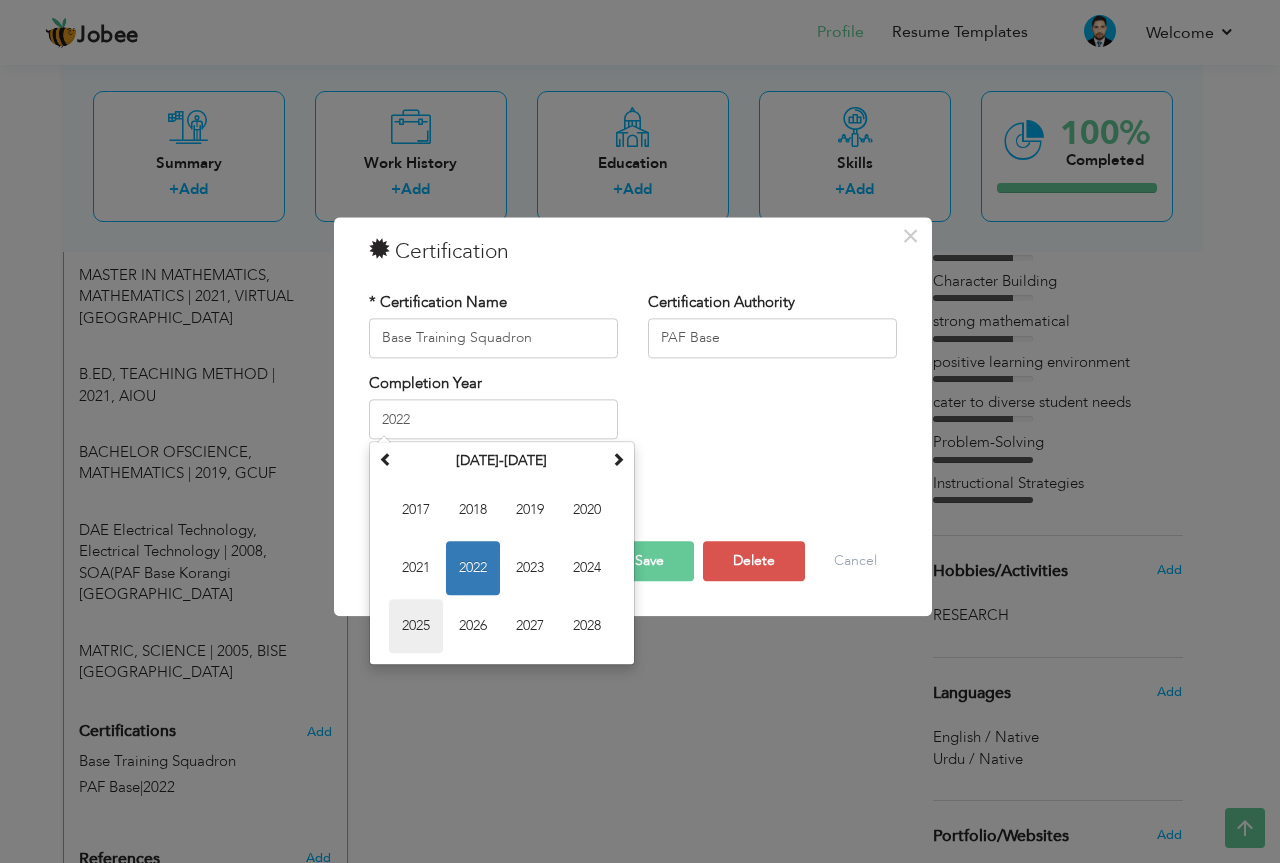 type on "2025" 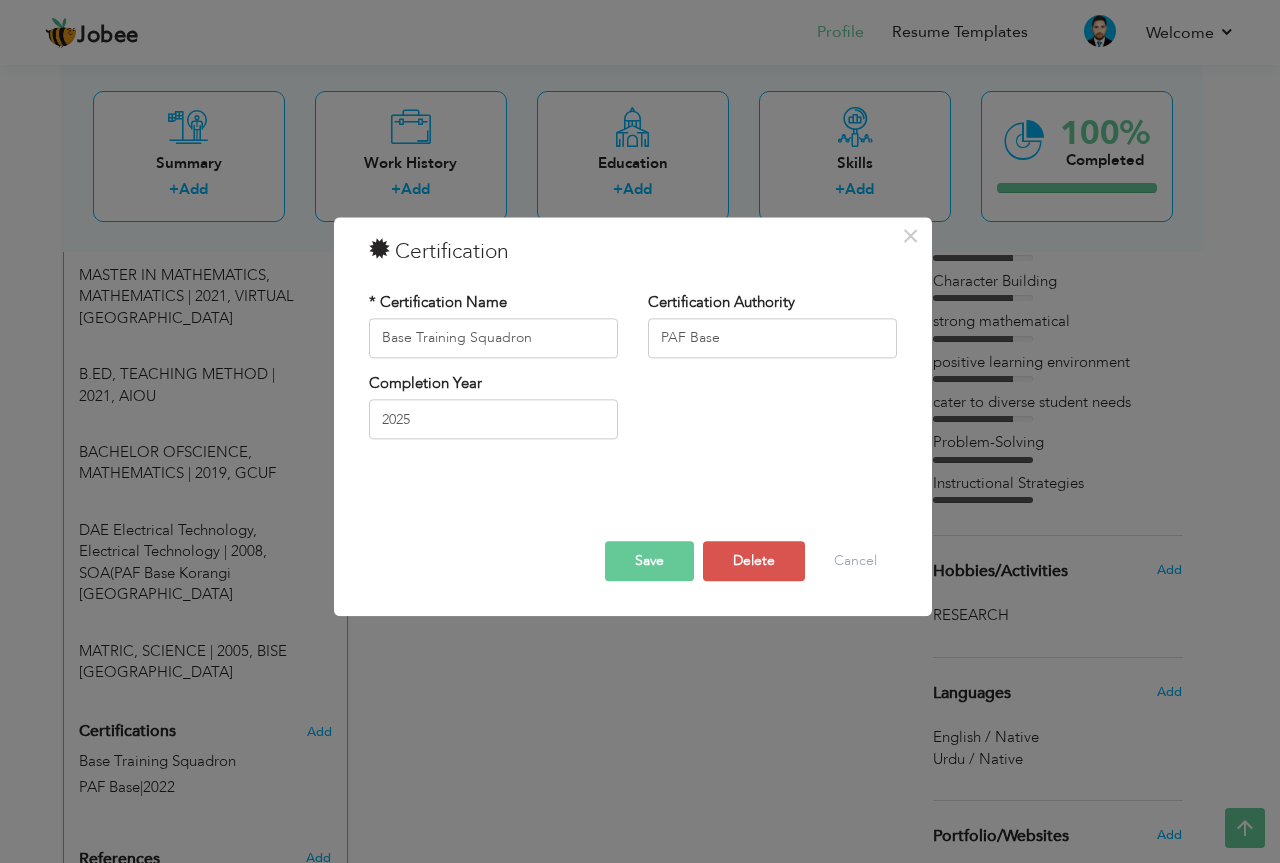 click on "Save" at bounding box center [649, 561] 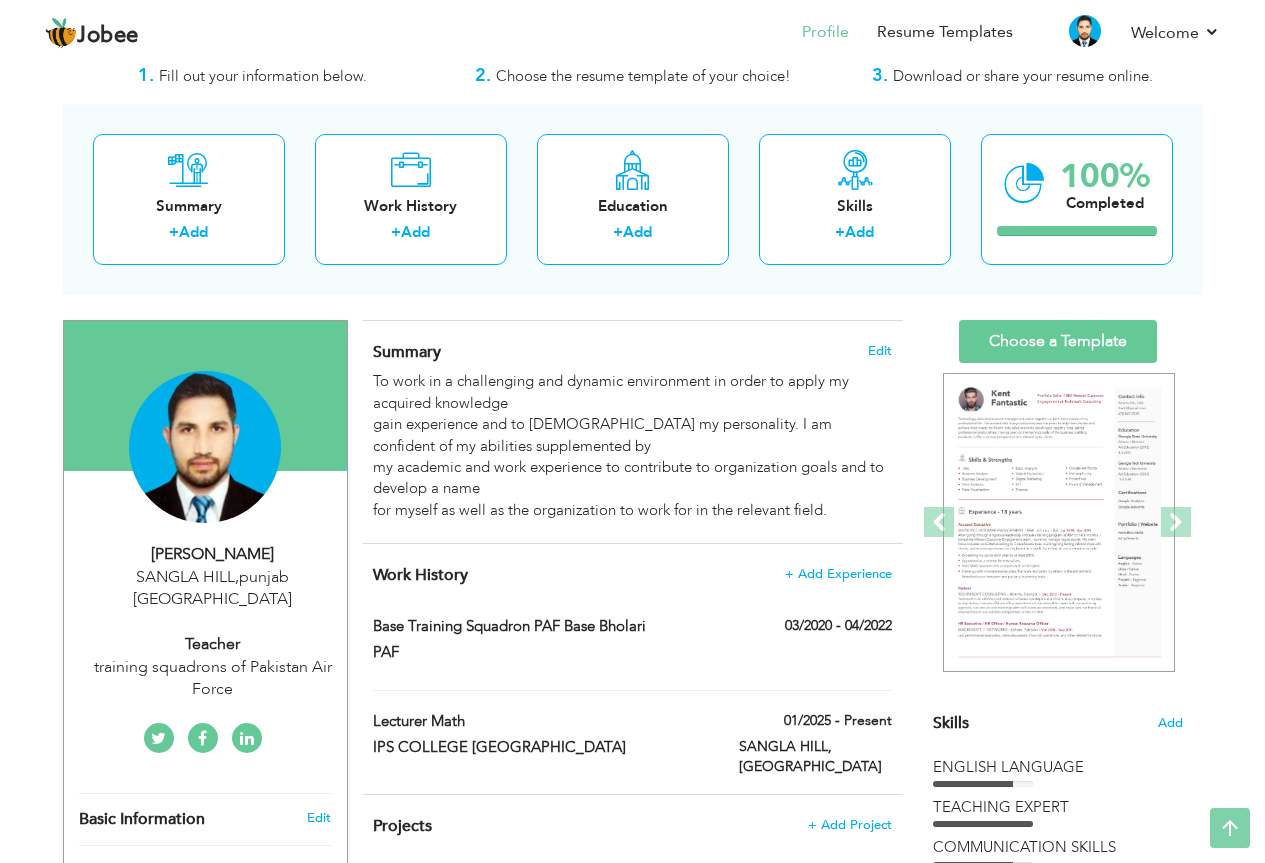 scroll, scrollTop: 0, scrollLeft: 0, axis: both 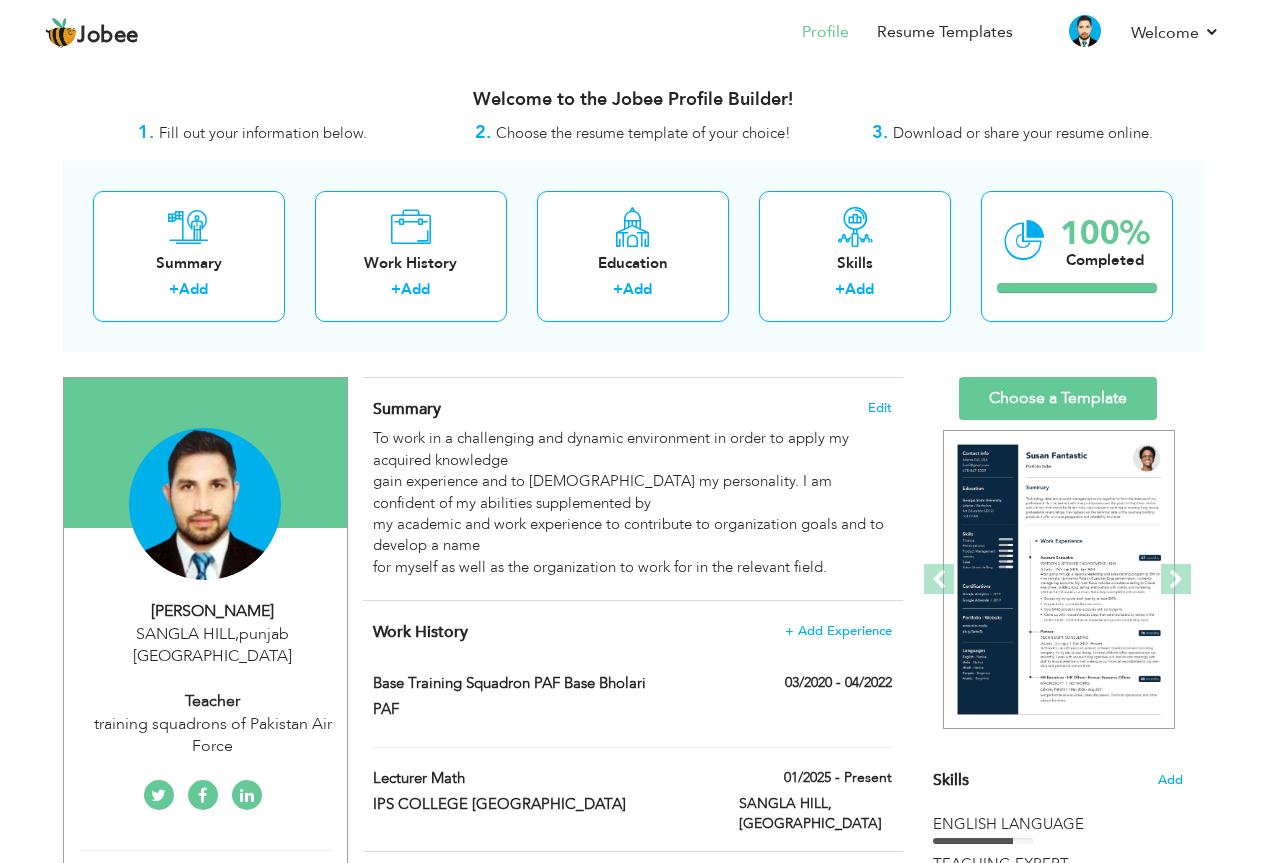 click on "Download or share your resume online." at bounding box center [1023, 133] 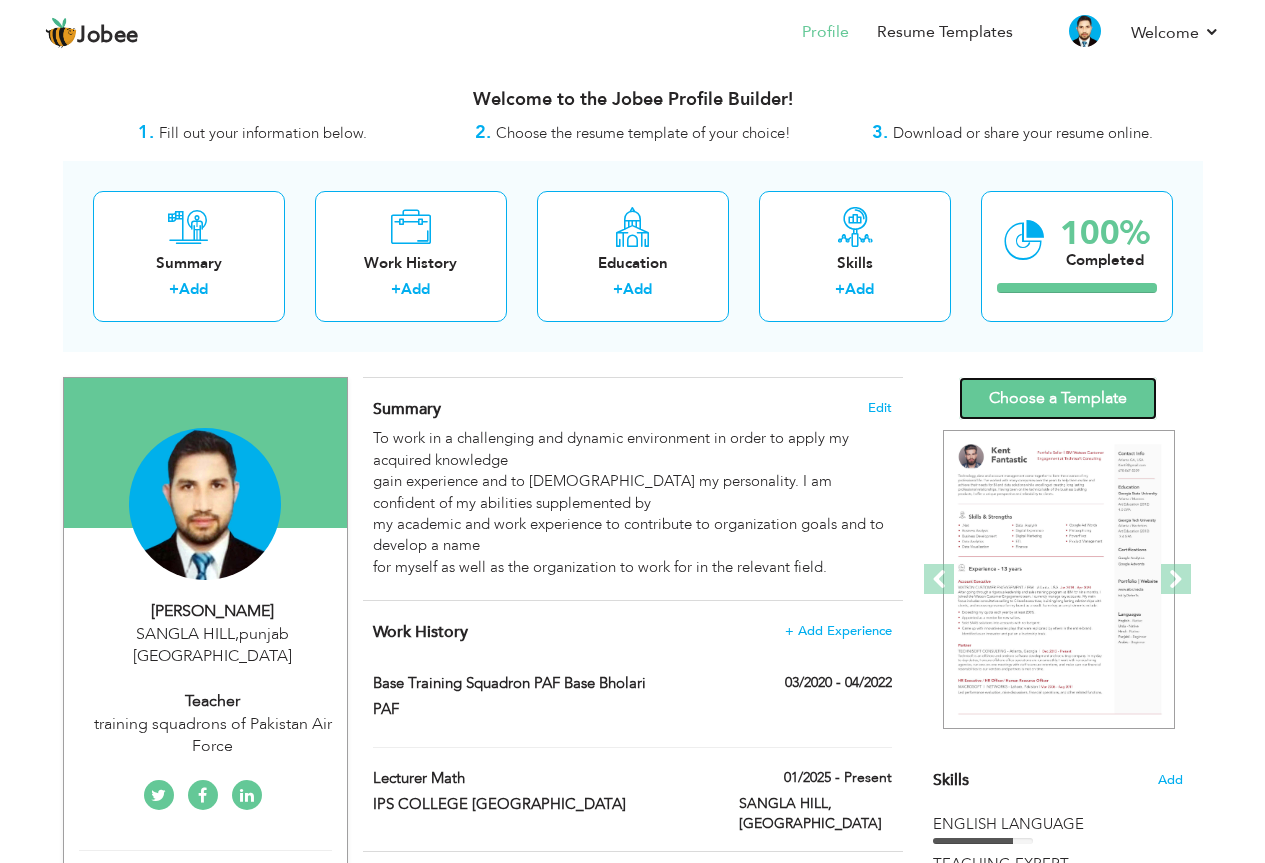 click on "Choose a Template" at bounding box center (1058, 398) 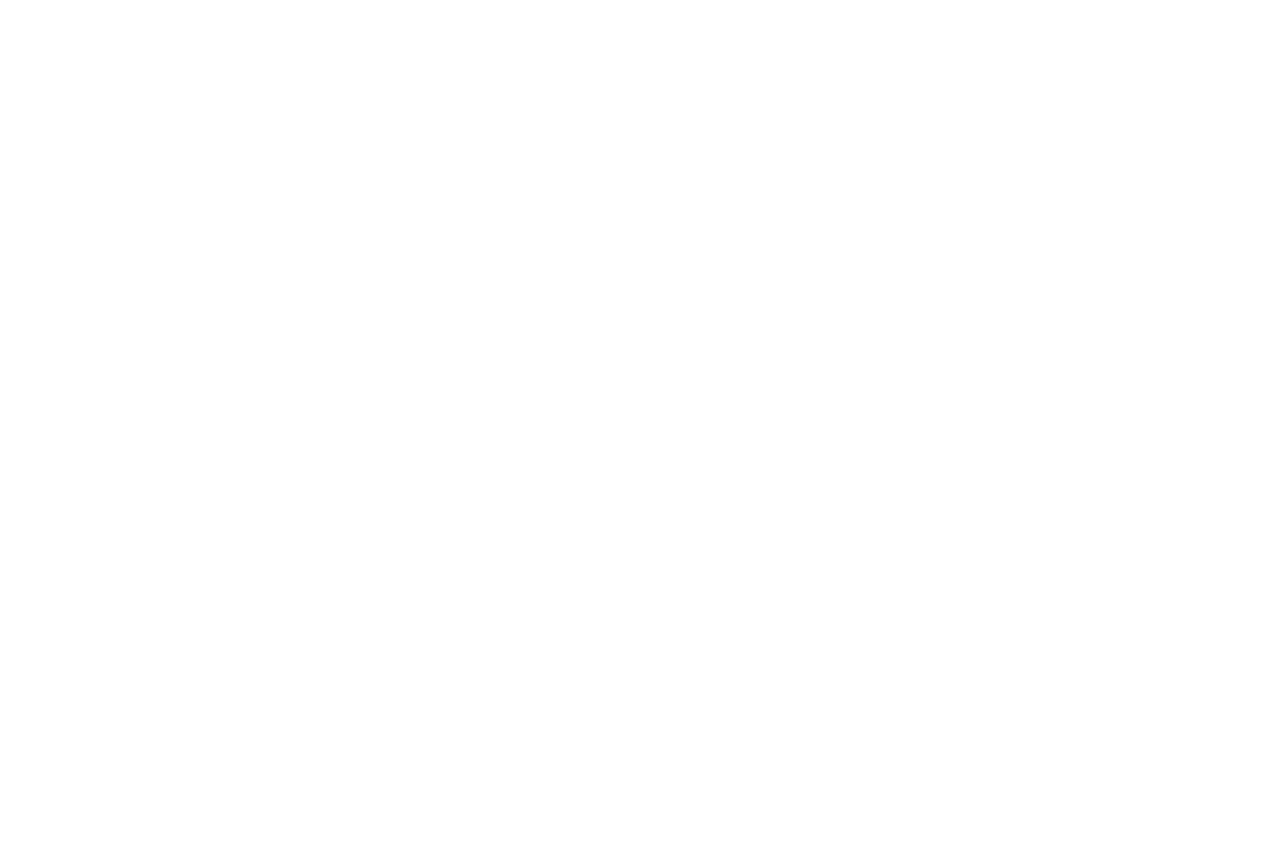 scroll, scrollTop: 0, scrollLeft: 0, axis: both 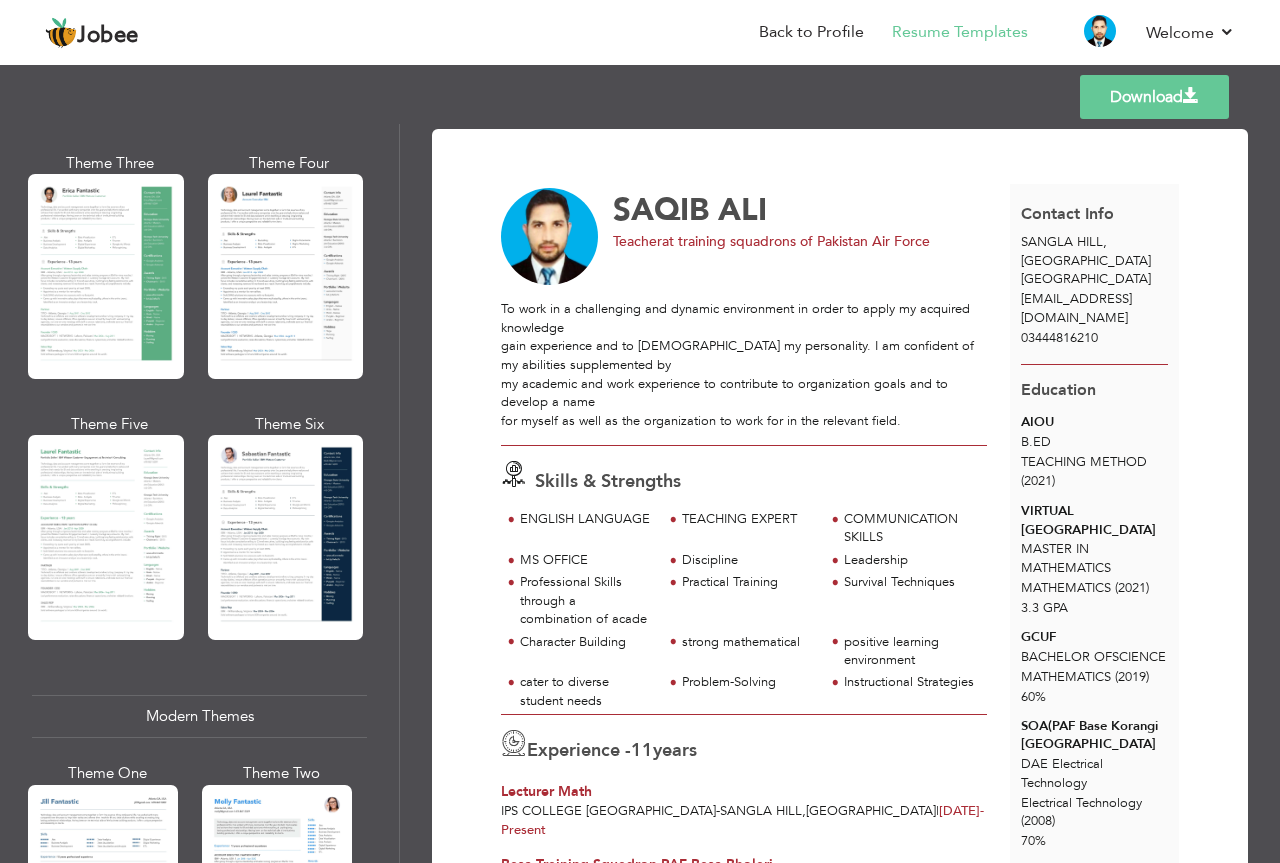 click on "Download" at bounding box center [1154, 97] 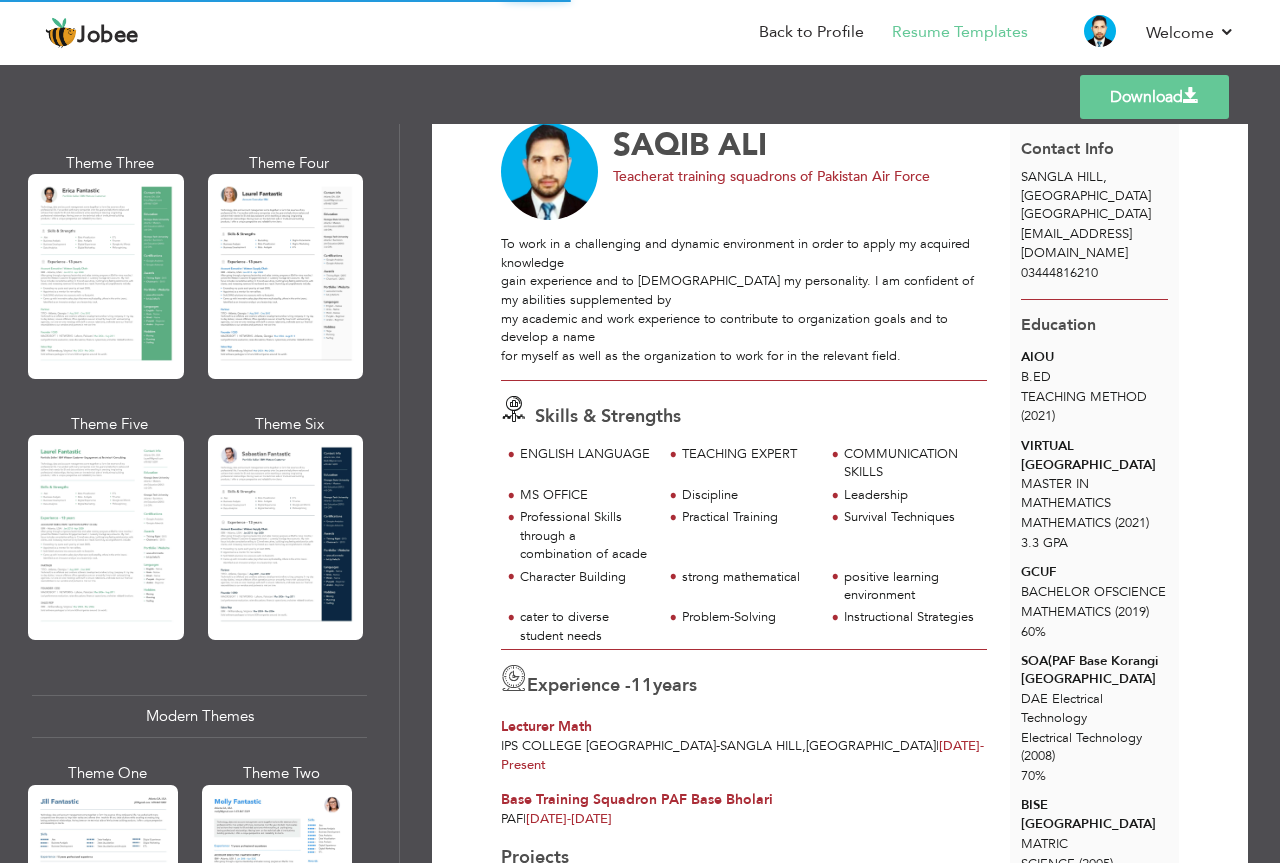 scroll, scrollTop: 0, scrollLeft: 0, axis: both 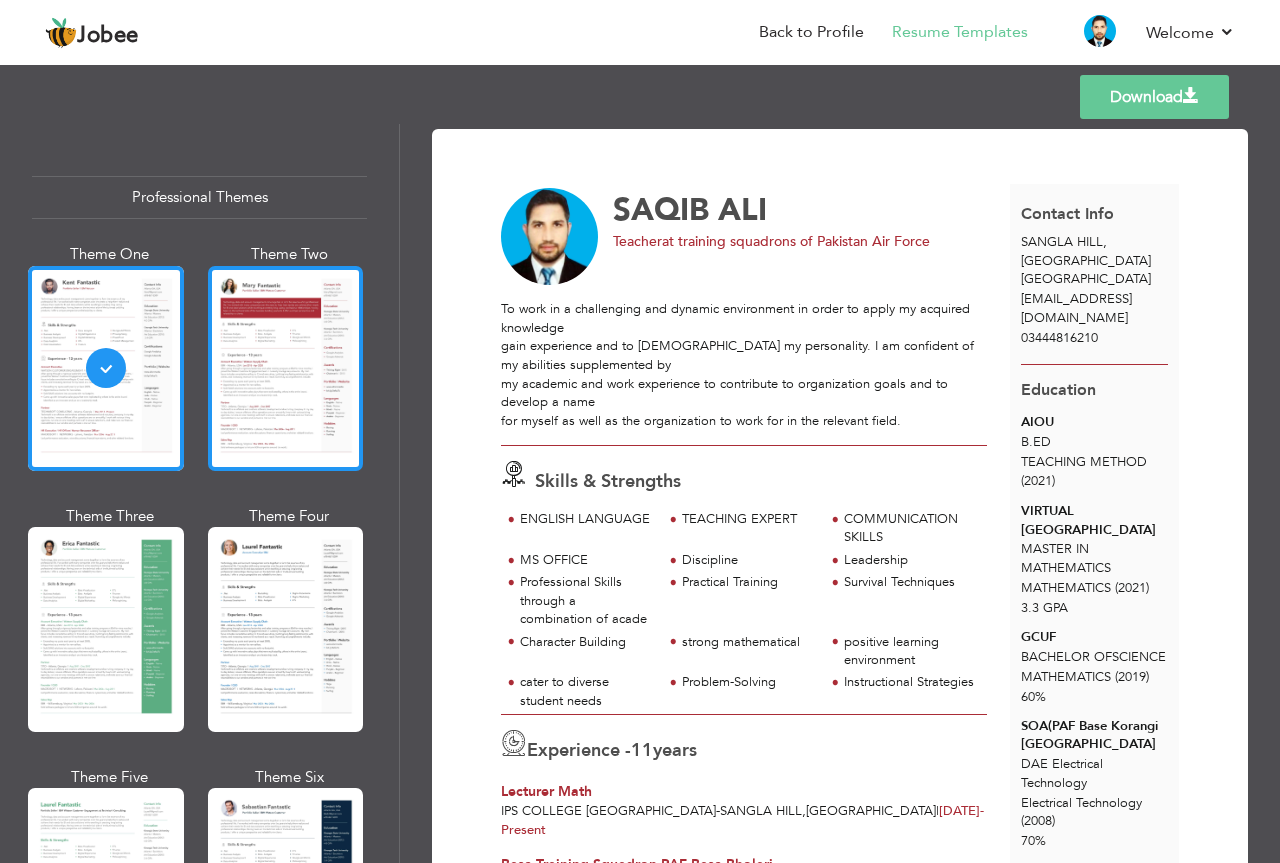 click at bounding box center (286, 368) 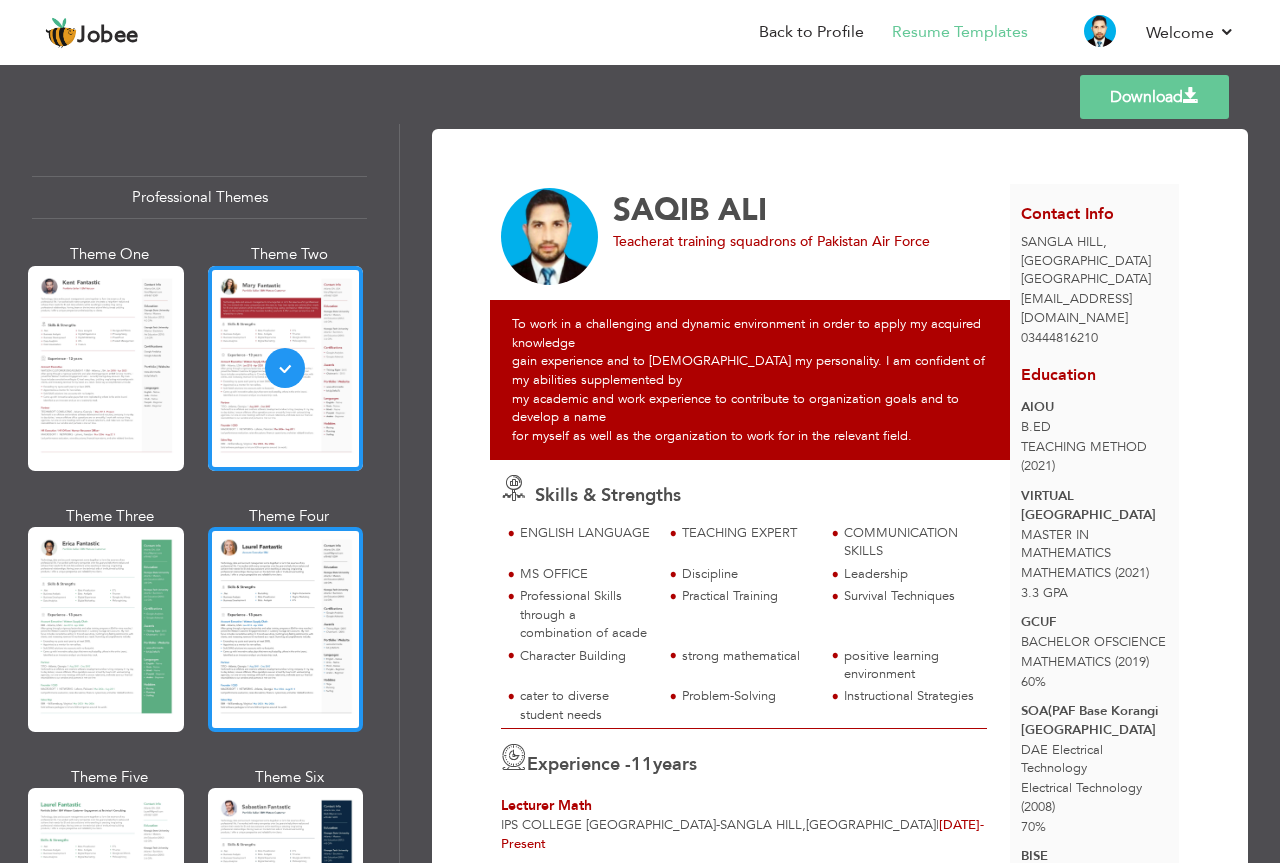 click at bounding box center (286, 629) 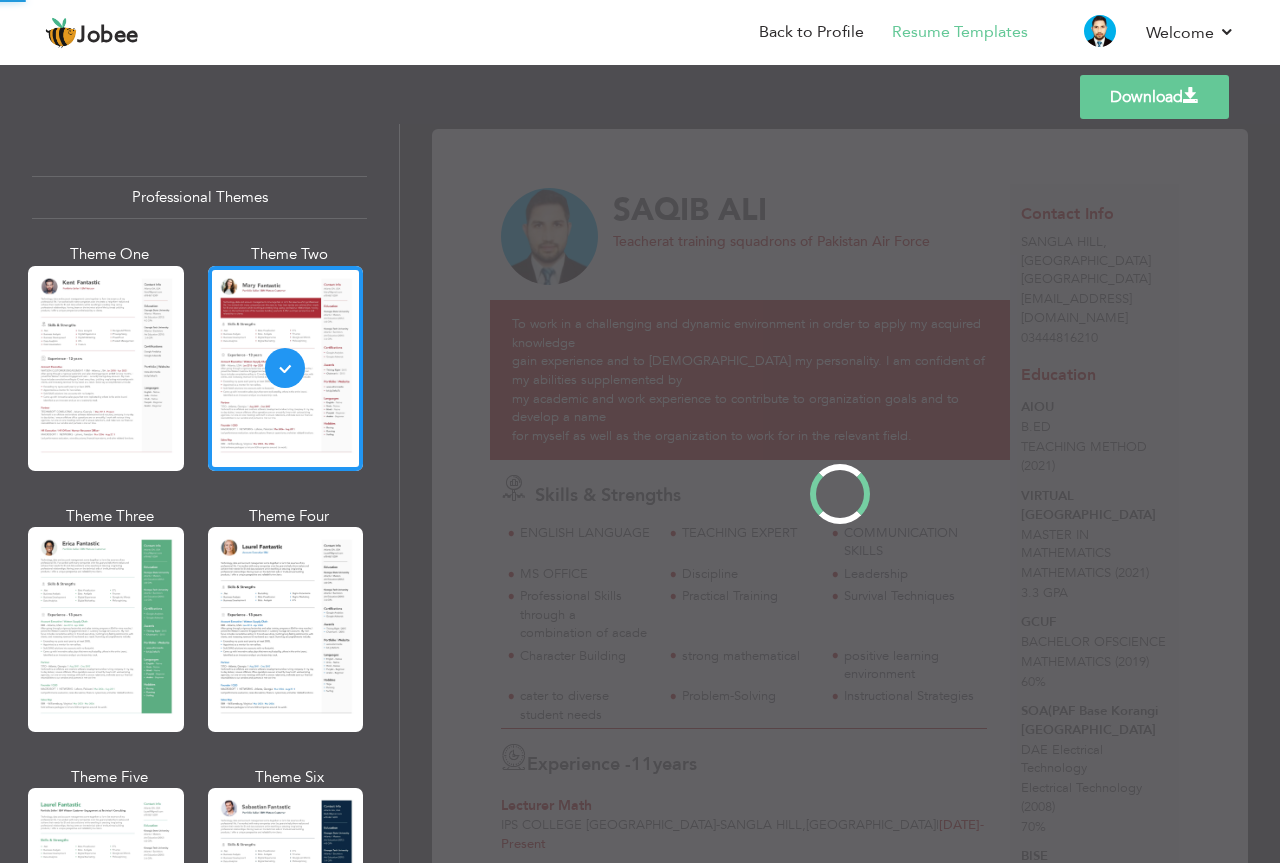 click on "Professional Themes
Theme One
Theme Two
Theme Three
Theme Four" at bounding box center (640, 493) 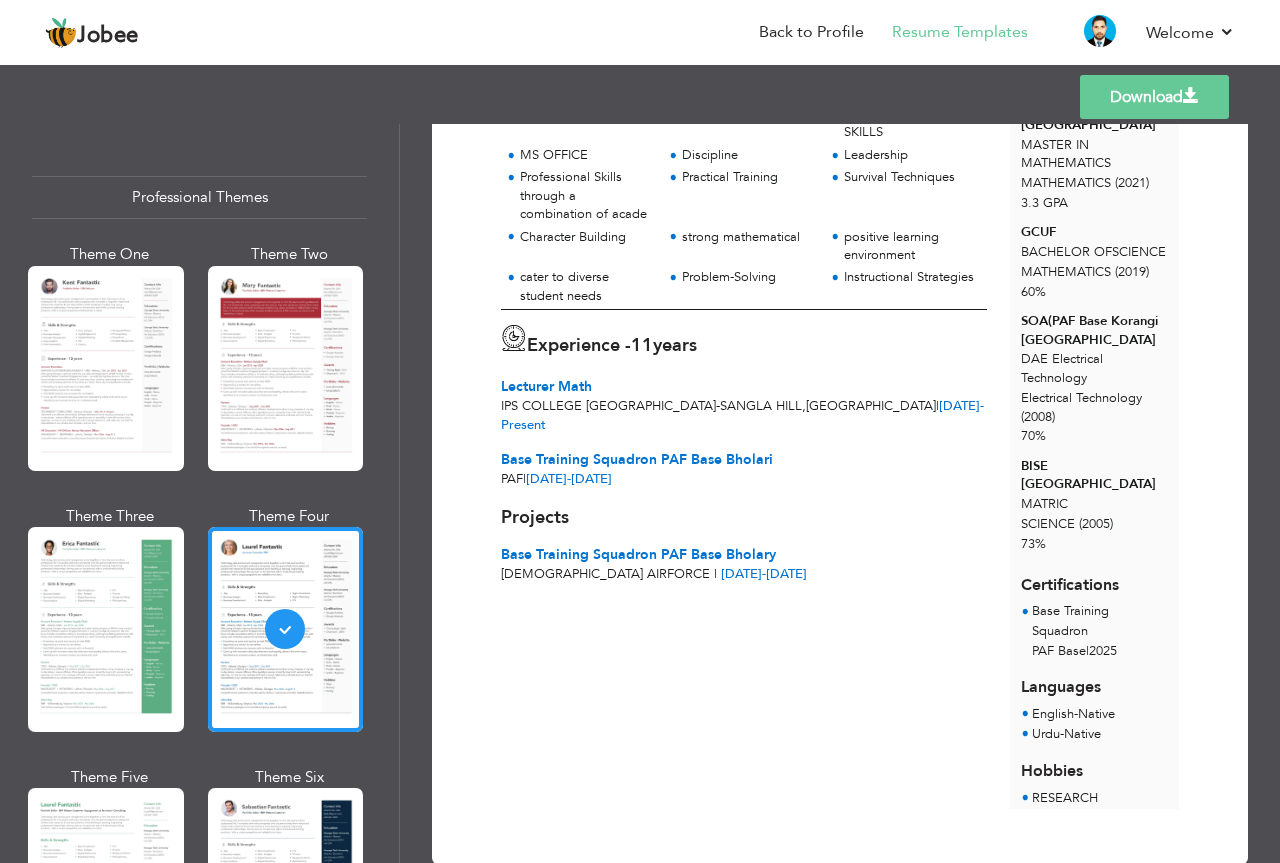 scroll, scrollTop: 410, scrollLeft: 0, axis: vertical 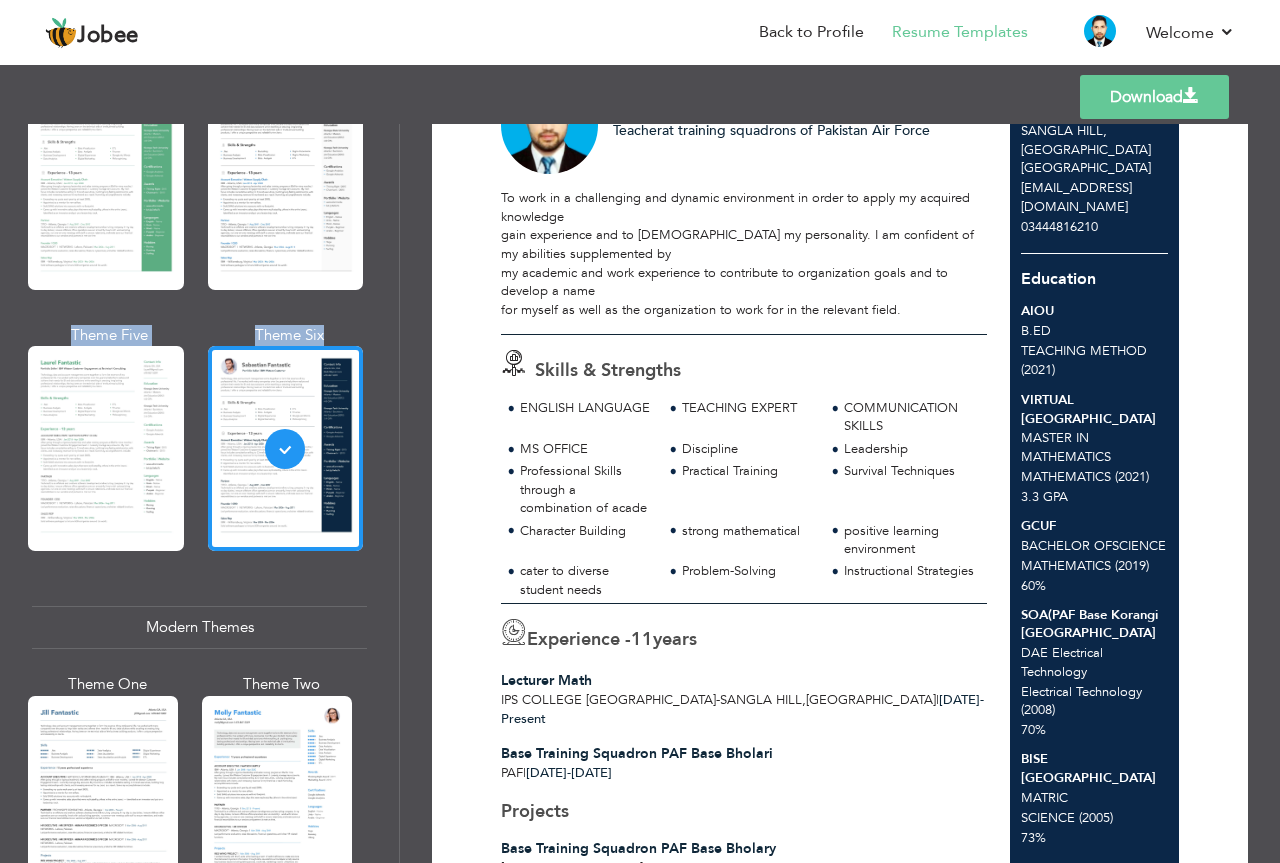 drag, startPoint x: 391, startPoint y: 253, endPoint x: 393, endPoint y: 336, distance: 83.02409 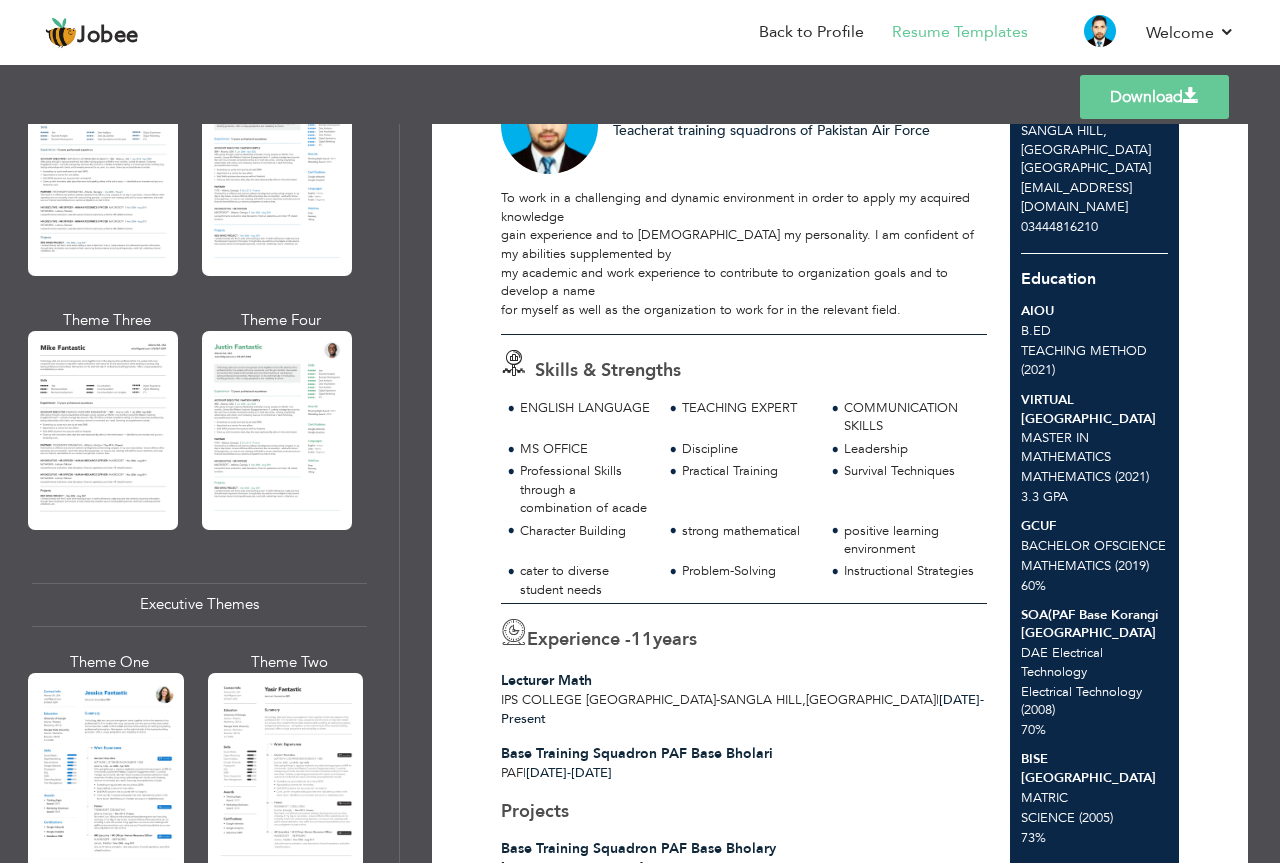 scroll, scrollTop: 1490, scrollLeft: 0, axis: vertical 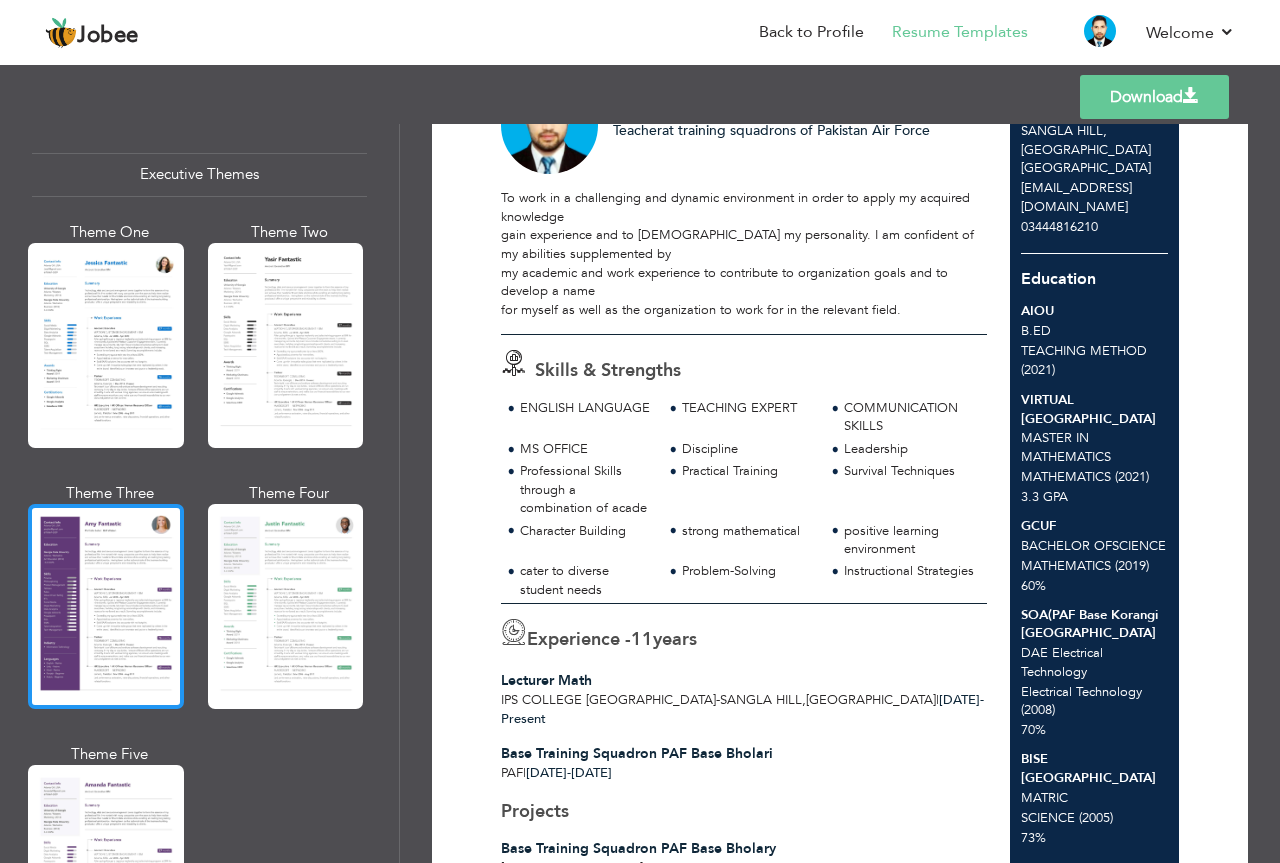click at bounding box center [106, 606] 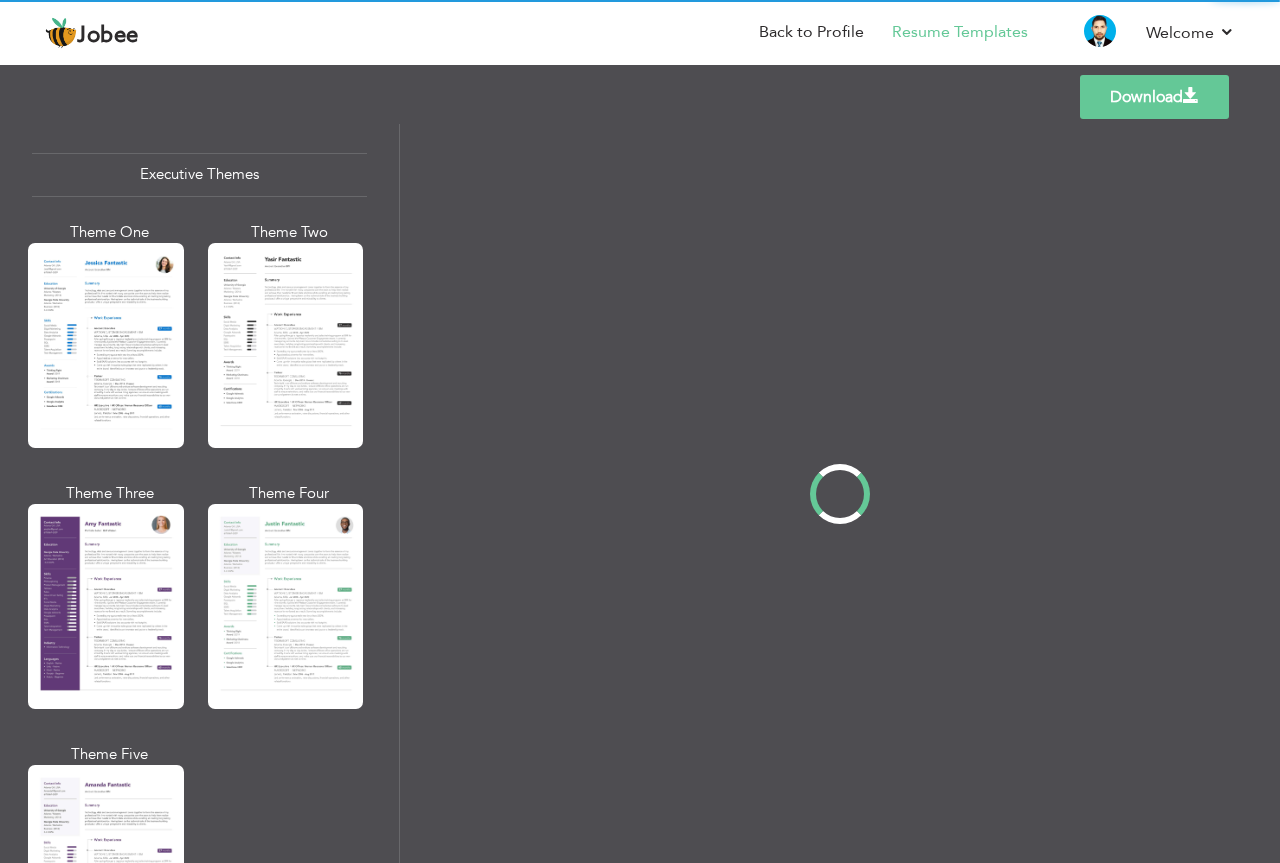 scroll, scrollTop: 0, scrollLeft: 0, axis: both 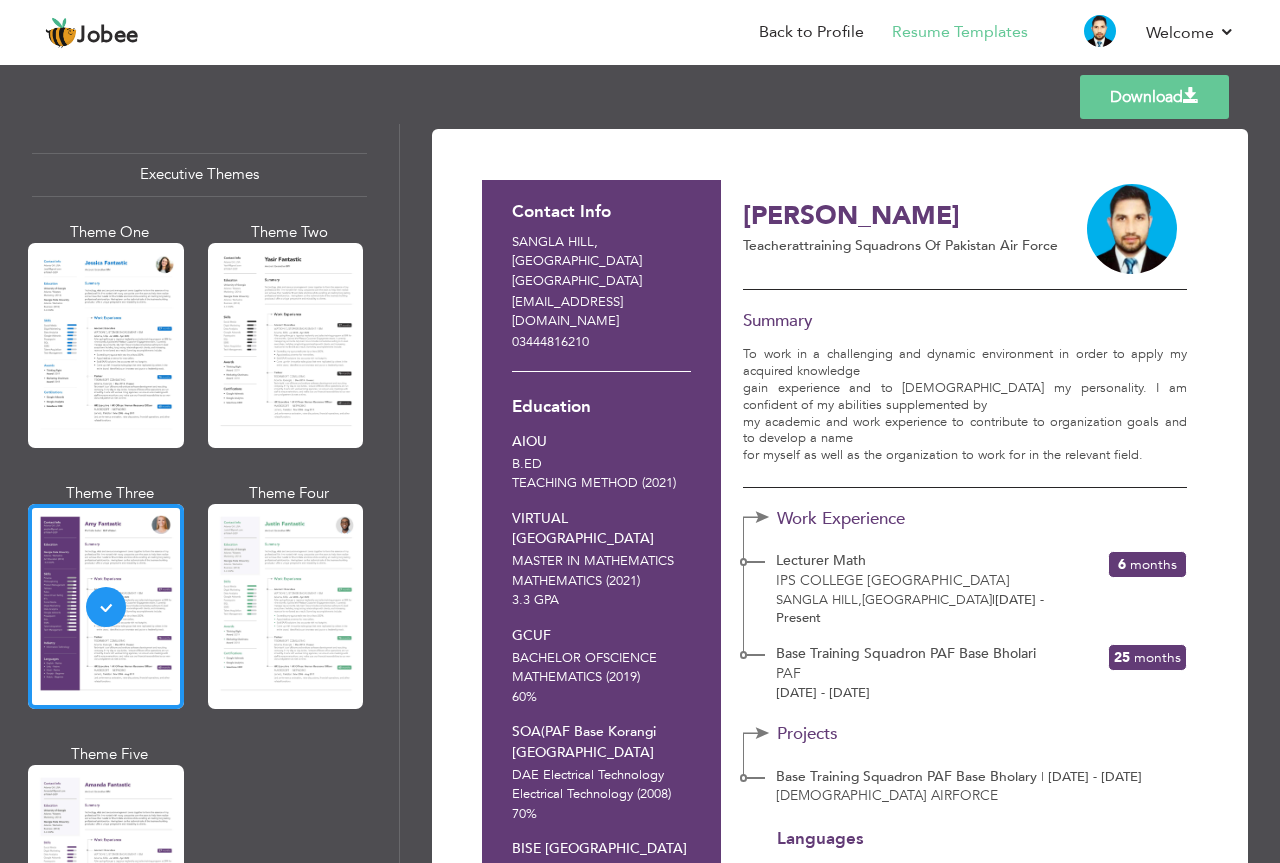 click on "Download" at bounding box center [1154, 97] 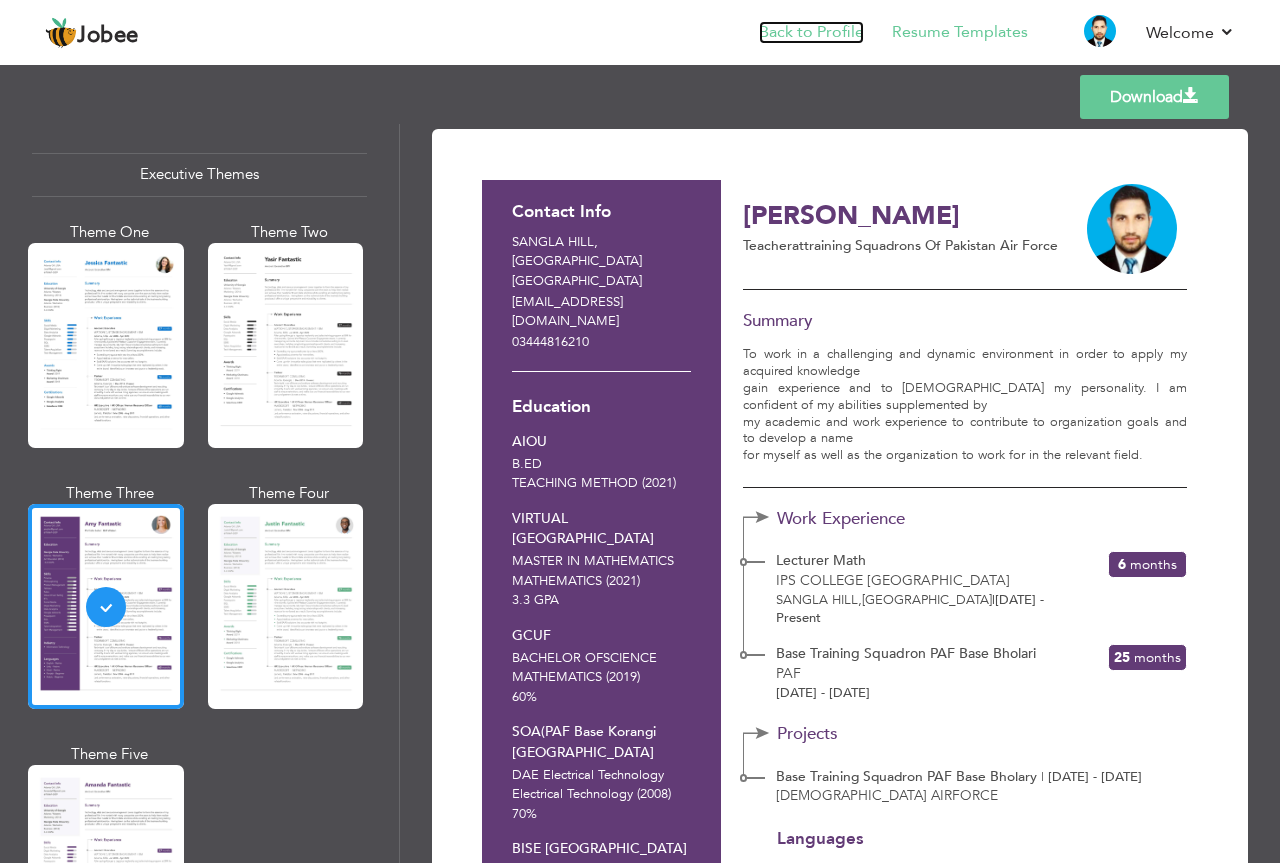 click on "Back to Profile" at bounding box center (811, 32) 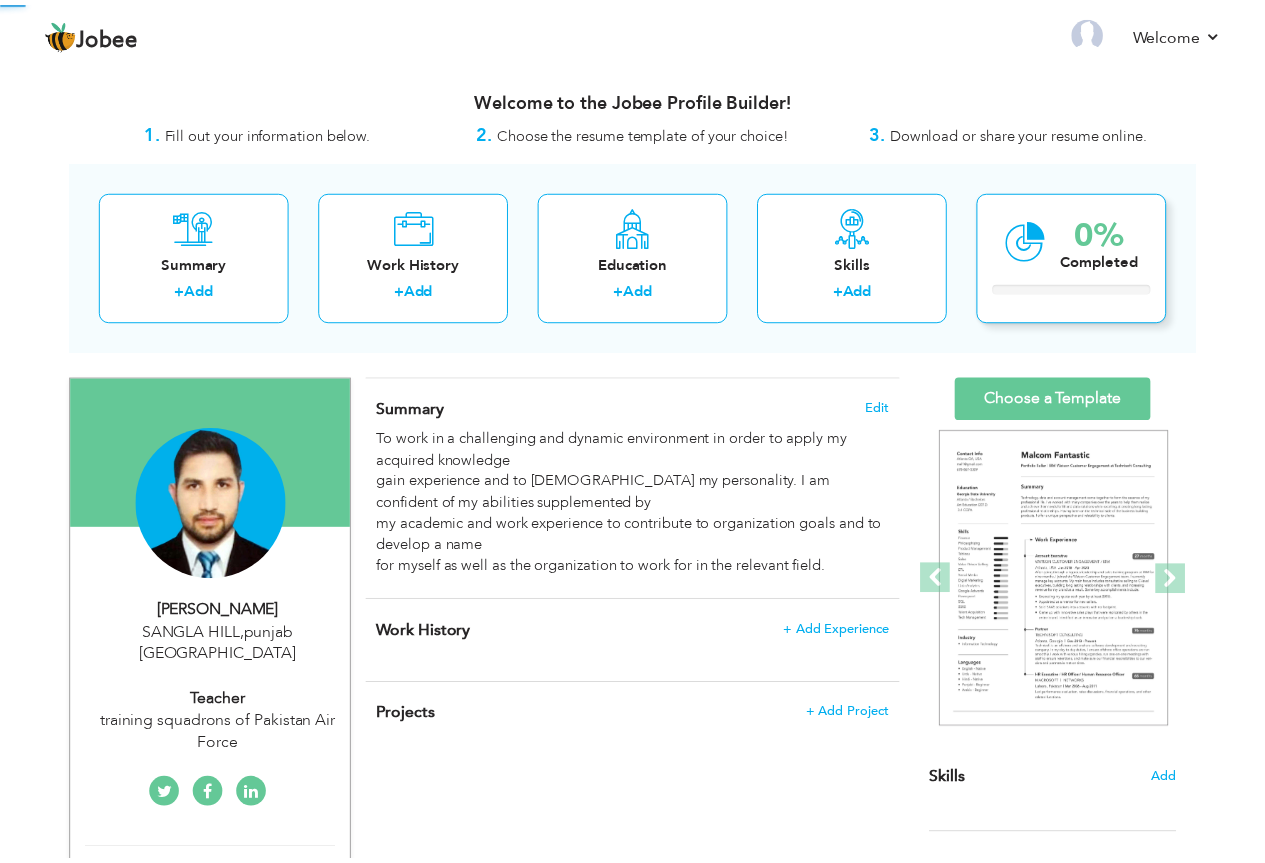 scroll, scrollTop: 0, scrollLeft: 0, axis: both 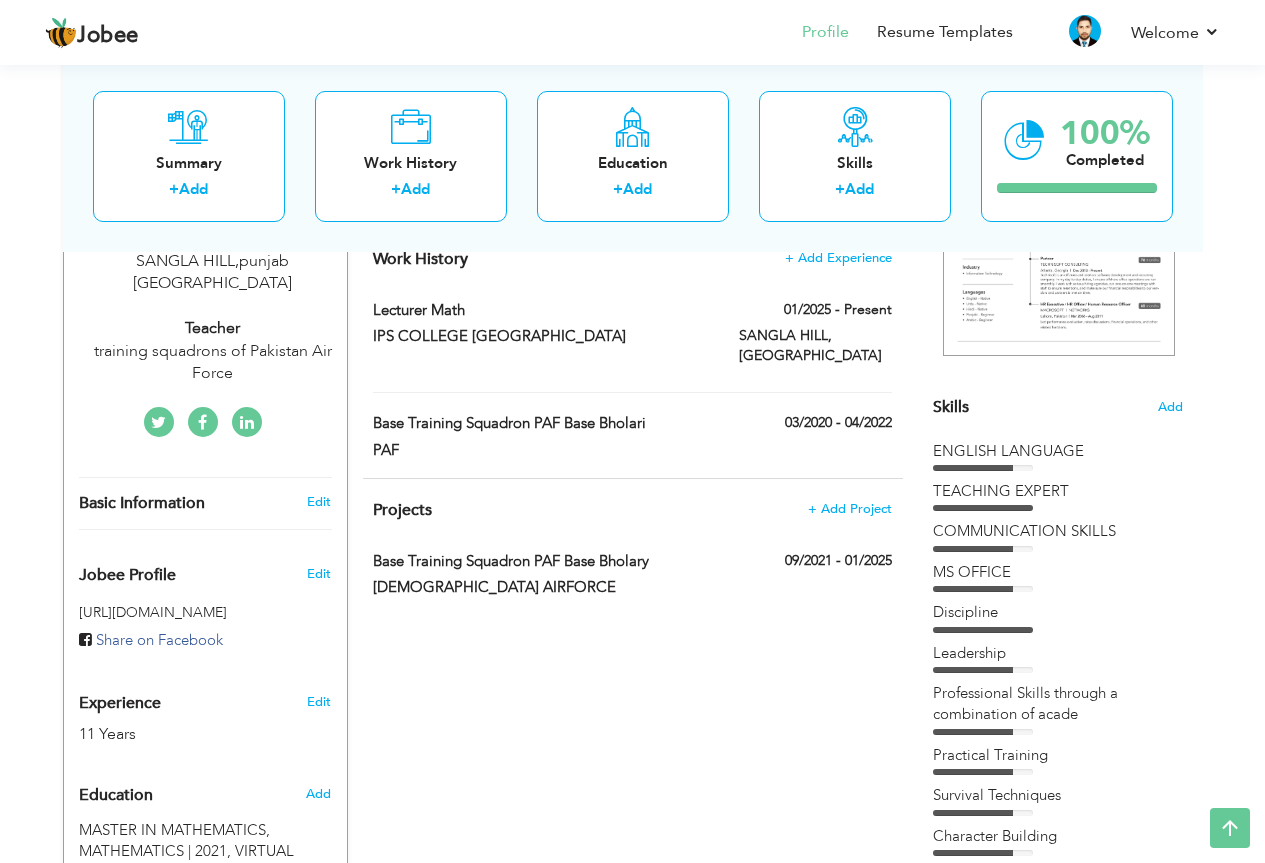 drag, startPoint x: 1279, startPoint y: 169, endPoint x: 898, endPoint y: 386, distance: 438.46323 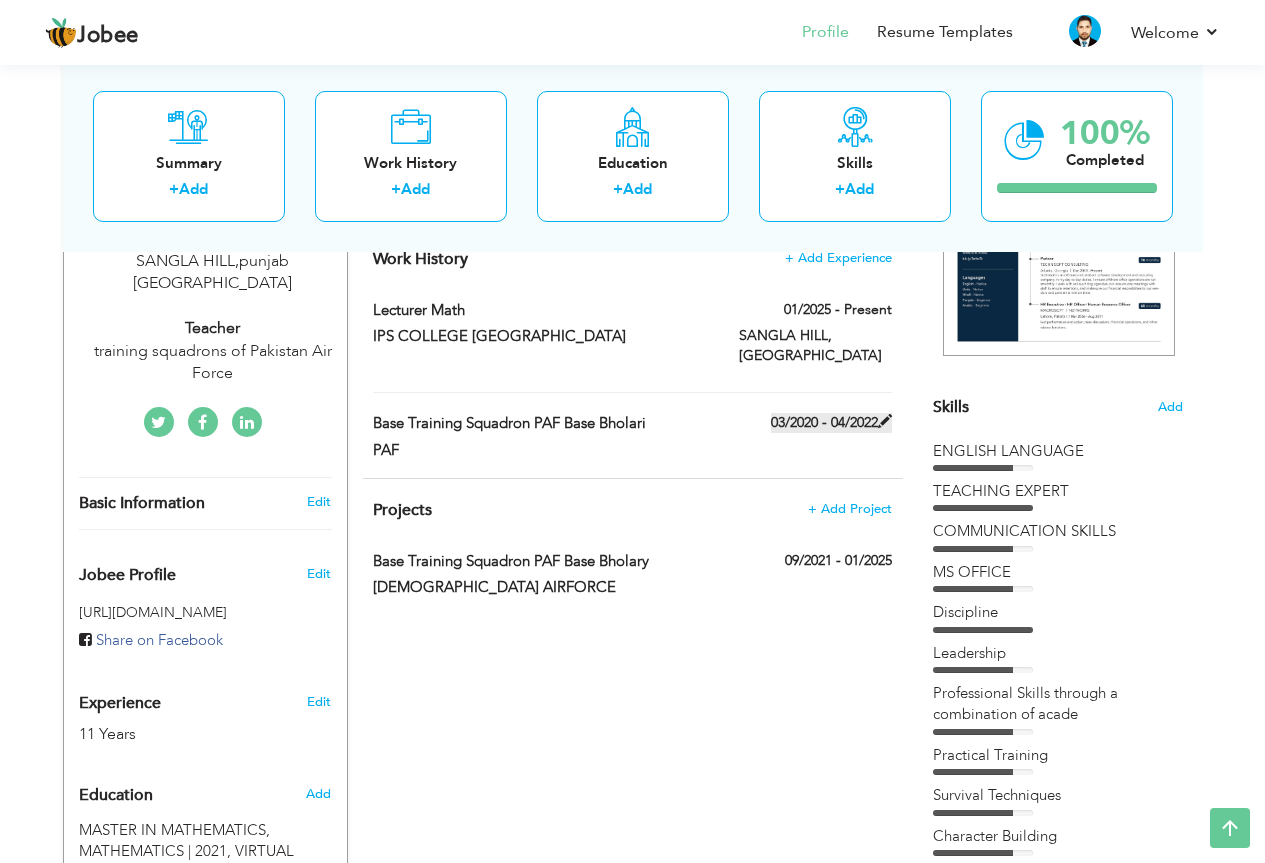 click at bounding box center (885, 421) 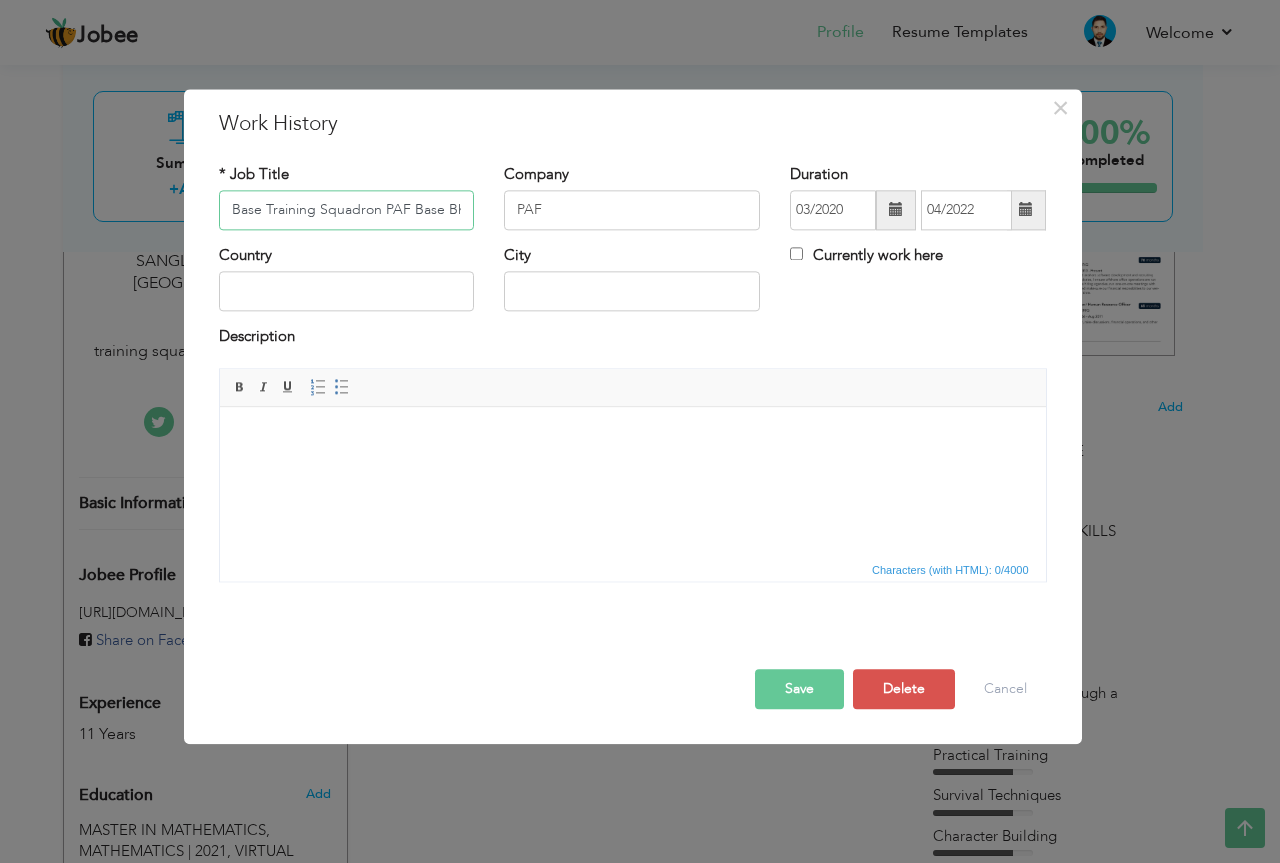 scroll, scrollTop: 0, scrollLeft: 26, axis: horizontal 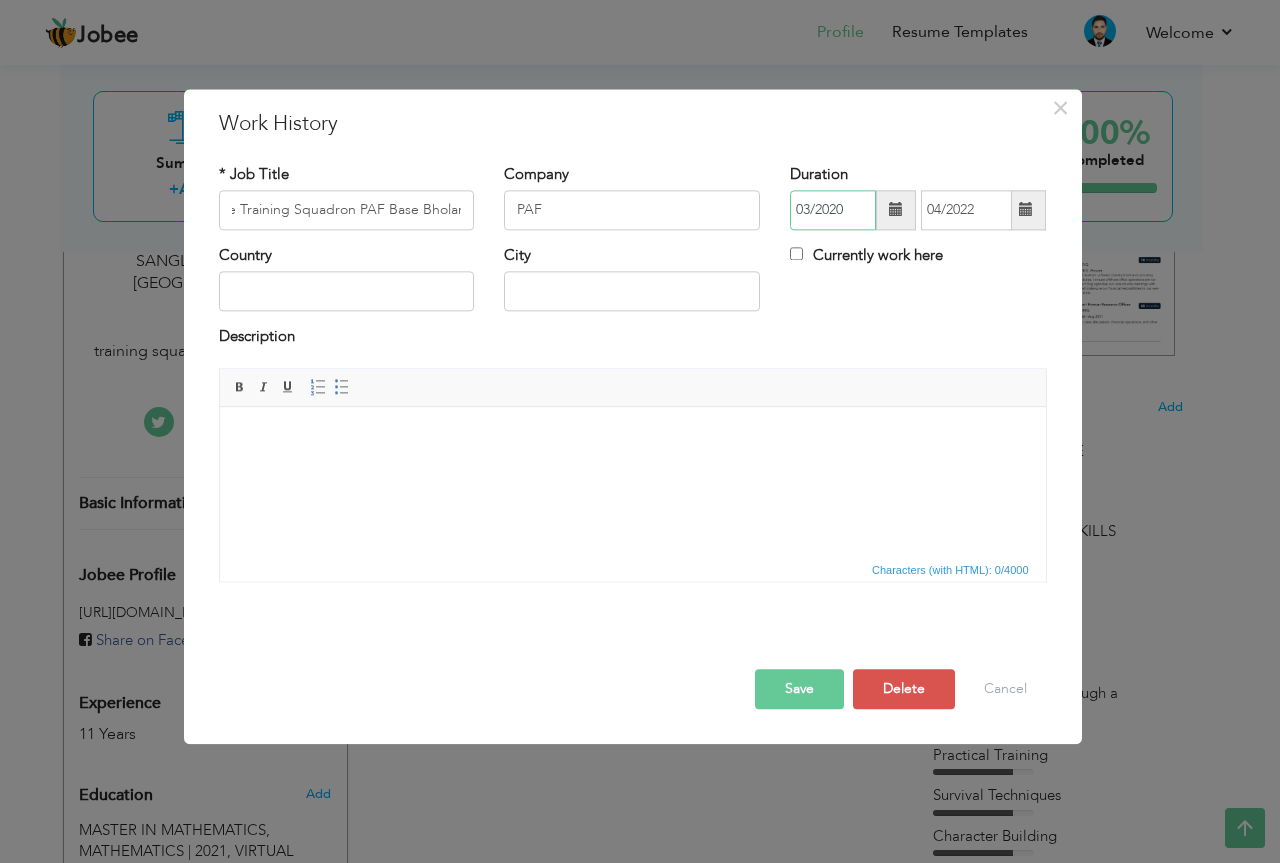 click on "03/2020" at bounding box center [833, 210] 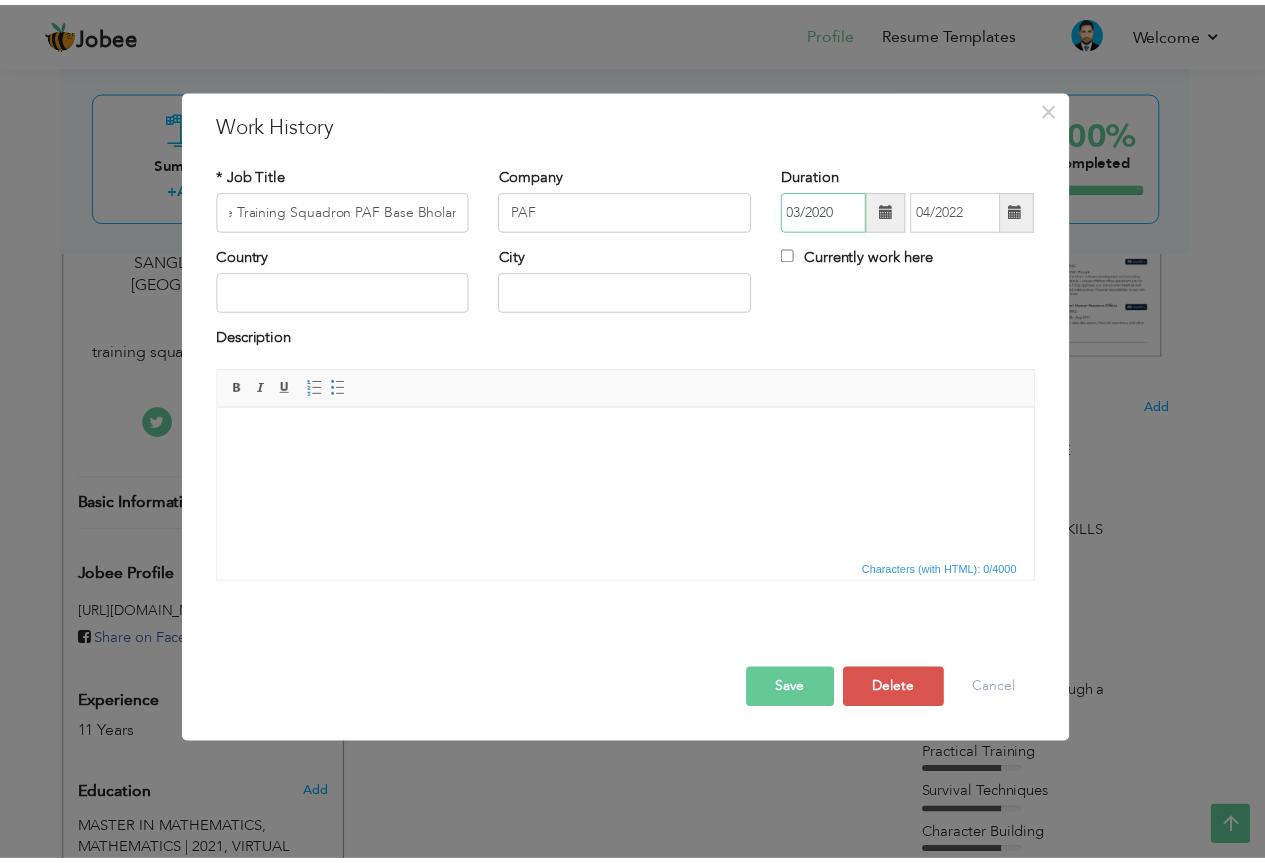 scroll, scrollTop: 0, scrollLeft: 0, axis: both 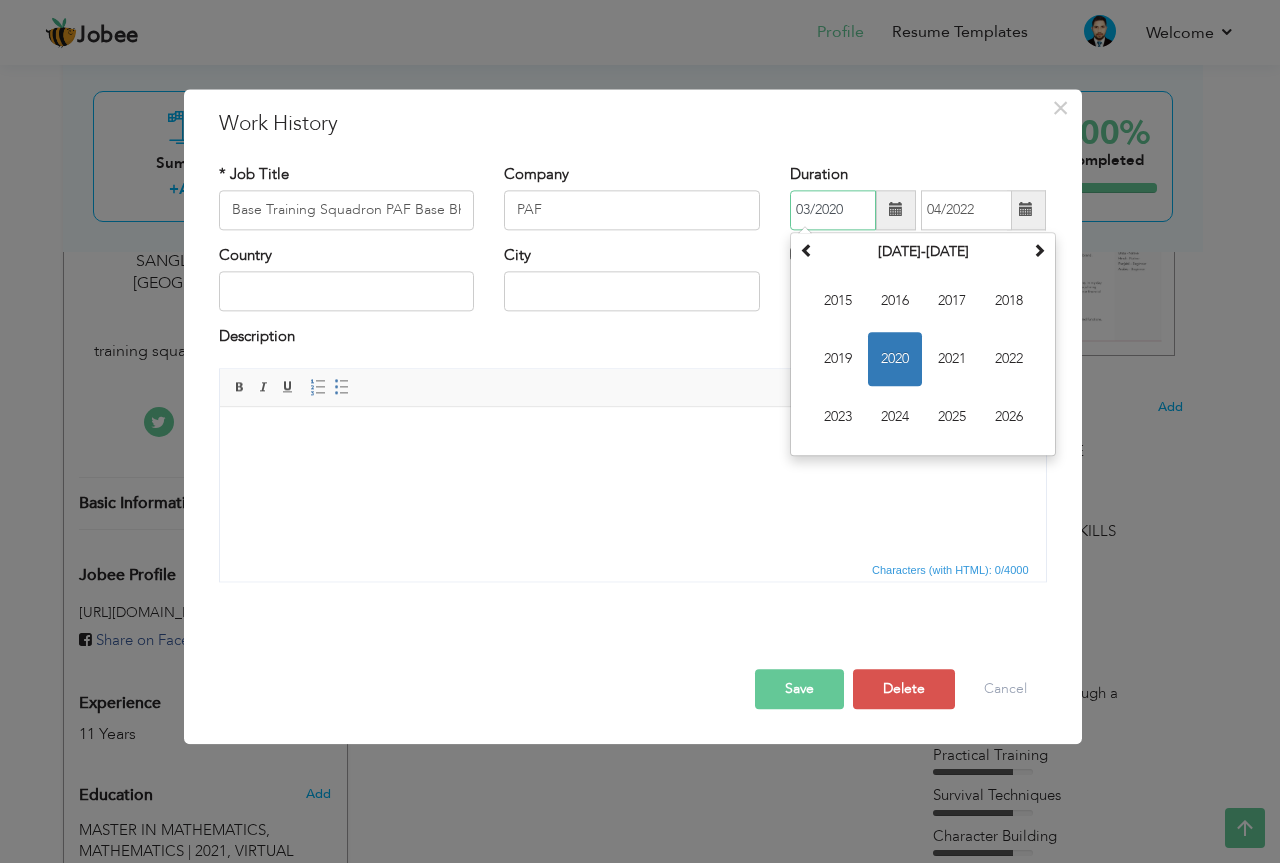 click on "2021" at bounding box center (952, 359) 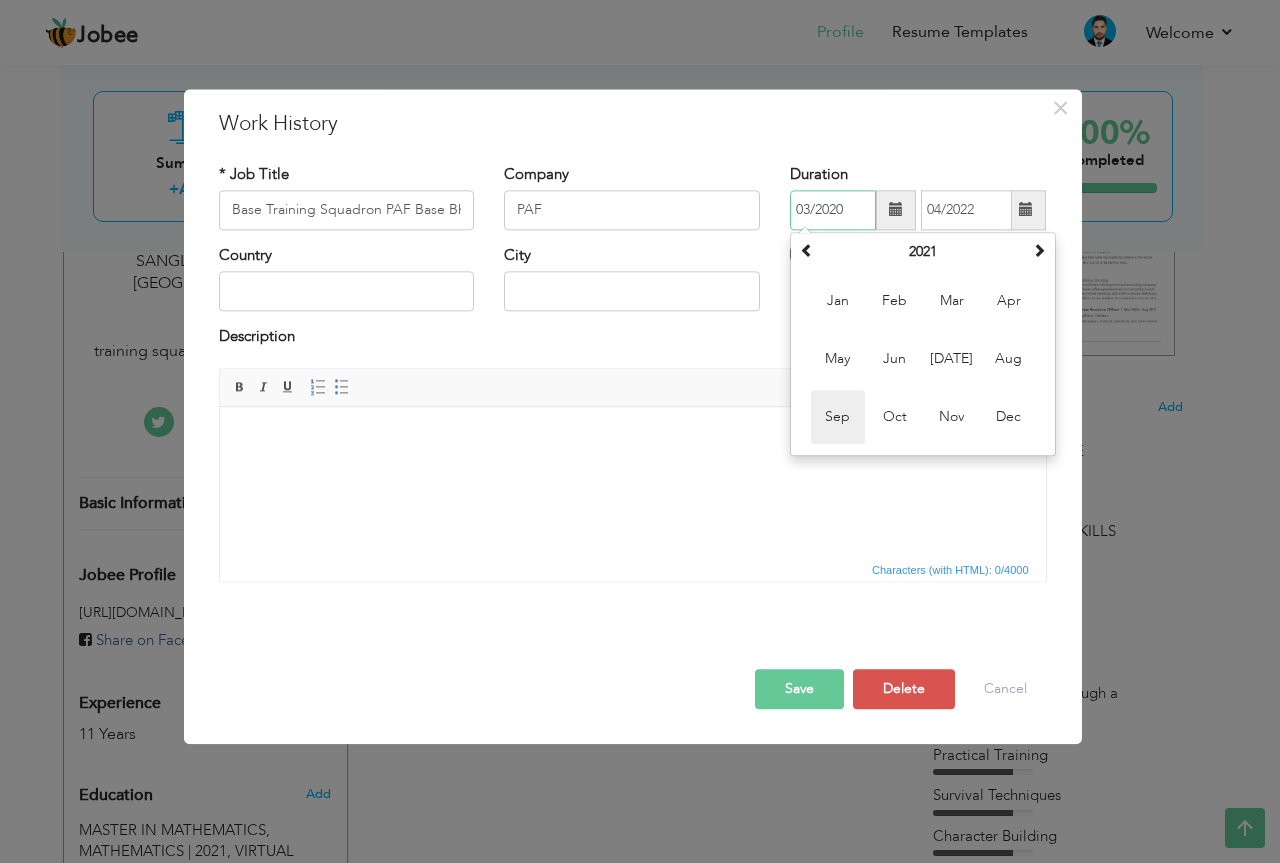 click on "Sep" at bounding box center (838, 417) 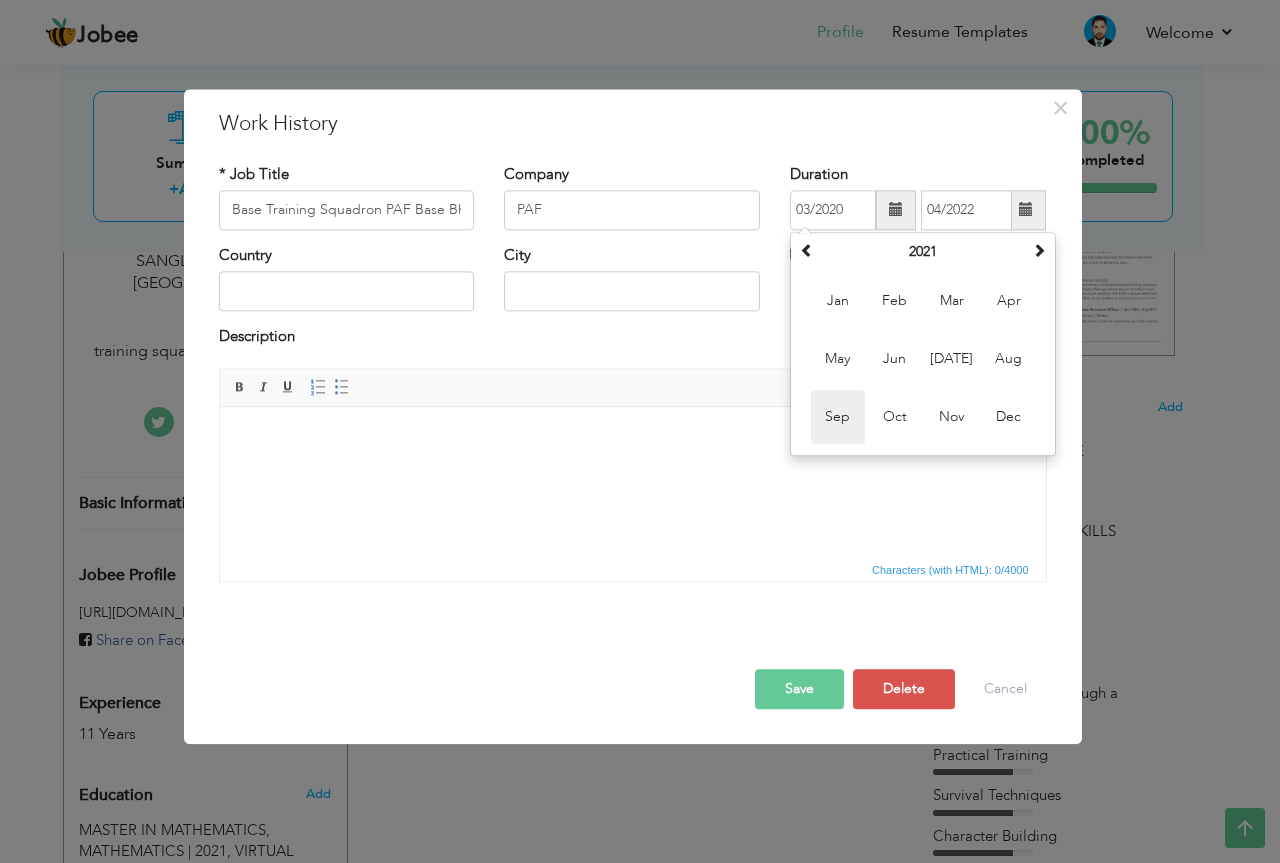 type on "09/2021" 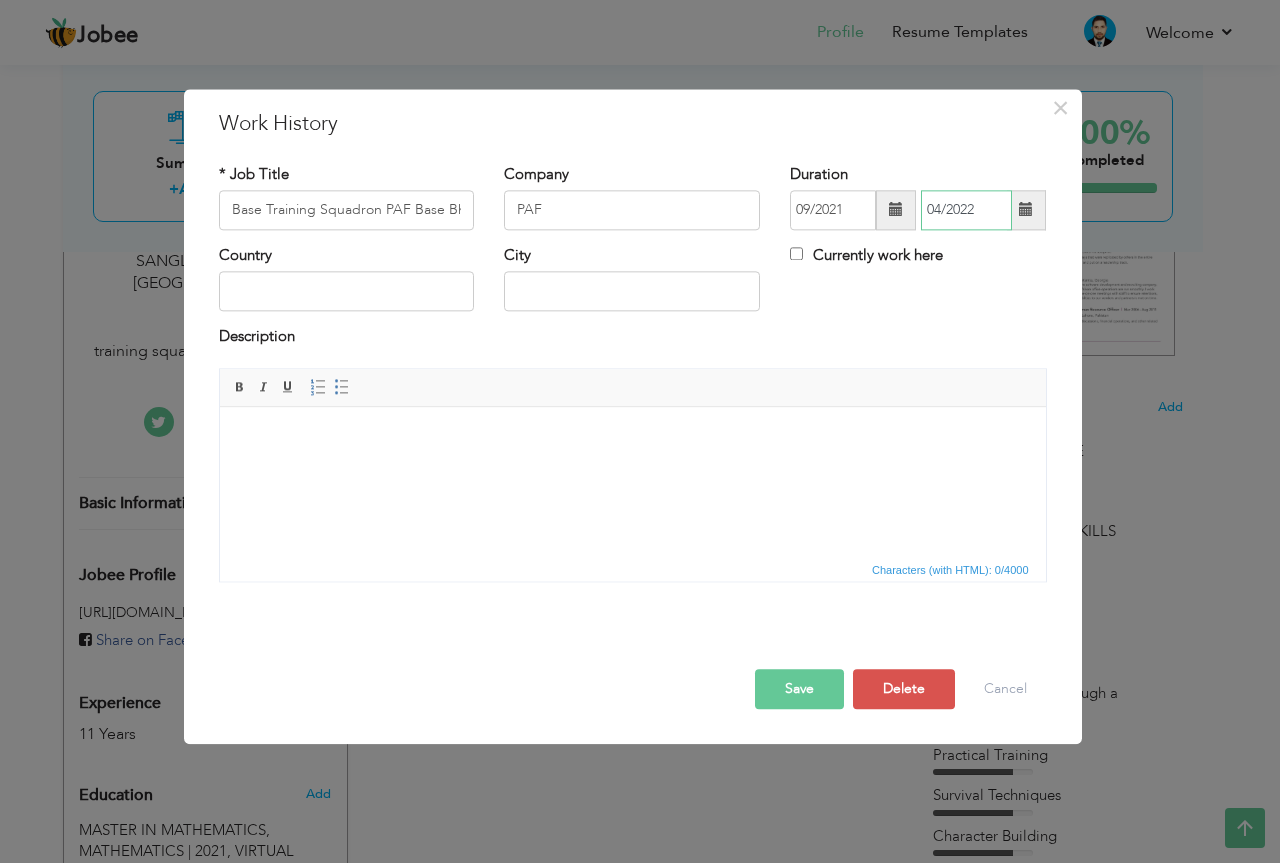 click on "04/2022" at bounding box center [966, 210] 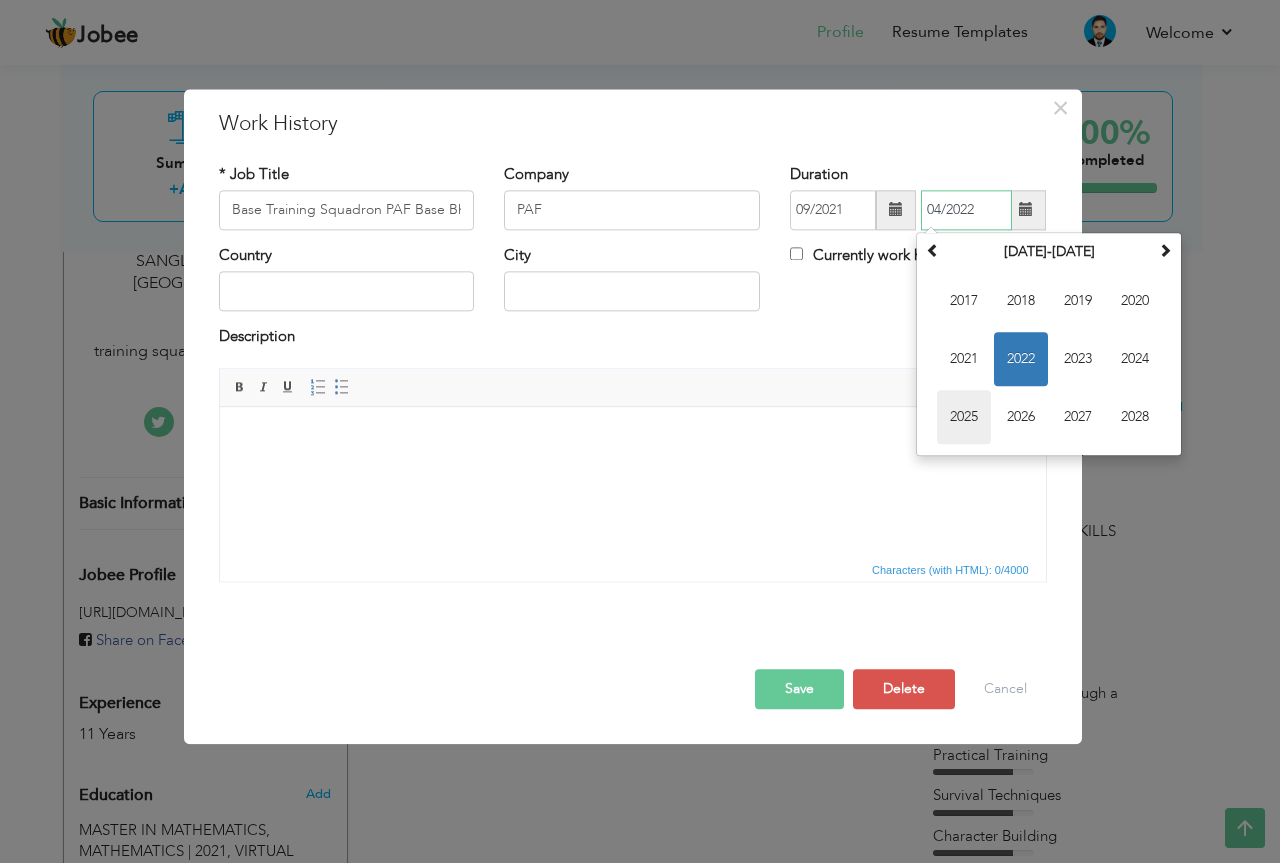 click on "2025" at bounding box center (964, 417) 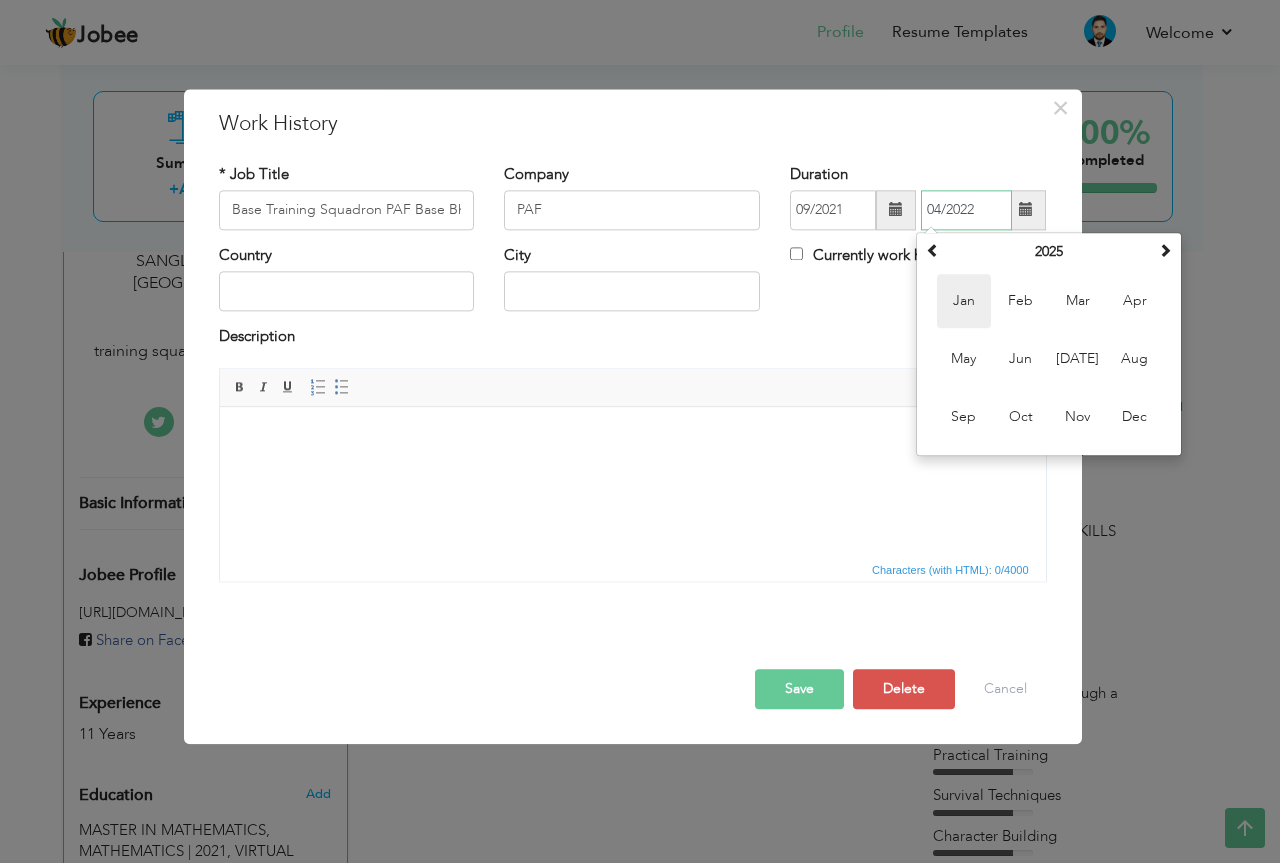 click on "Jan" at bounding box center [964, 301] 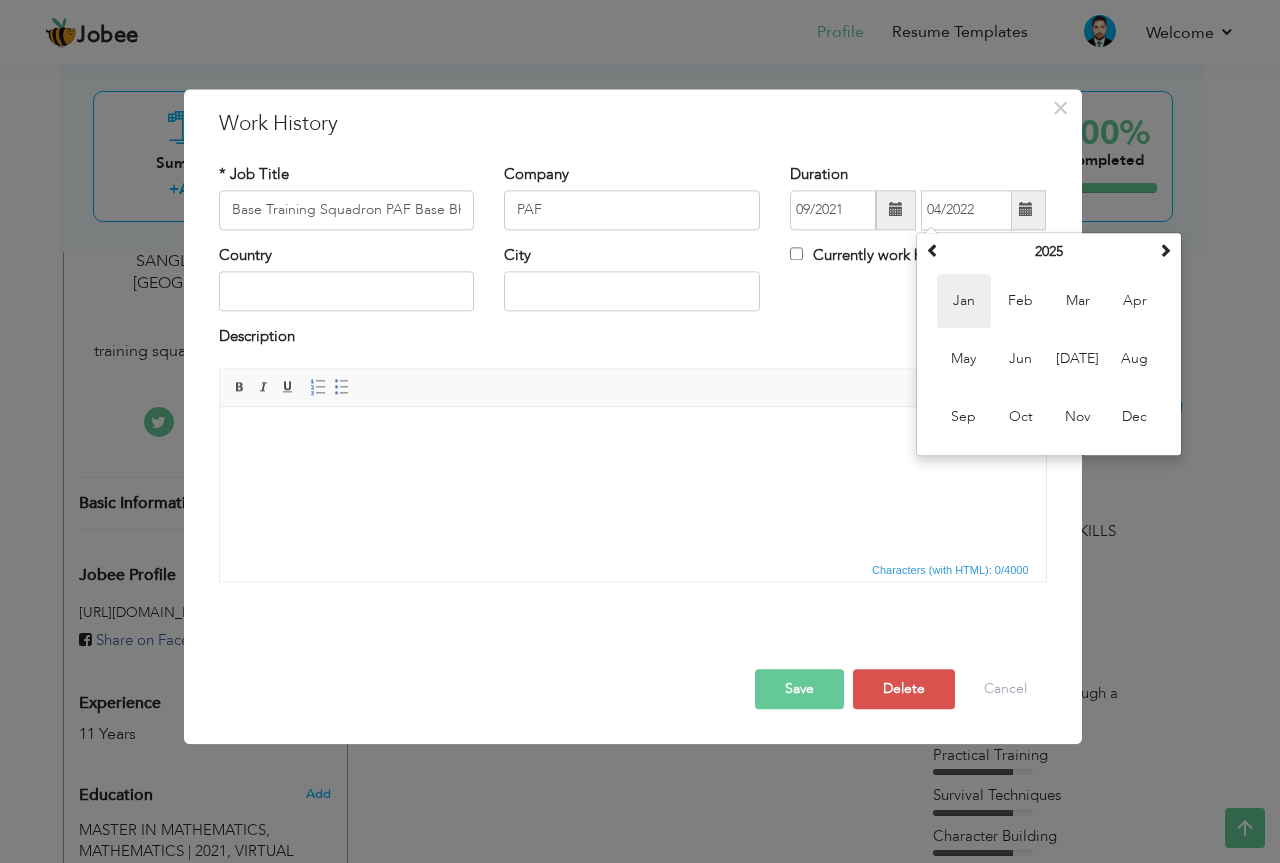 type on "01/2025" 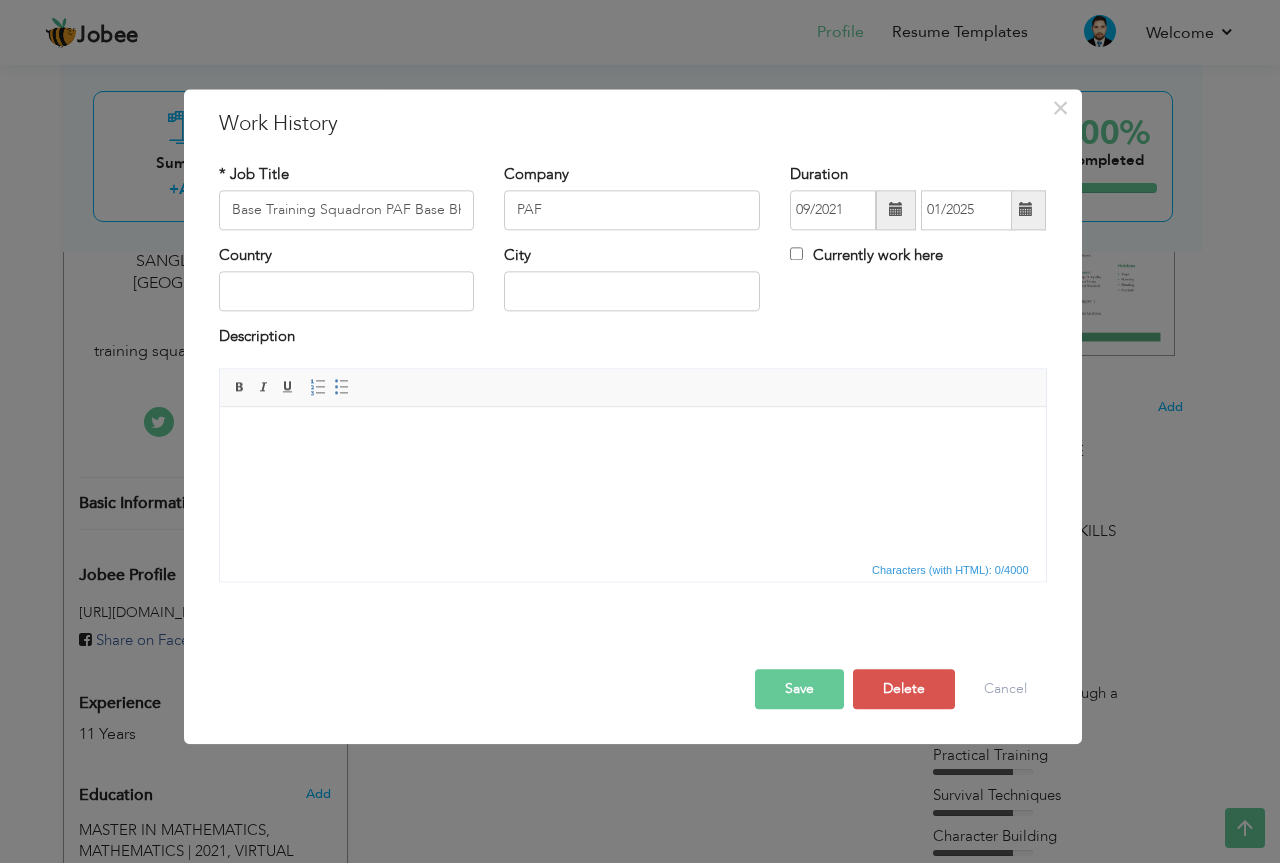 click on "Save" at bounding box center [799, 689] 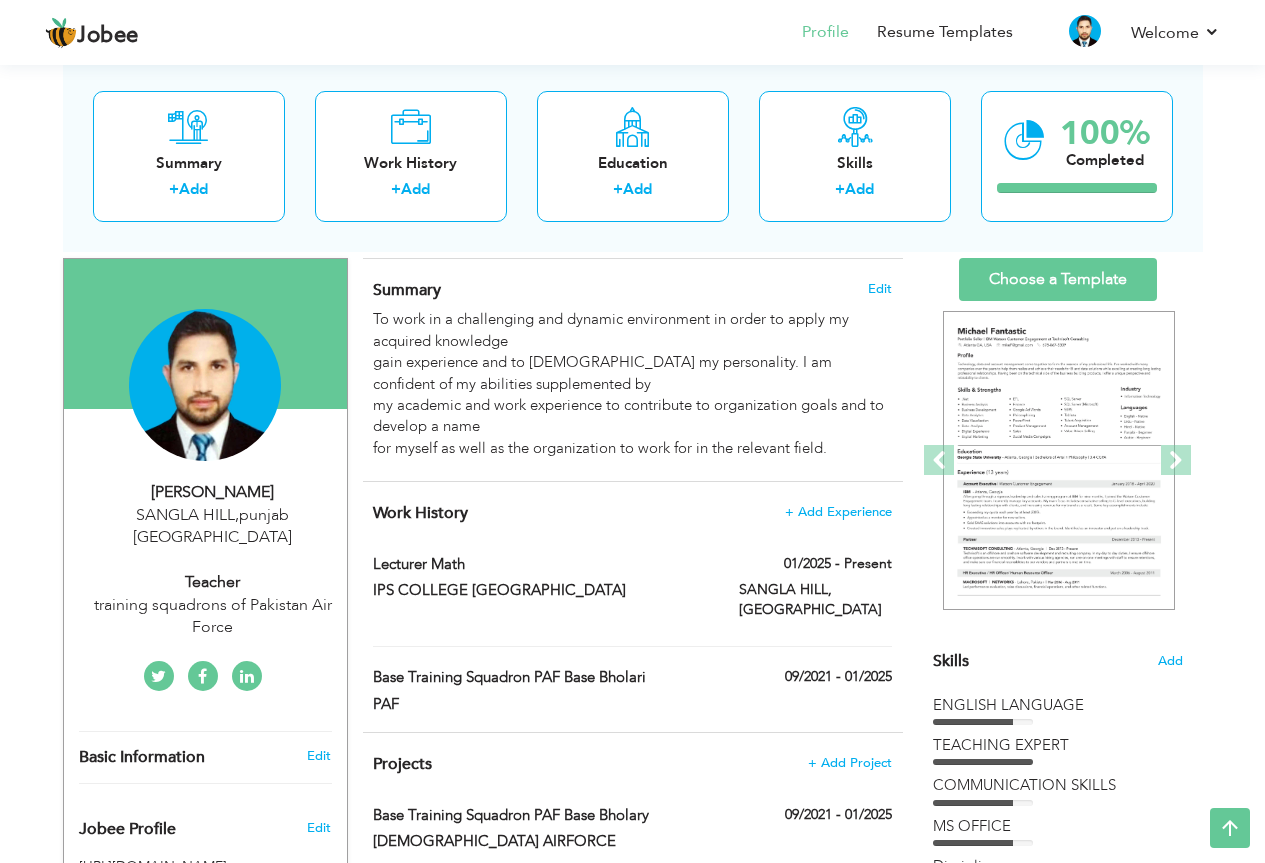 scroll, scrollTop: 0, scrollLeft: 0, axis: both 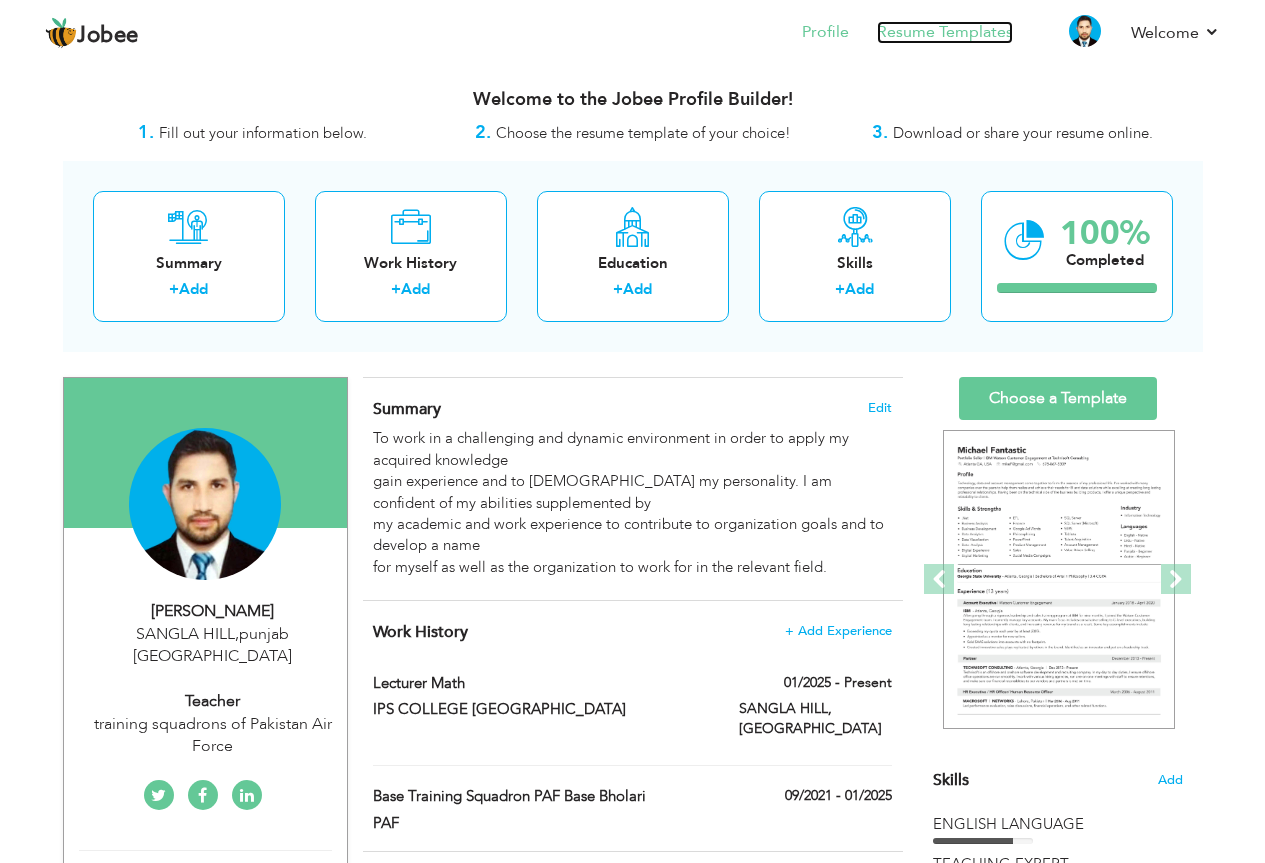 click on "Resume Templates" at bounding box center (945, 32) 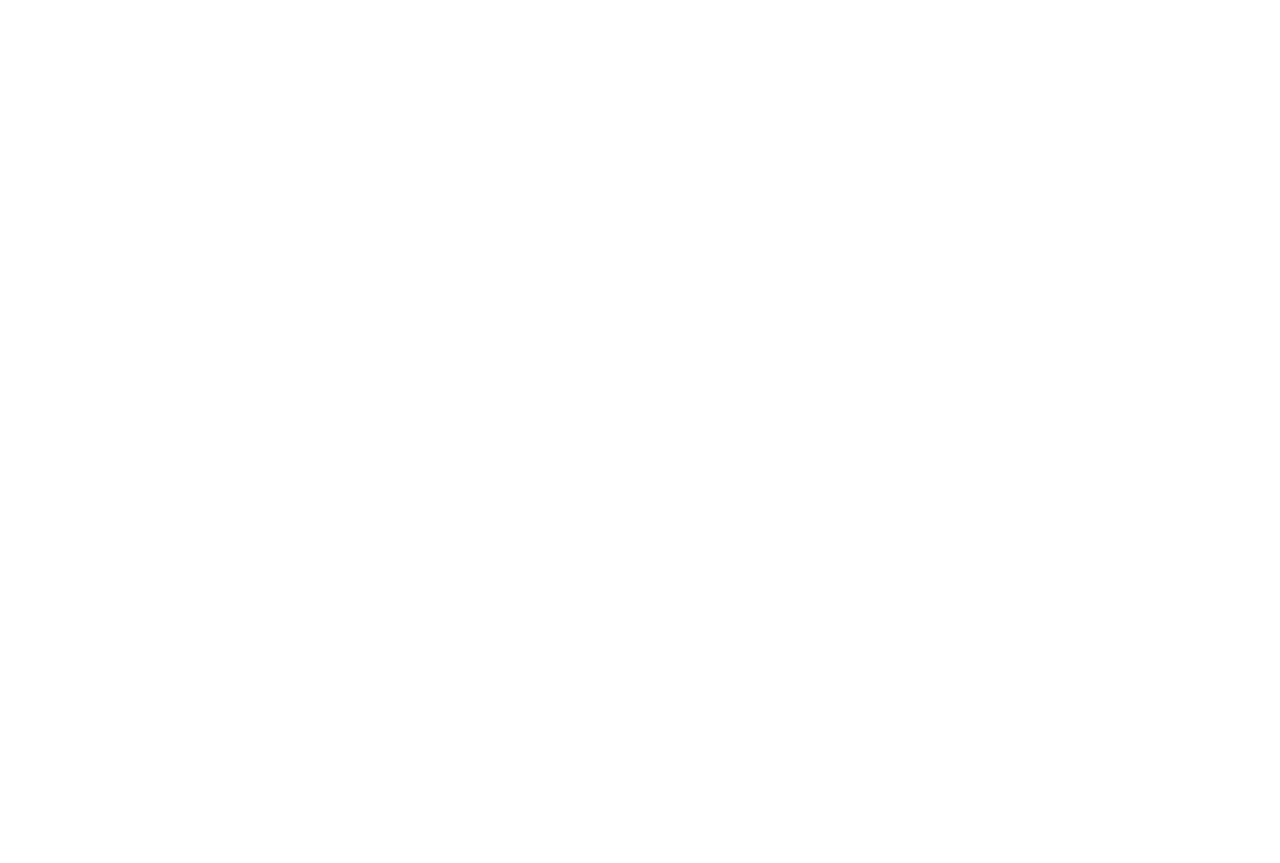 scroll, scrollTop: 0, scrollLeft: 0, axis: both 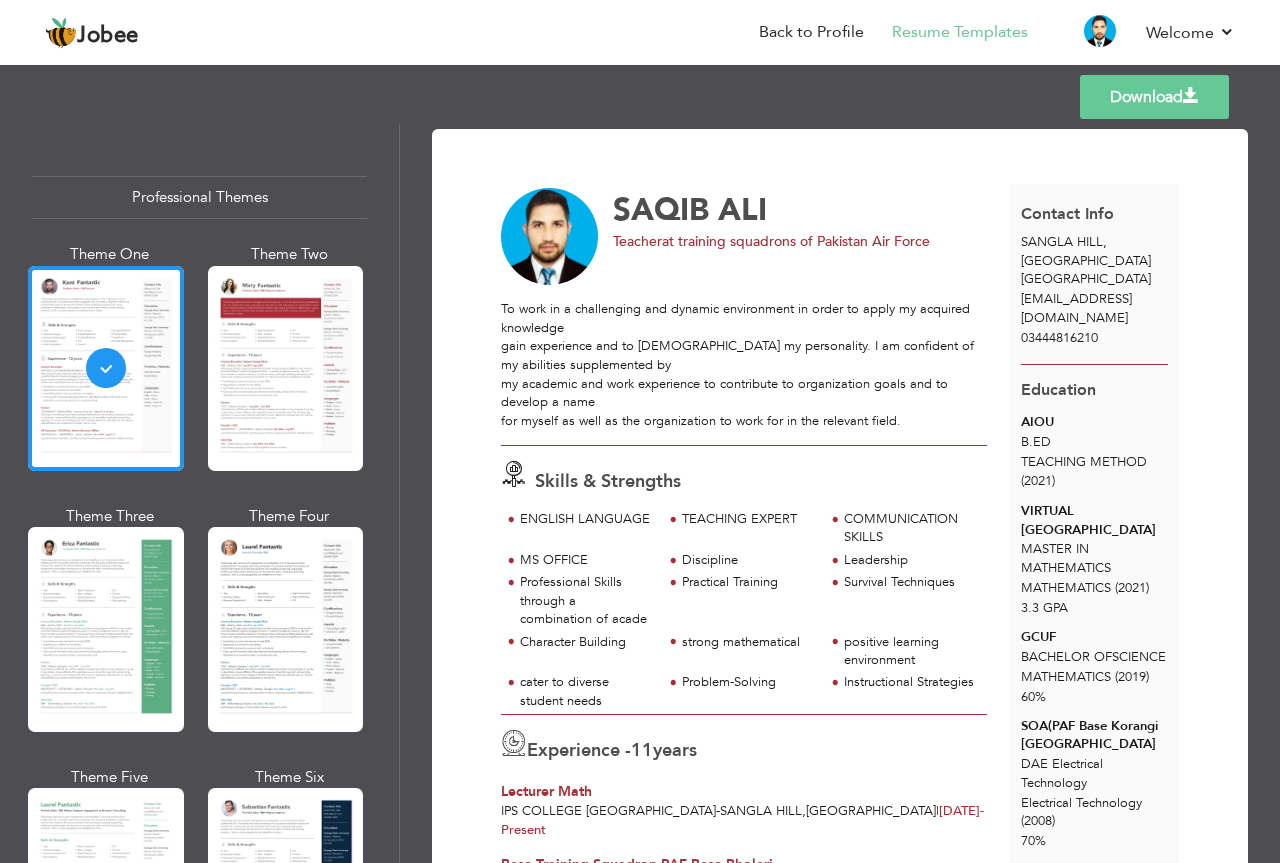 click on "Download" at bounding box center (1154, 97) 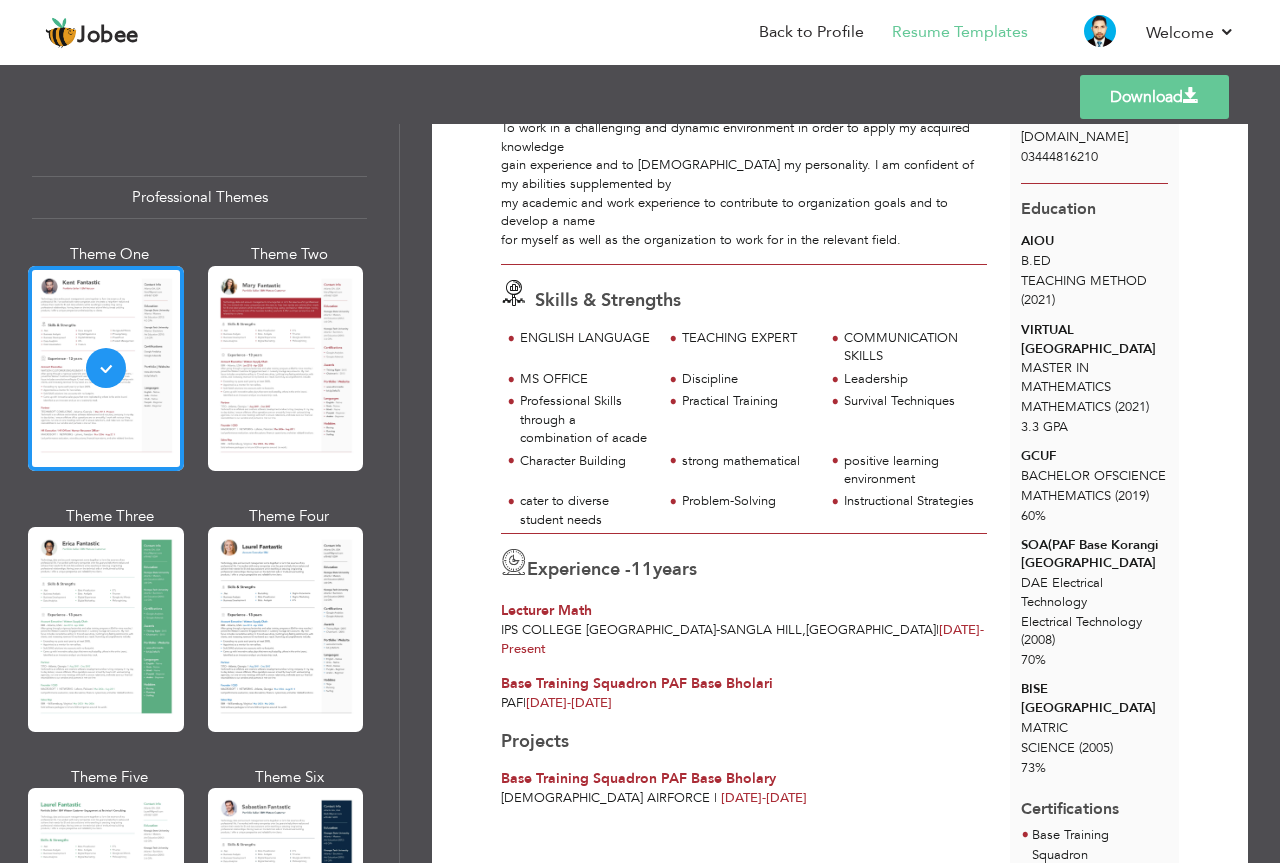 scroll, scrollTop: 244, scrollLeft: 0, axis: vertical 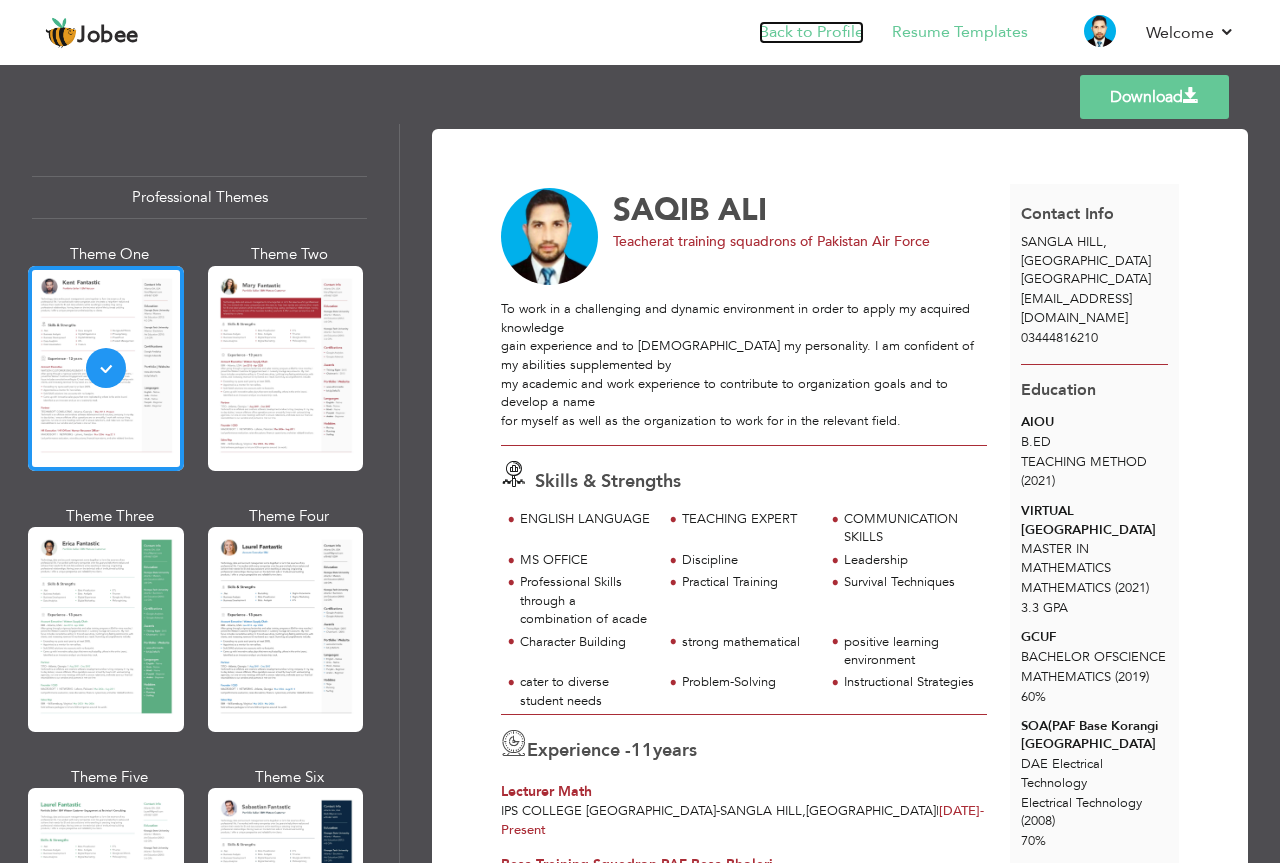 click on "Back to Profile" at bounding box center (811, 32) 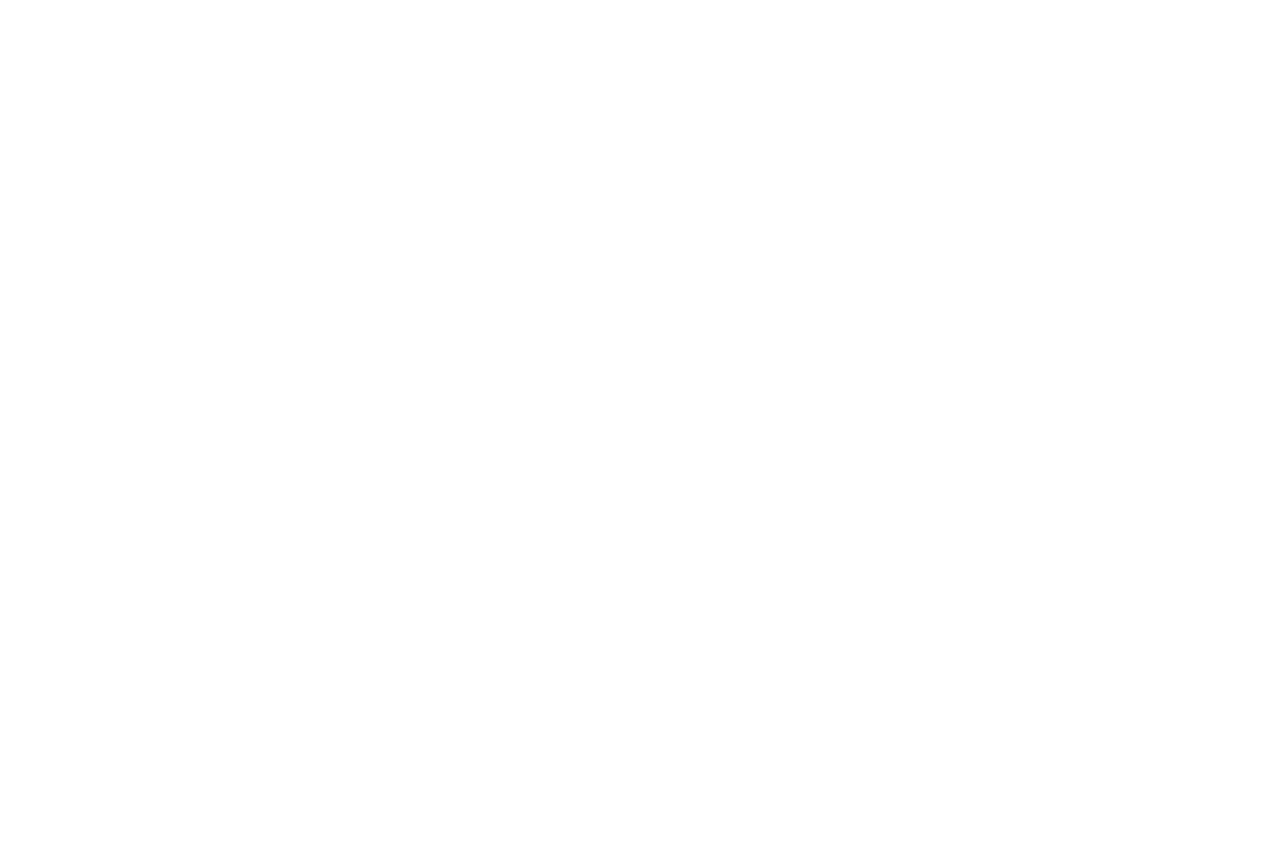 scroll, scrollTop: 0, scrollLeft: 0, axis: both 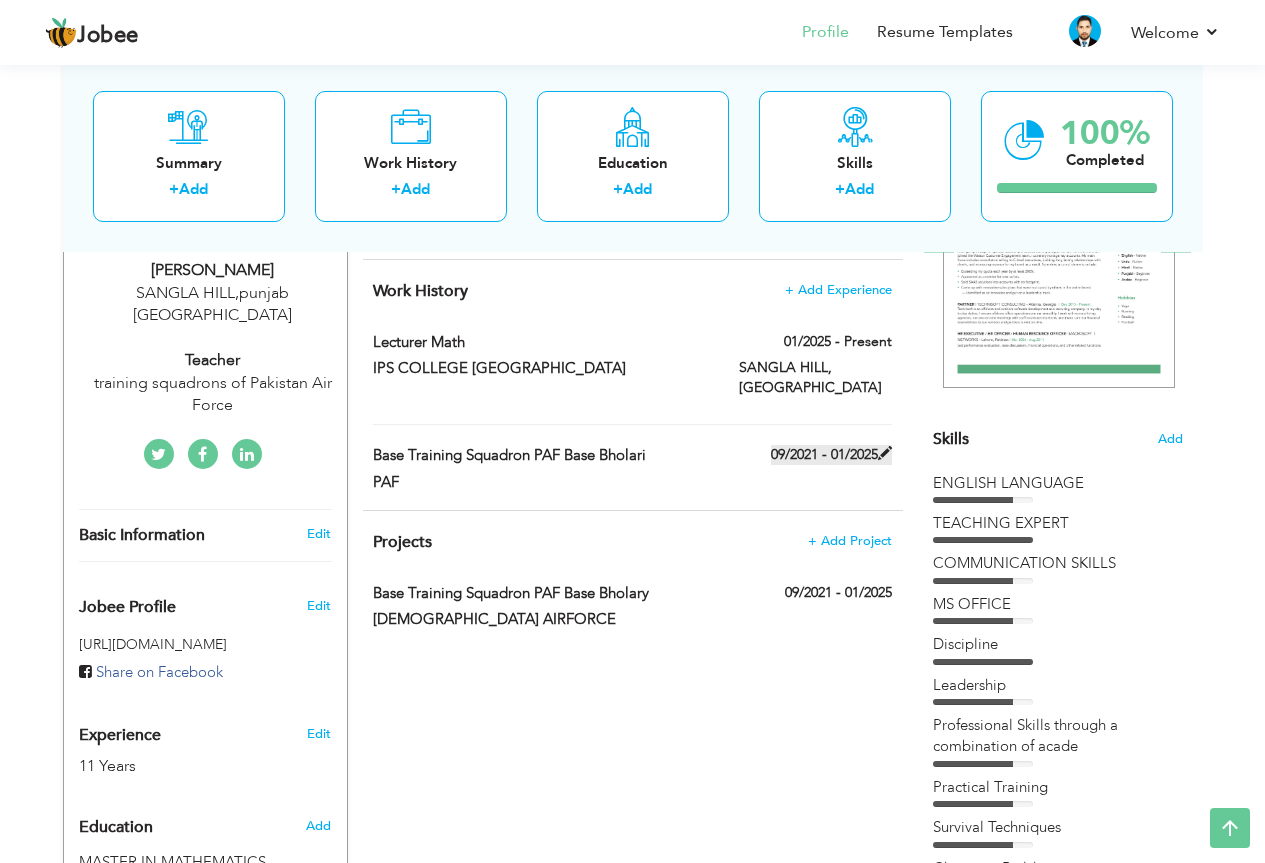 click at bounding box center [885, 453] 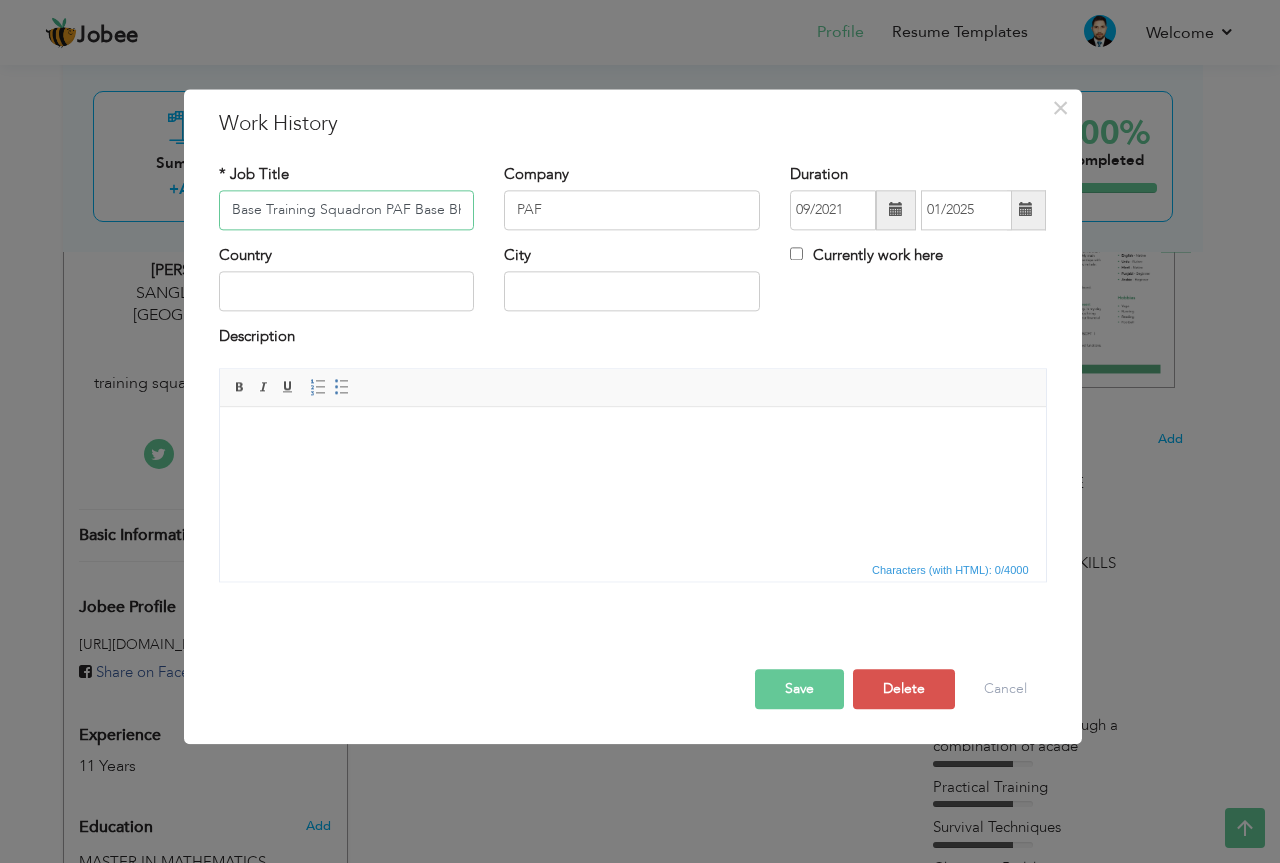 scroll, scrollTop: 0, scrollLeft: 26, axis: horizontal 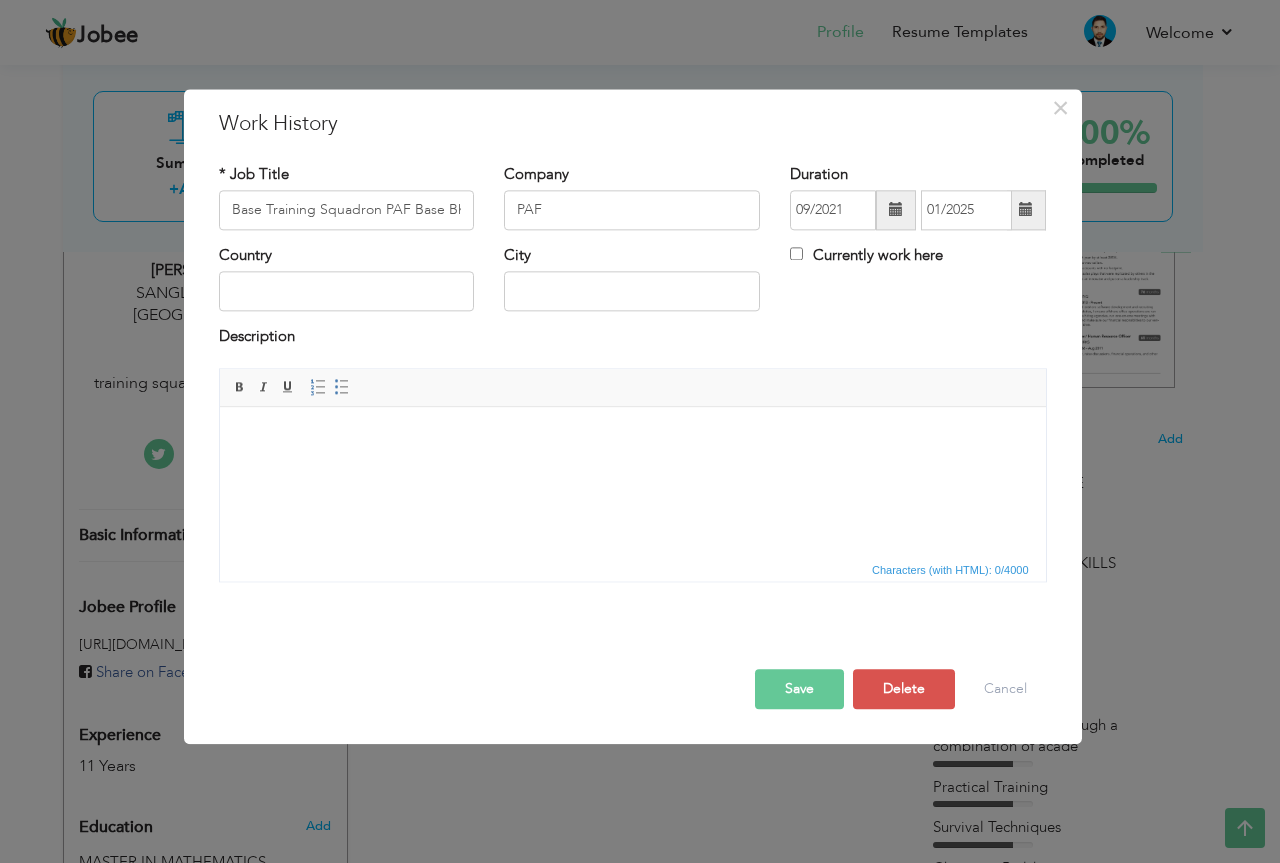 click on "Save" at bounding box center [799, 689] 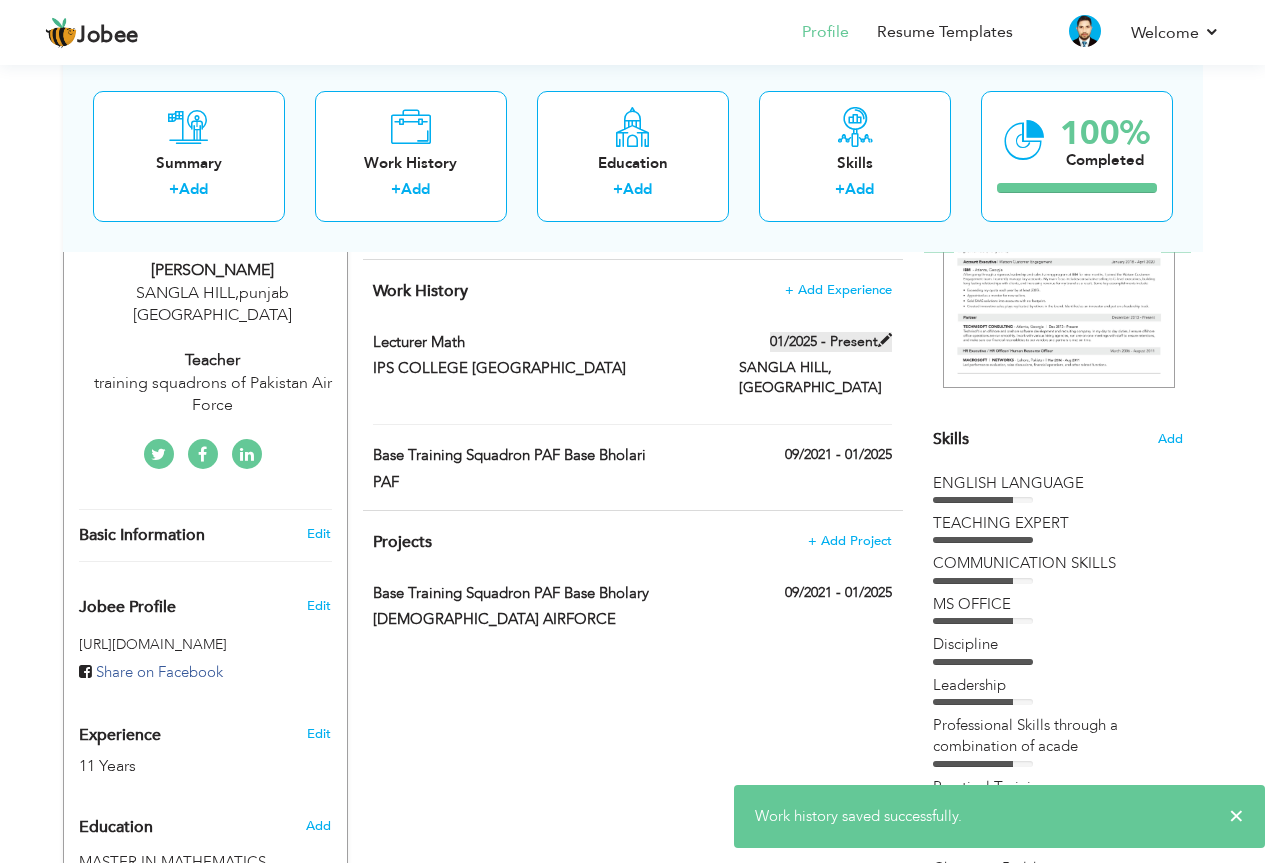 click at bounding box center (885, 340) 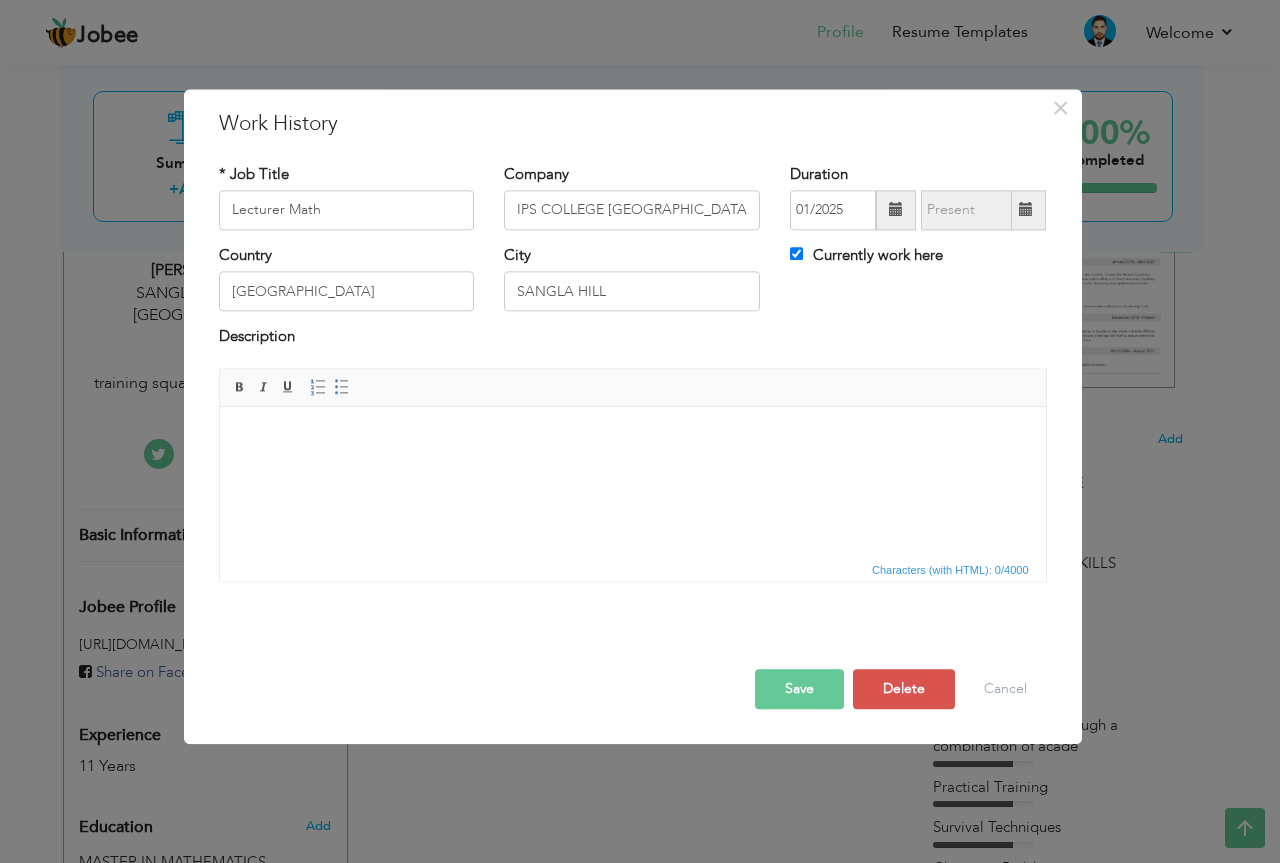 click on "Save" at bounding box center (799, 689) 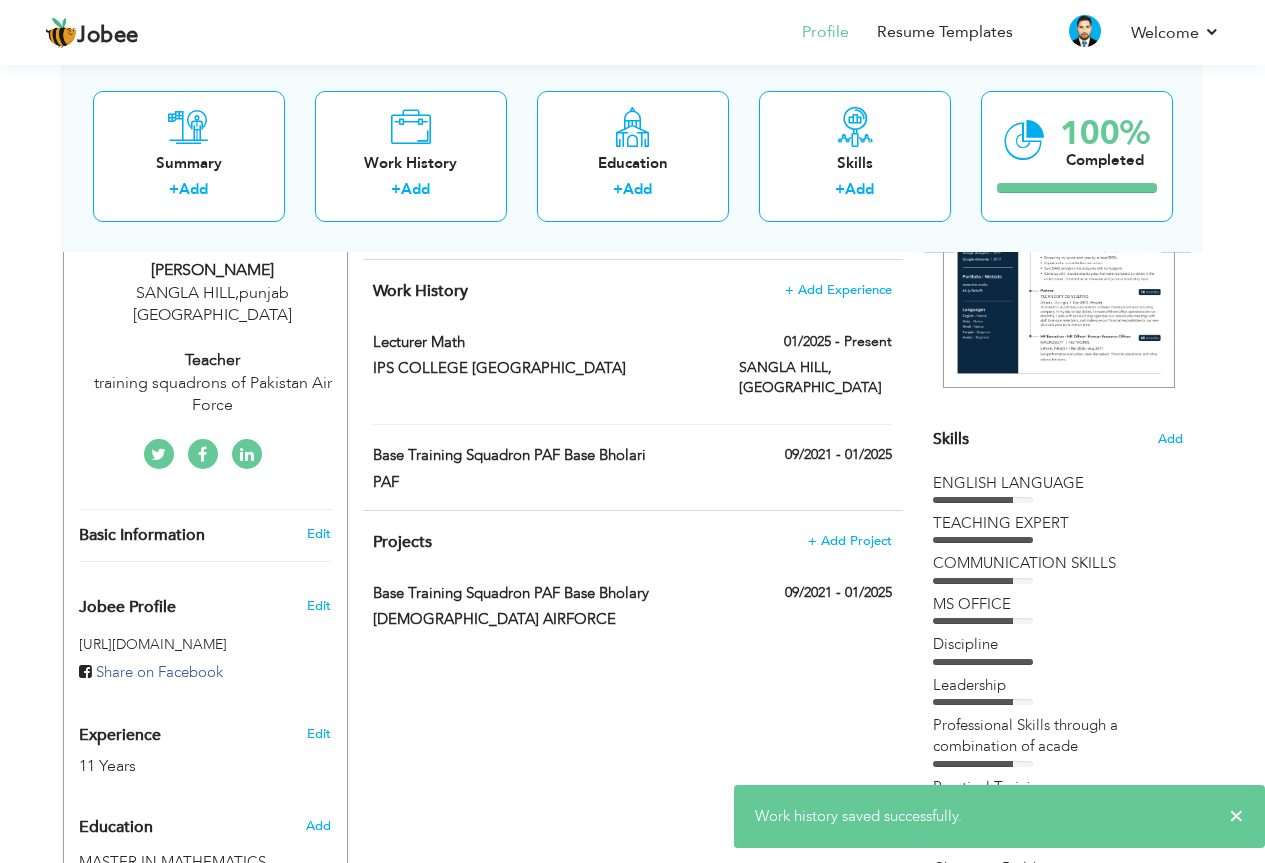 scroll, scrollTop: 495, scrollLeft: 0, axis: vertical 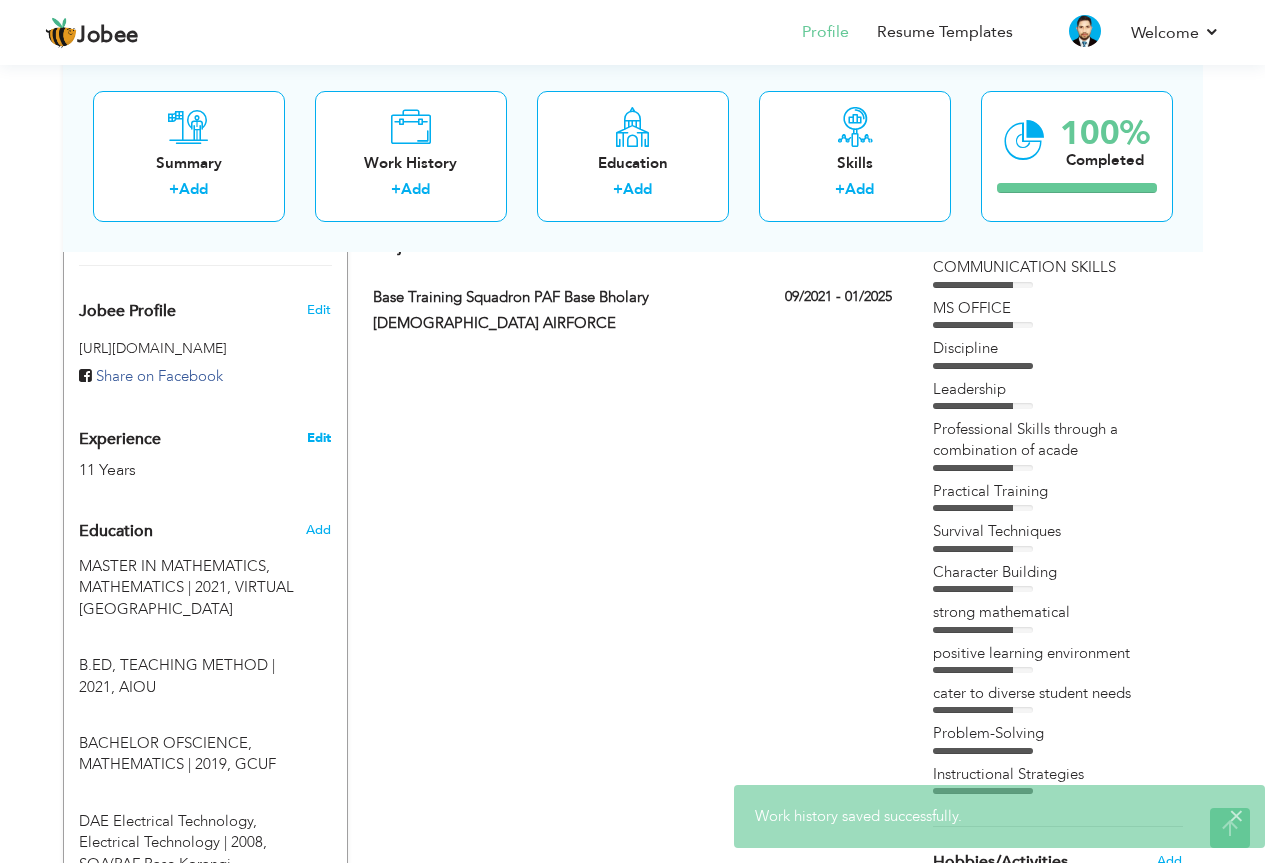 click on "Edit" at bounding box center (322, 433) 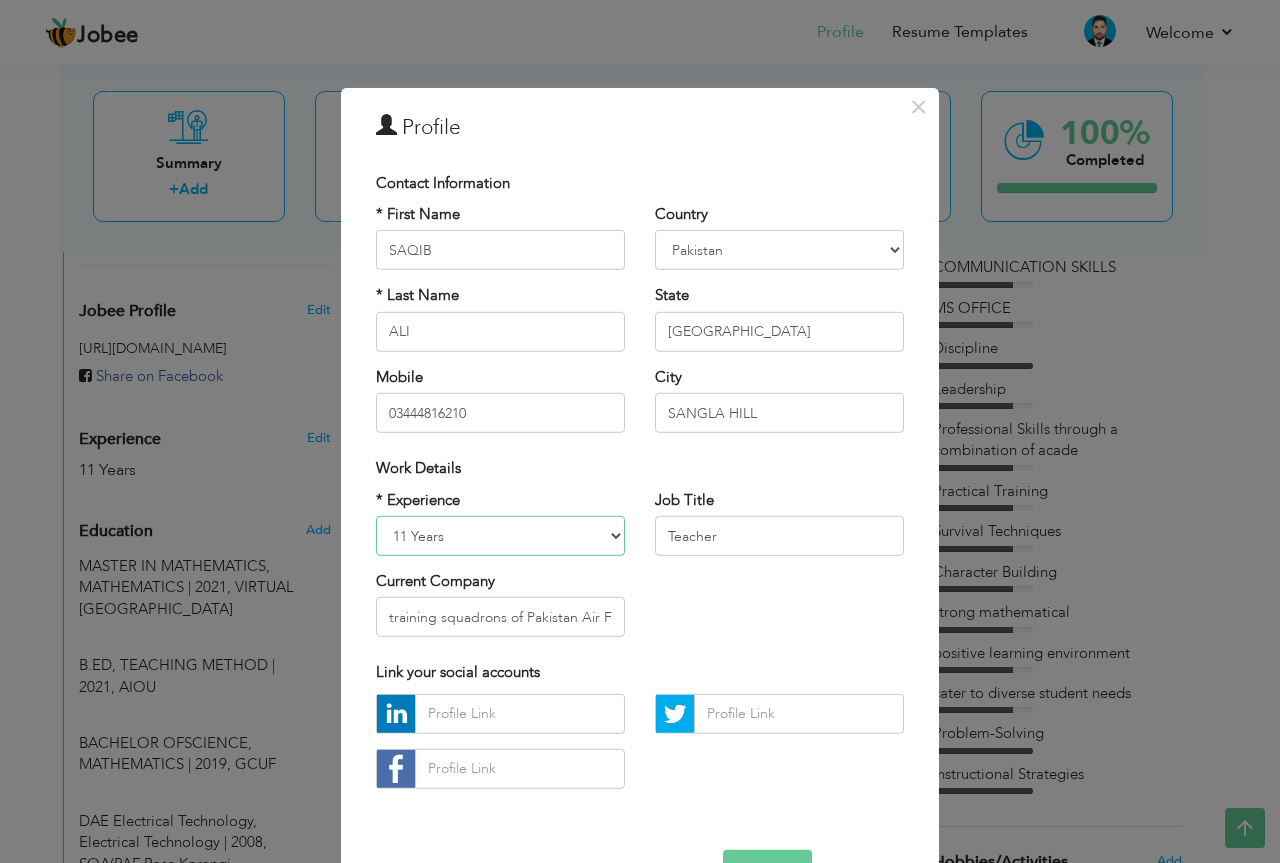 click on "Entry Level Less than 1 Year 1 Year 2 Years 3 Years 4 Years 5 Years 6 Years 7 Years 8 Years 9 Years 10 Years 11 Years 12 Years 13 Years 14 Years 15 Years 16 Years 17 Years 18 Years 19 Years 20 Years 21 Years 22 Years 23 Years 24 Years 25 Years 26 Years 27 Years 28 Years 29 Years 30 Years 31 Years 32 Years 33 Years 34 Years 35 Years More than 35 Years" at bounding box center [500, 536] 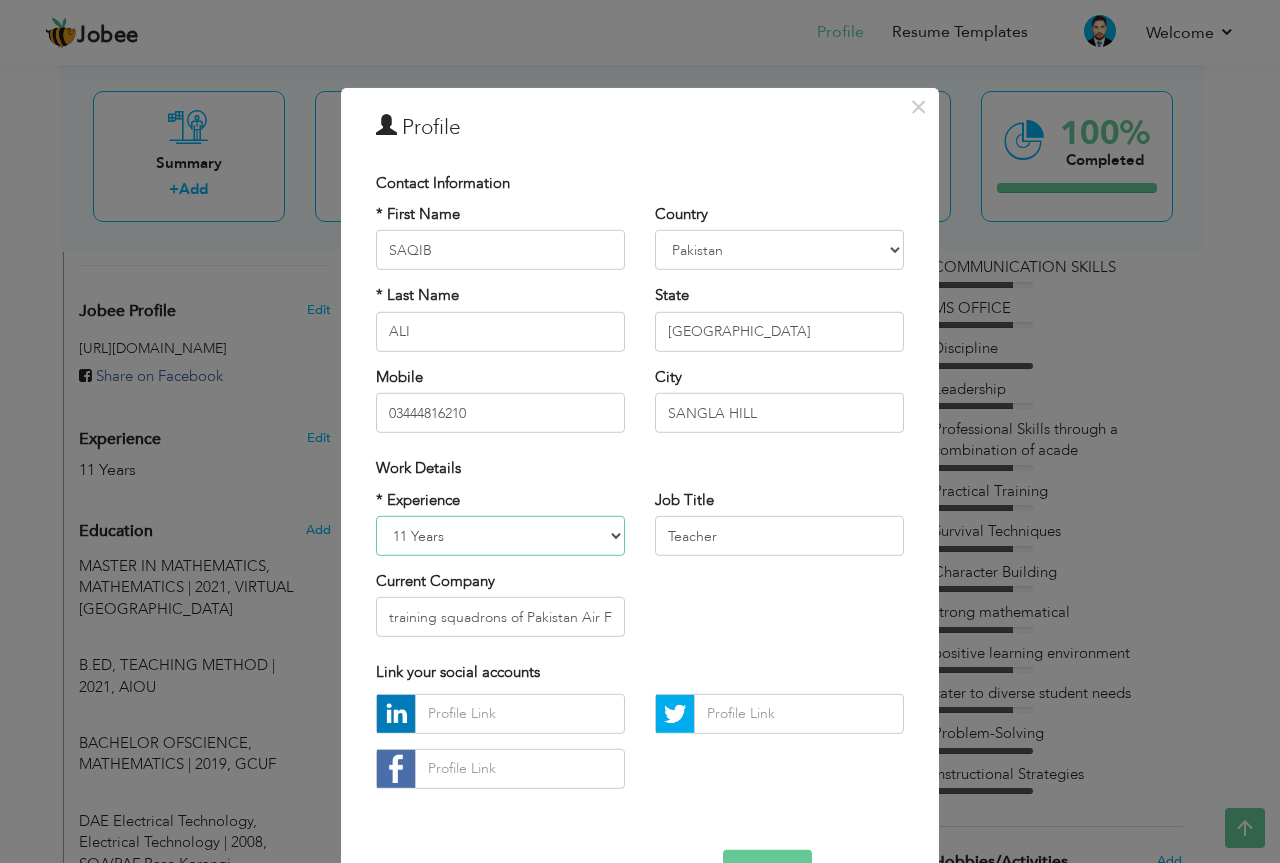 select on "number:7" 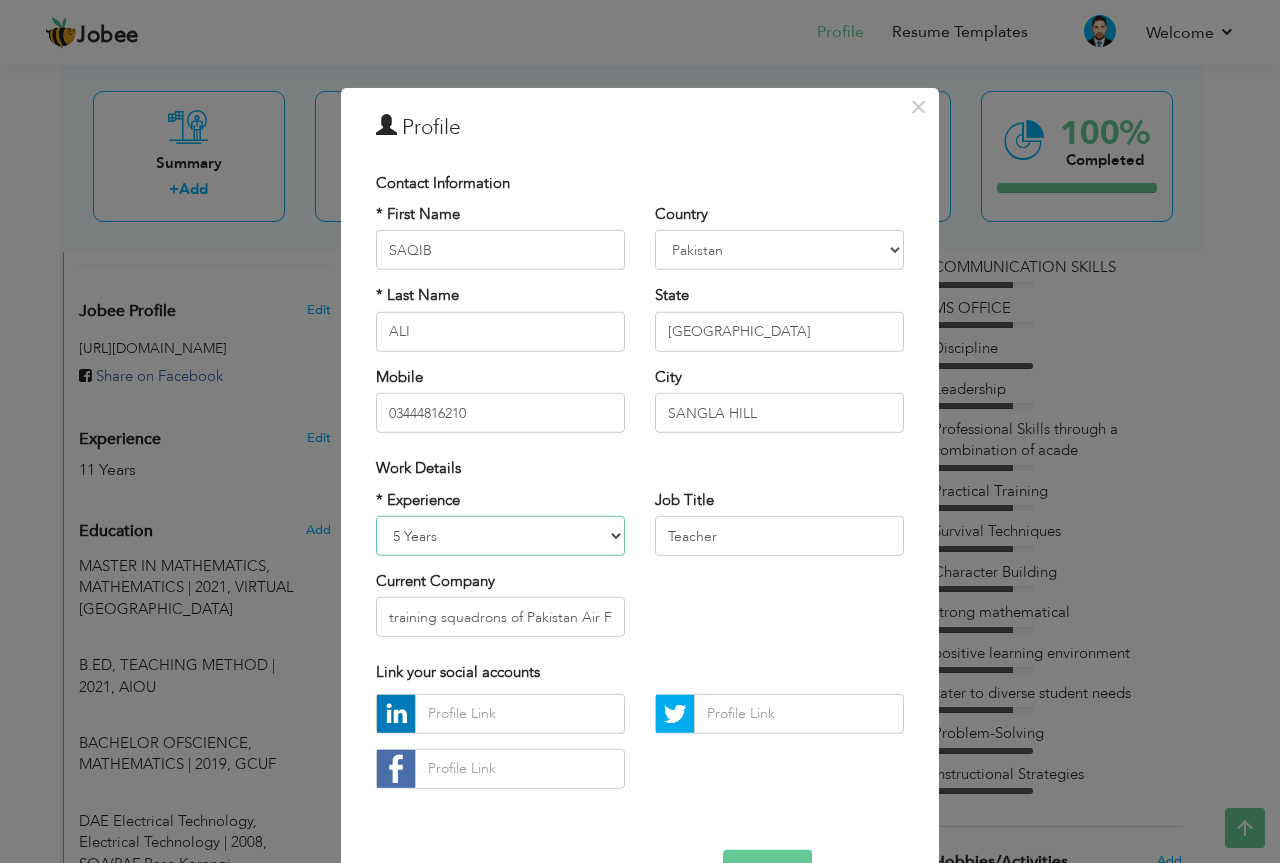 click on "Entry Level Less than 1 Year 1 Year 2 Years 3 Years 4 Years 5 Years 6 Years 7 Years 8 Years 9 Years 10 Years 11 Years 12 Years 13 Years 14 Years 15 Years 16 Years 17 Years 18 Years 19 Years 20 Years 21 Years 22 Years 23 Years 24 Years 25 Years 26 Years 27 Years 28 Years 29 Years 30 Years 31 Years 32 Years 33 Years 34 Years 35 Years More than 35 Years" at bounding box center [500, 536] 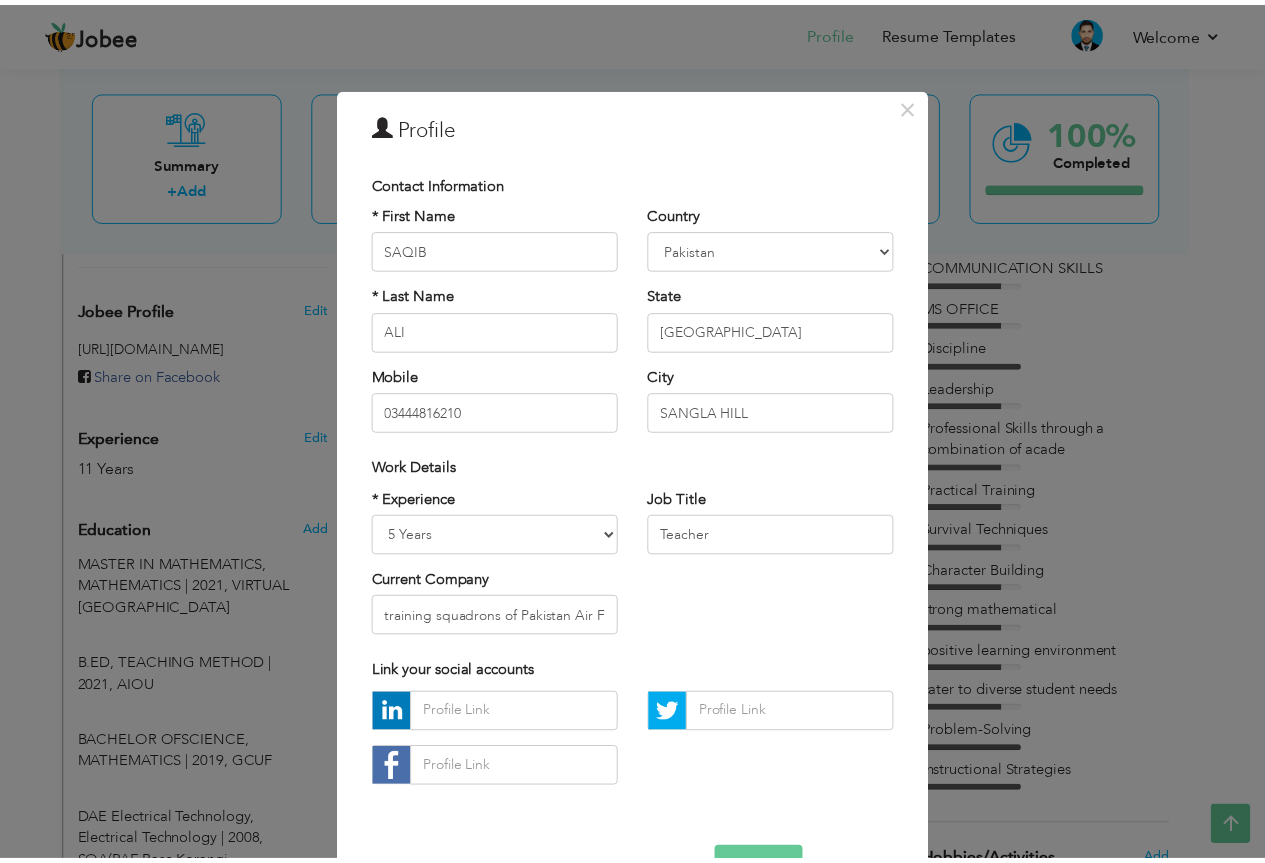 scroll, scrollTop: 62, scrollLeft: 0, axis: vertical 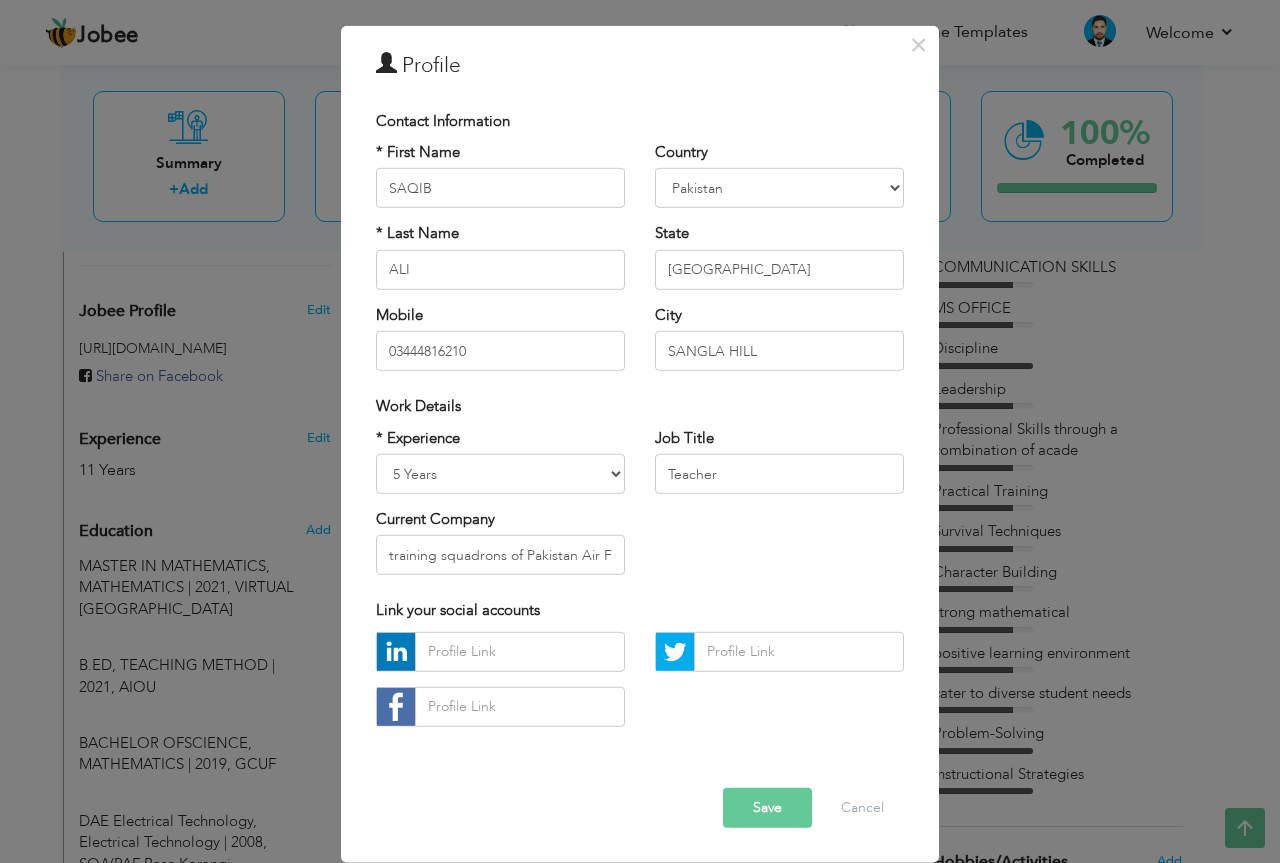 click on "Save" at bounding box center [767, 808] 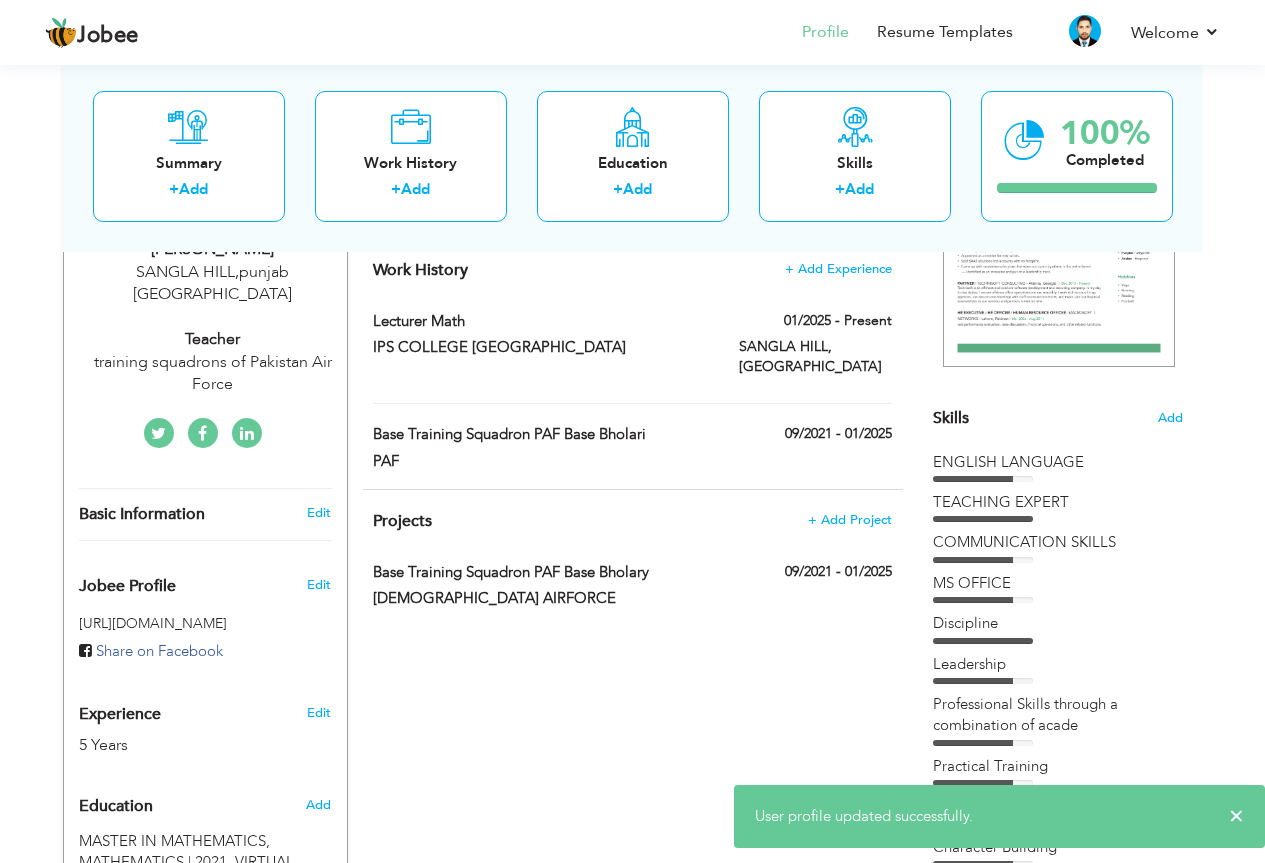 scroll, scrollTop: 0, scrollLeft: 0, axis: both 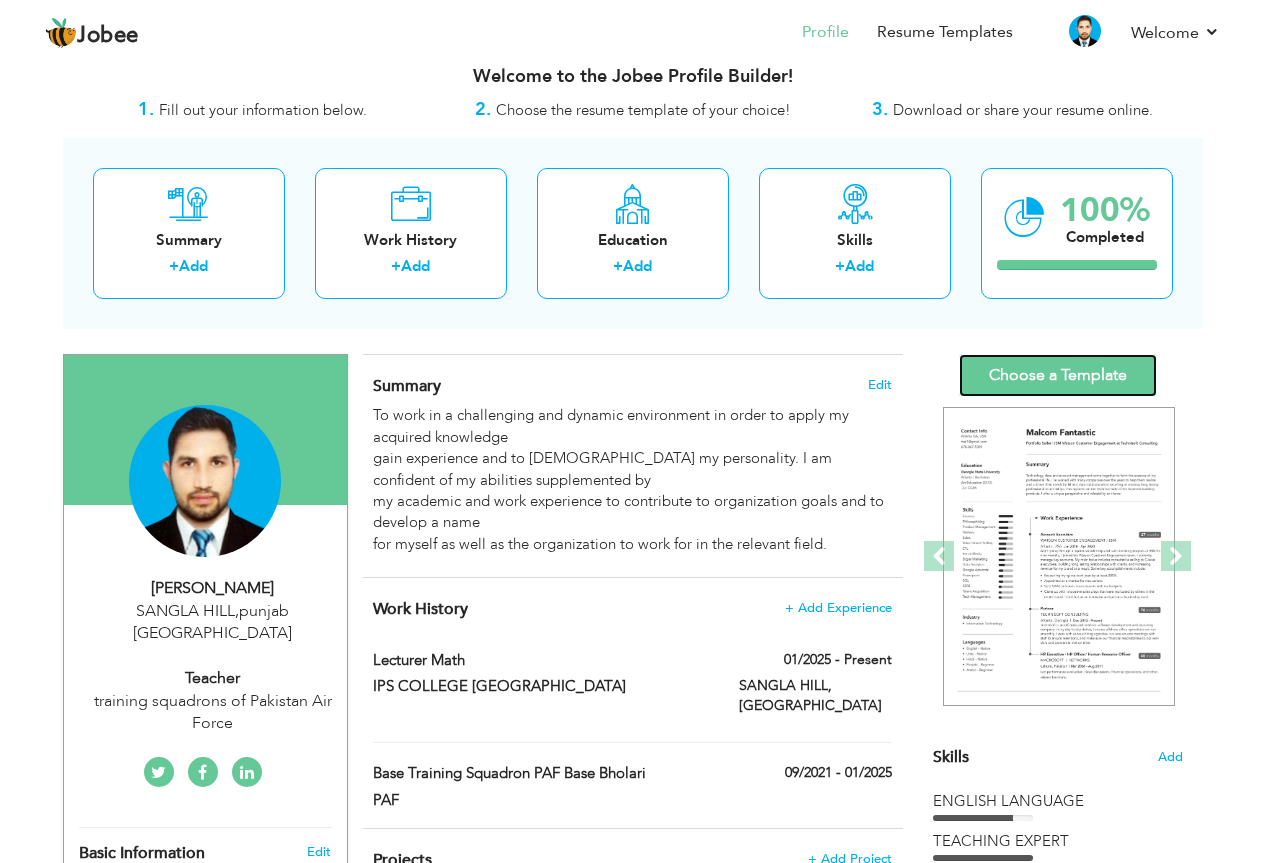 click on "Choose a Template" at bounding box center (1058, 375) 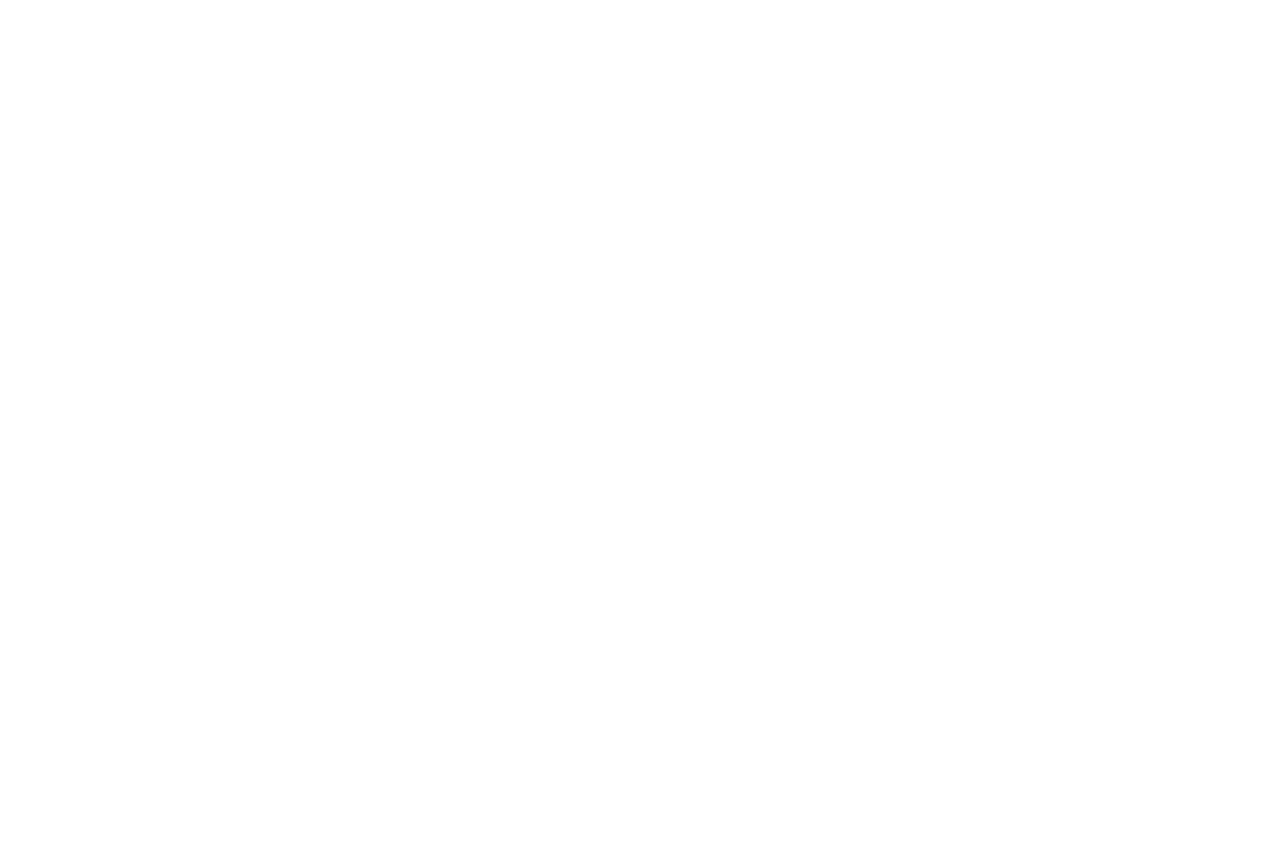 scroll, scrollTop: 0, scrollLeft: 0, axis: both 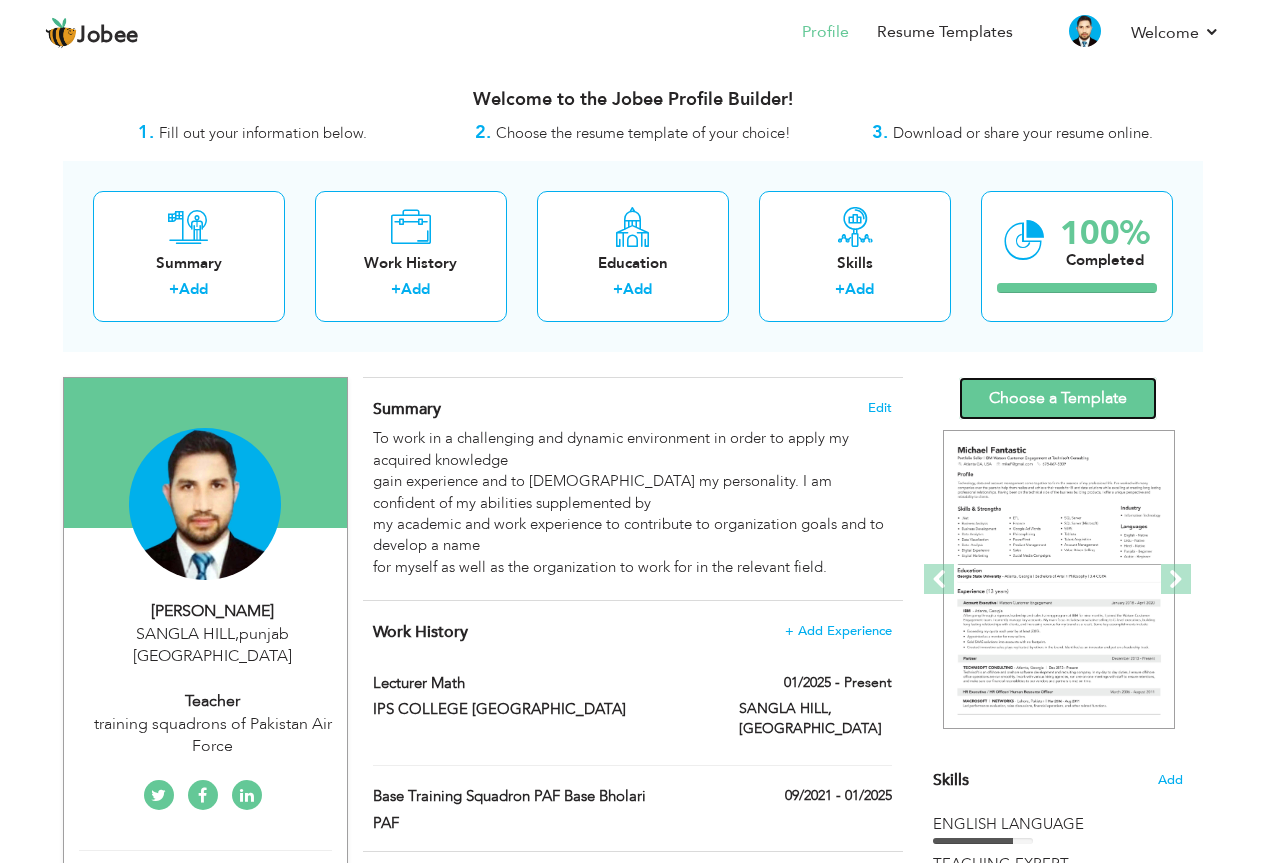 click on "Choose a Template" at bounding box center (1058, 398) 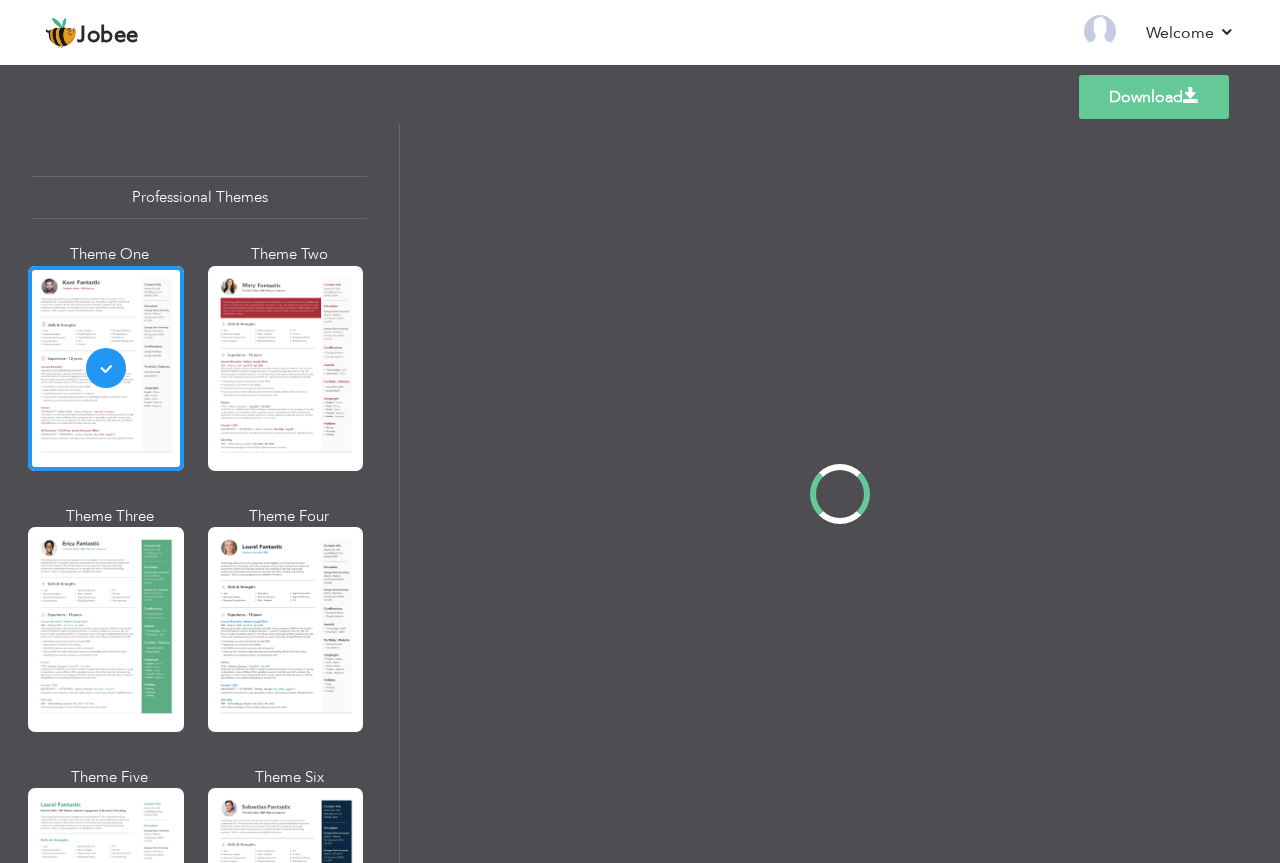 scroll, scrollTop: 0, scrollLeft: 0, axis: both 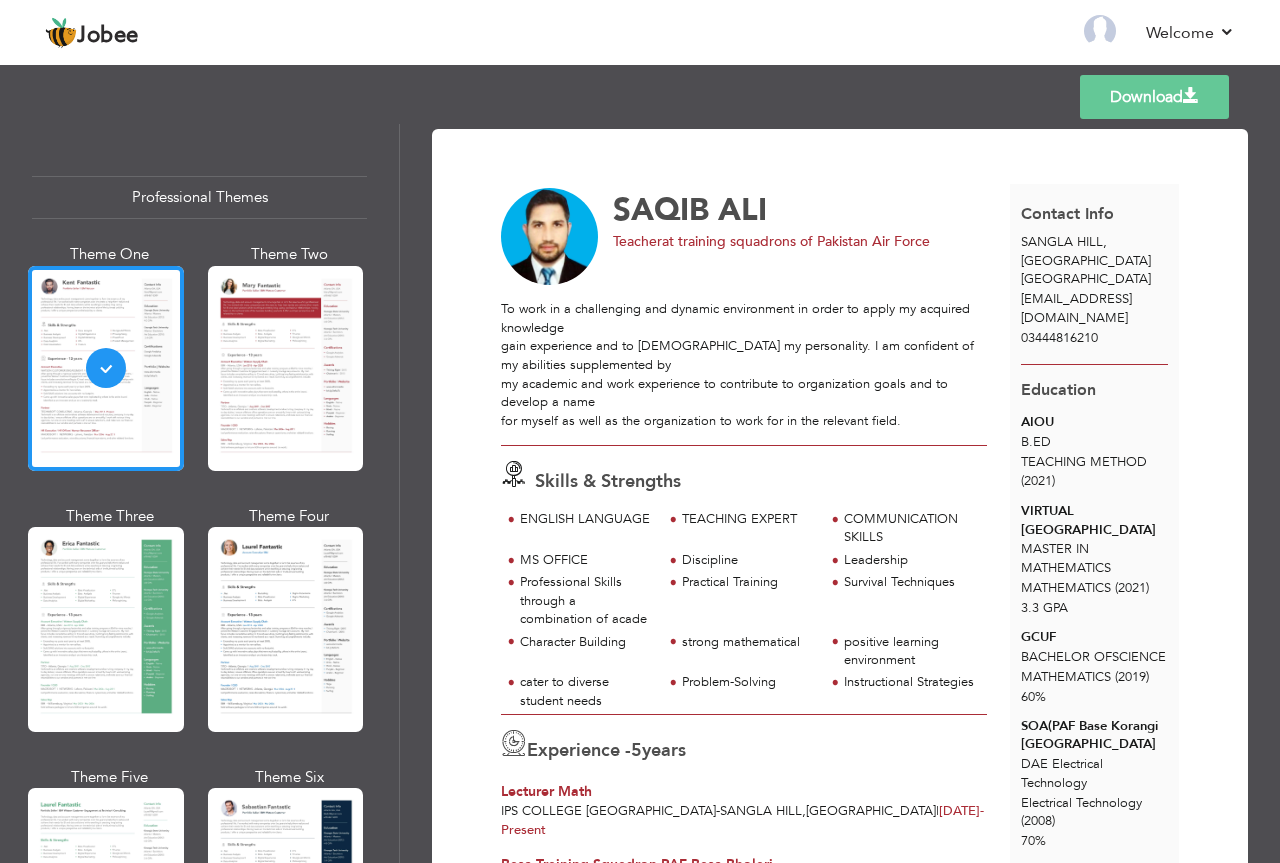 click on "Download" at bounding box center [1154, 97] 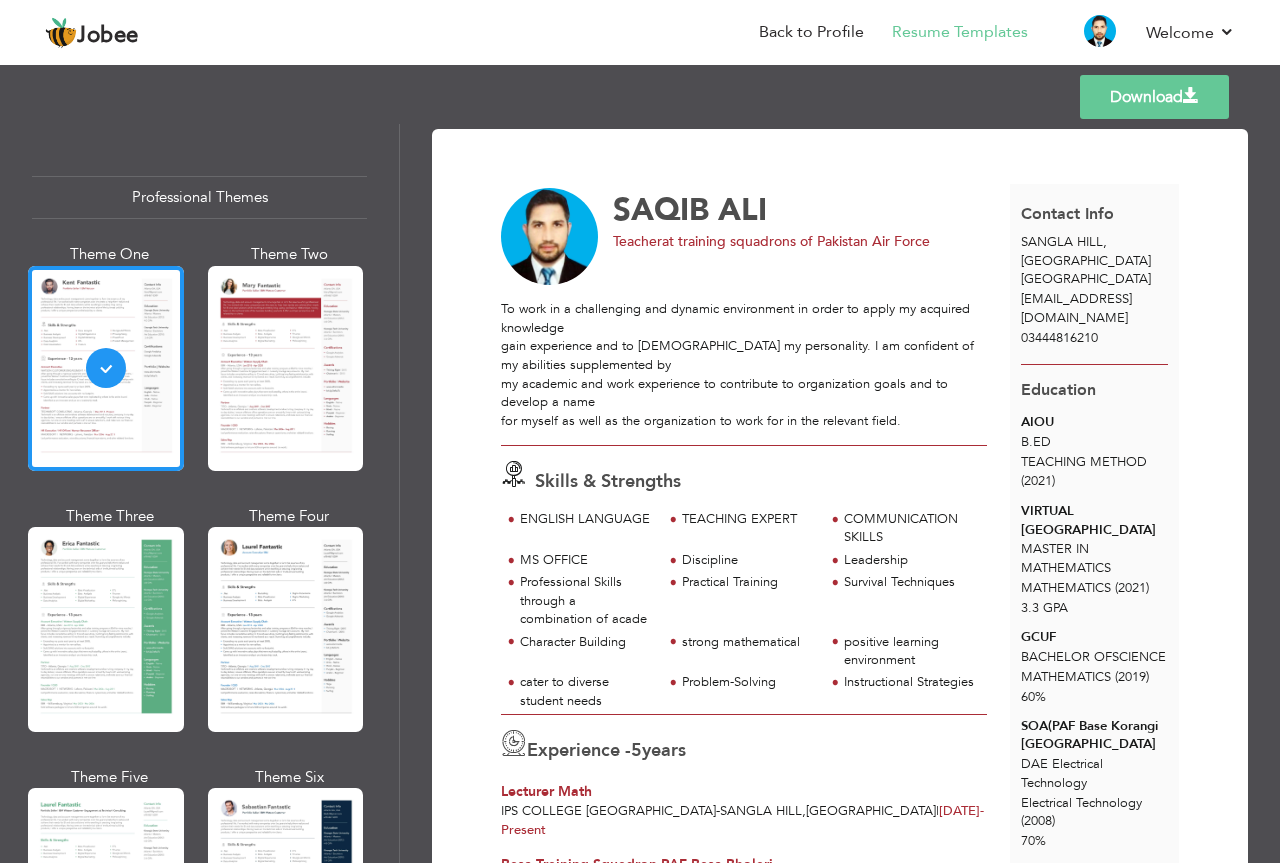 click at bounding box center [286, 368] 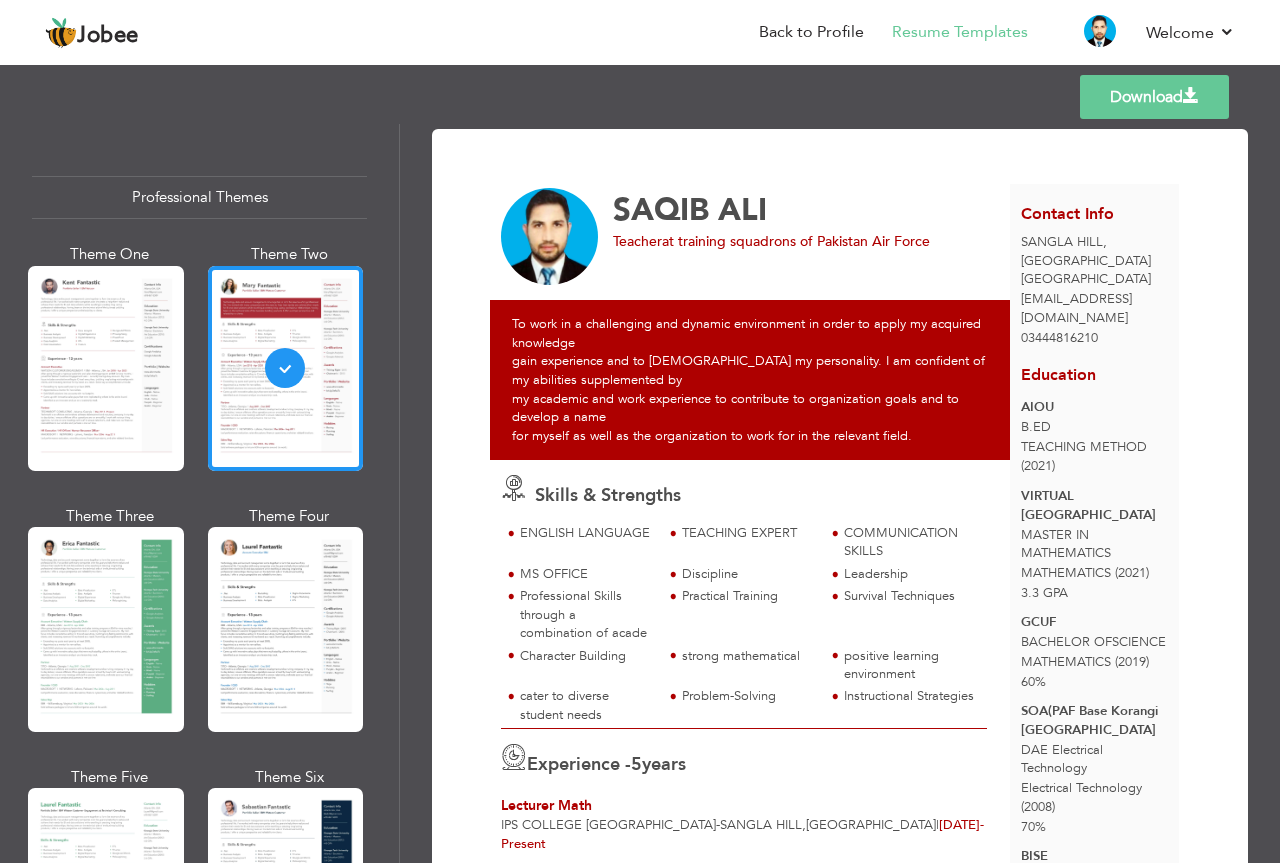click on "Download" at bounding box center (1154, 97) 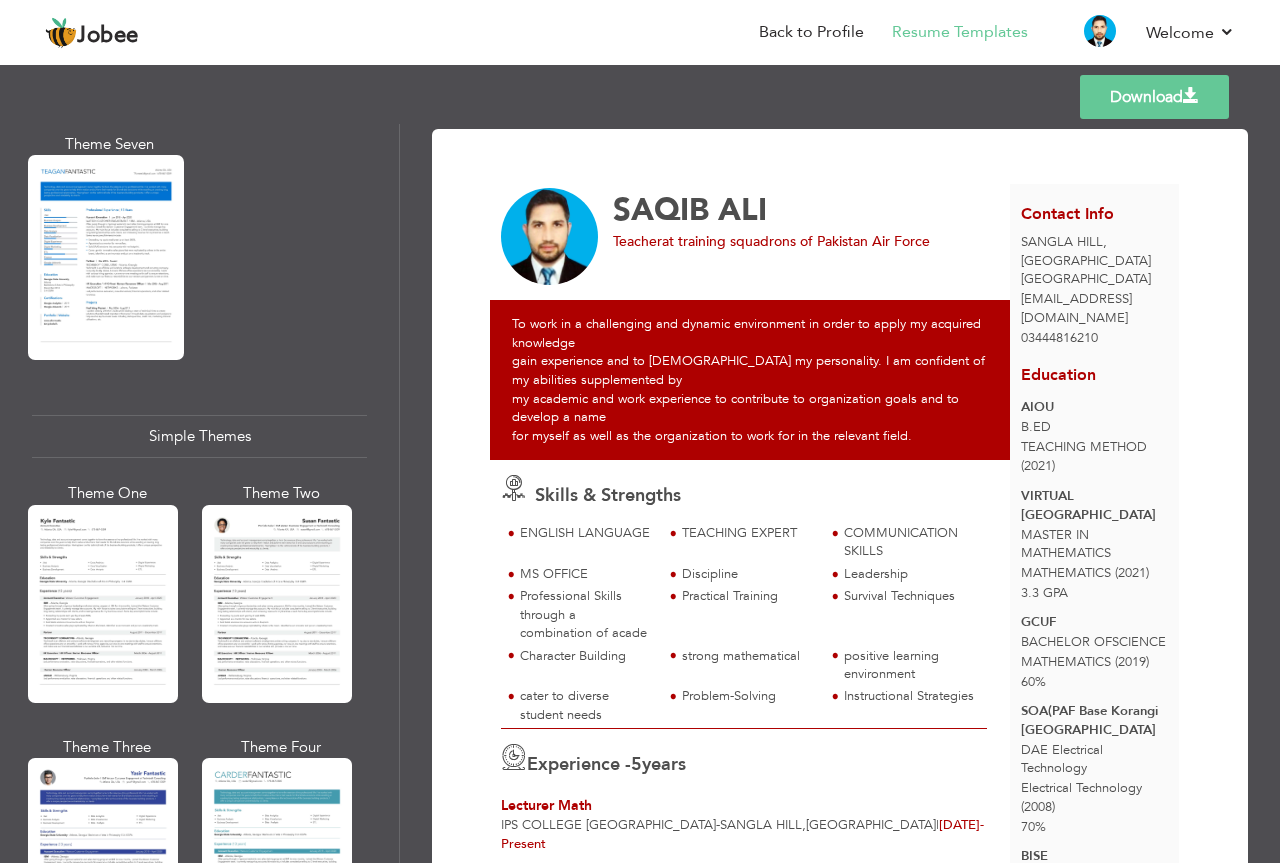 scroll, scrollTop: 3338, scrollLeft: 0, axis: vertical 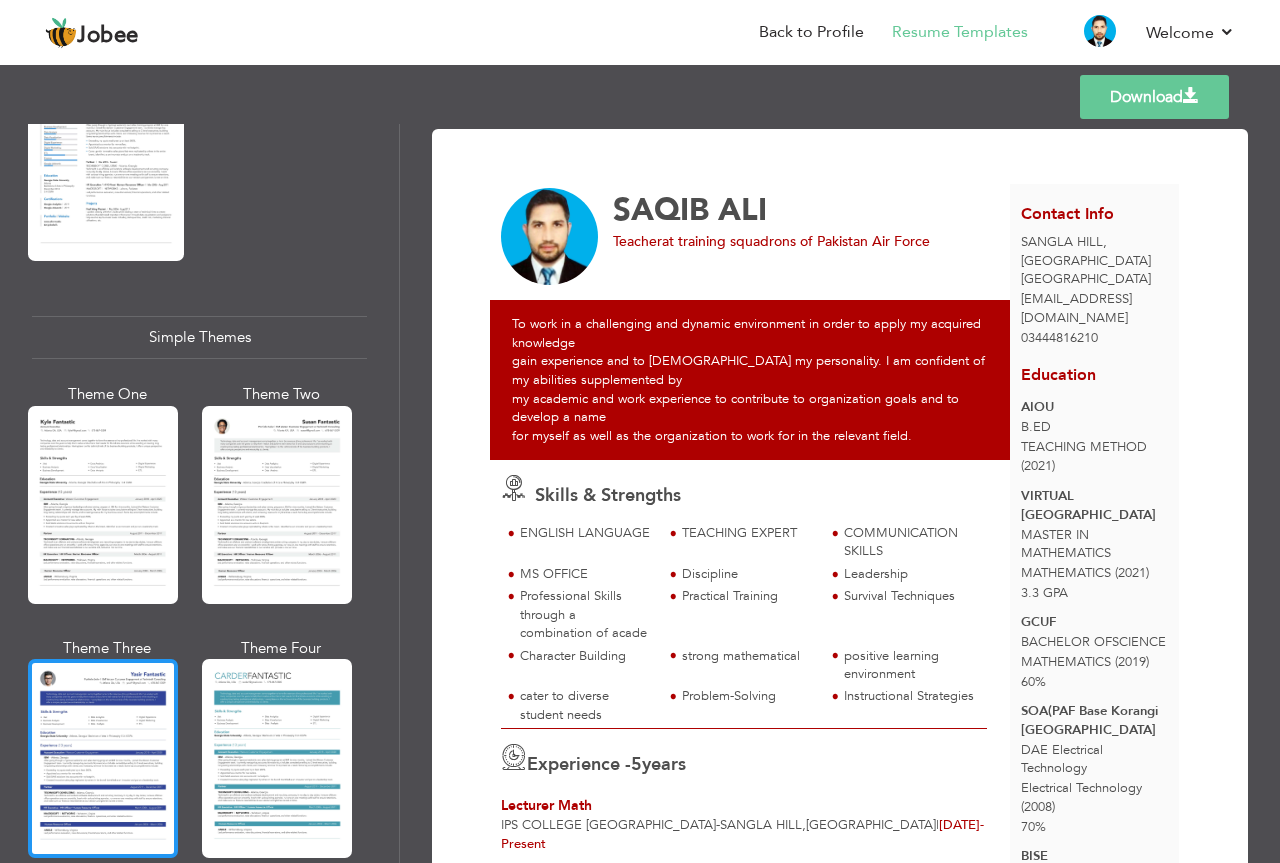 click at bounding box center [103, 758] 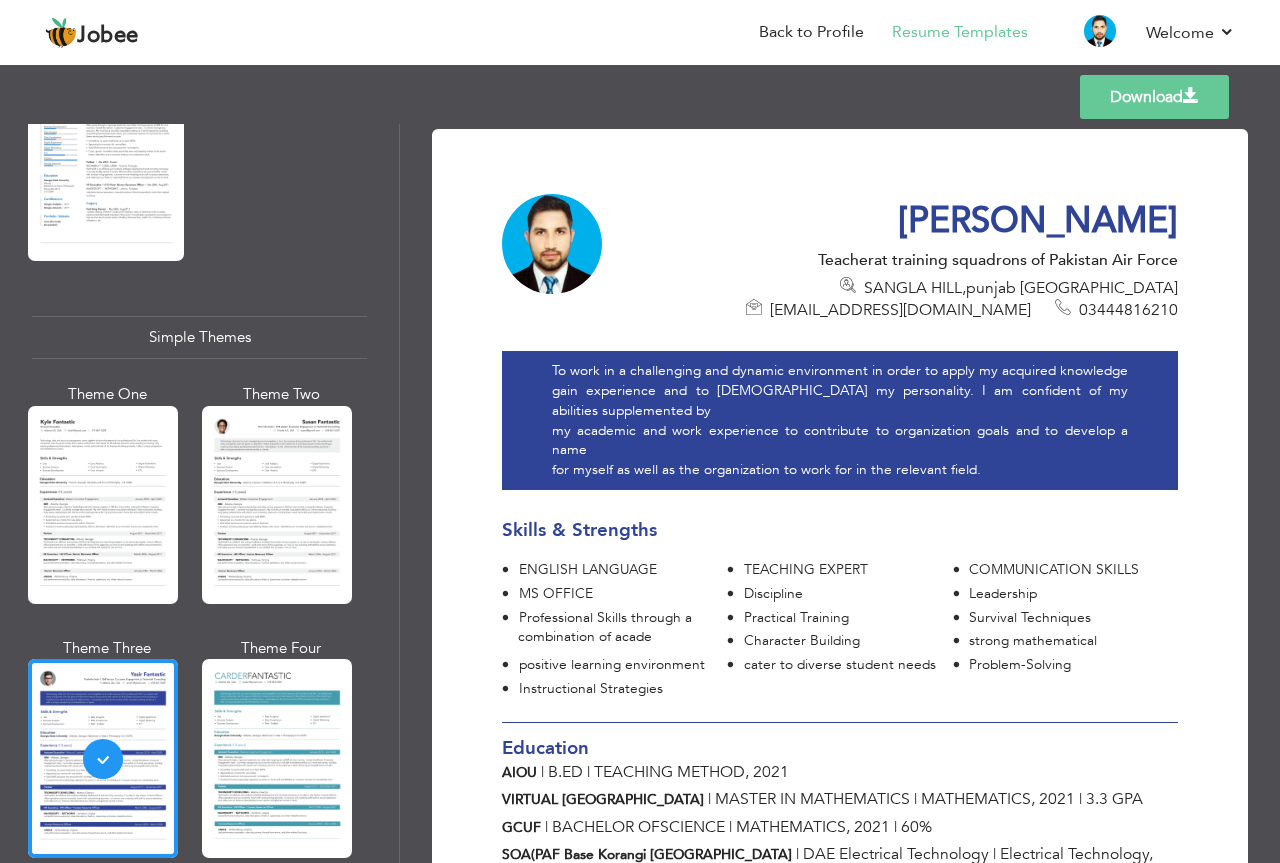 click on "Download" at bounding box center (1154, 97) 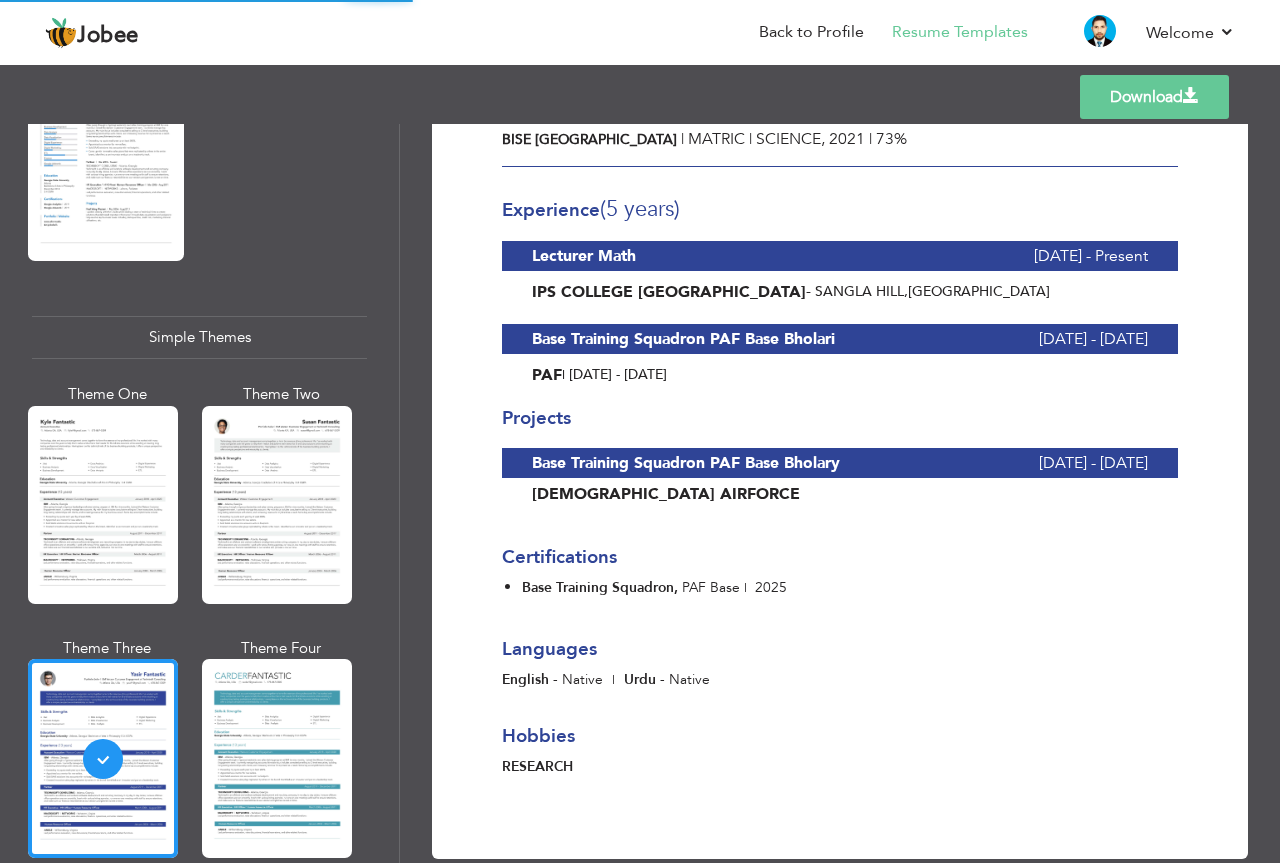 scroll, scrollTop: 867, scrollLeft: 0, axis: vertical 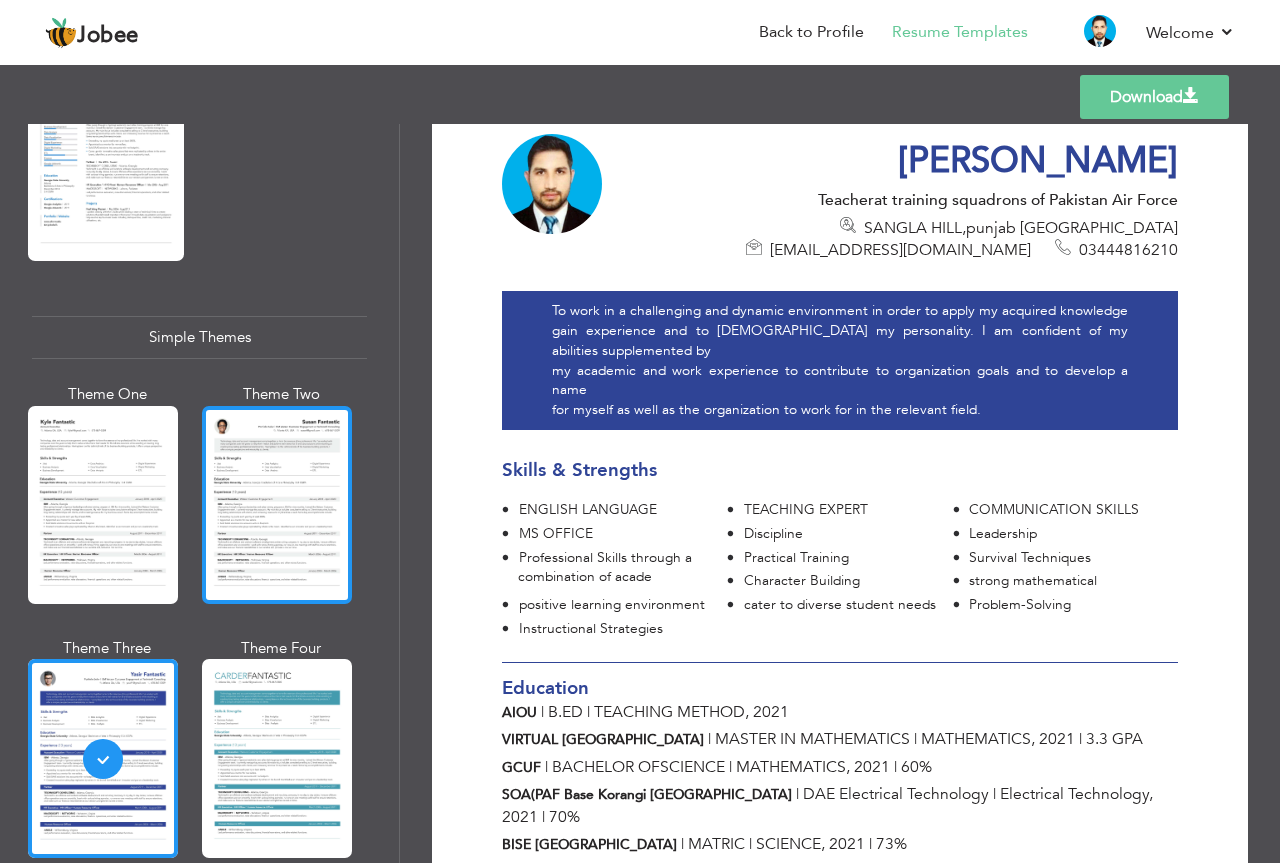 click at bounding box center [277, 505] 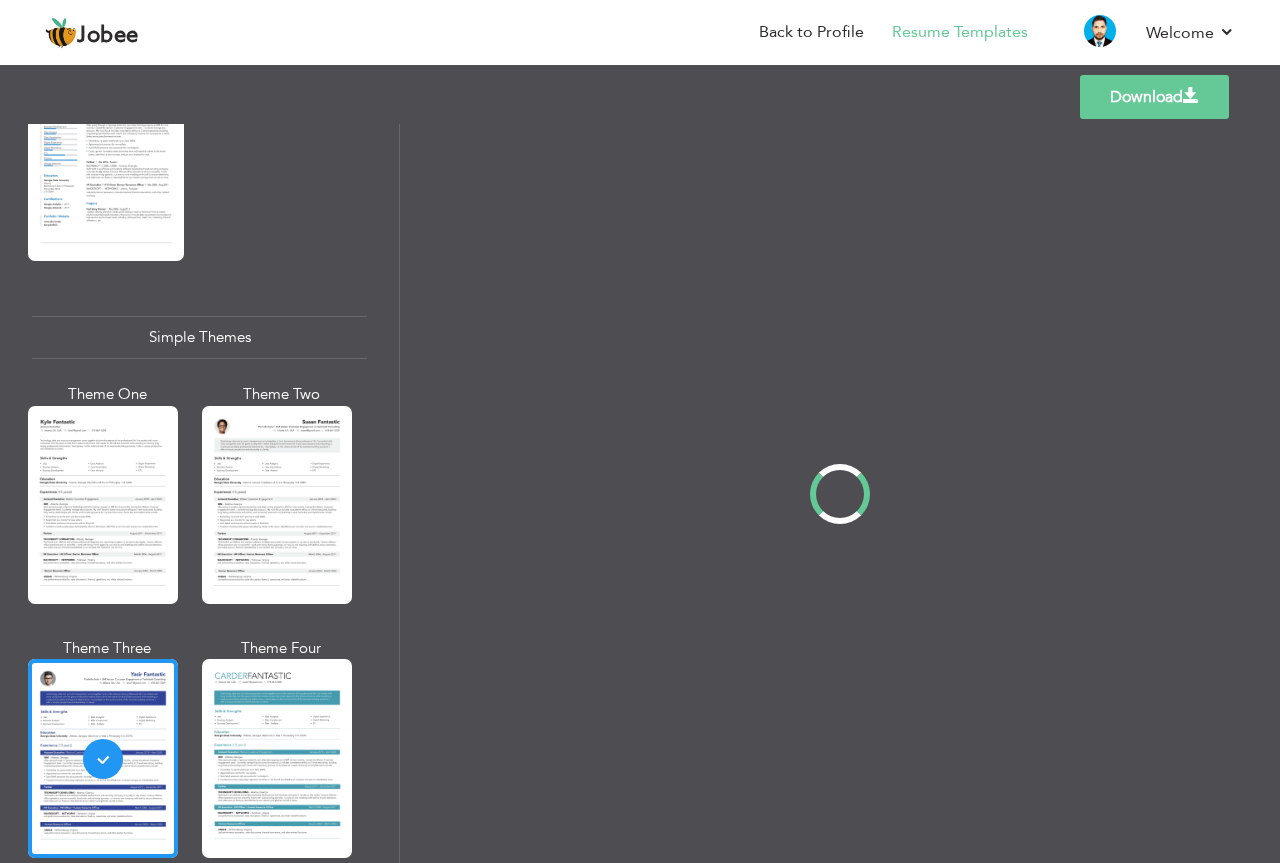 scroll, scrollTop: 0, scrollLeft: 0, axis: both 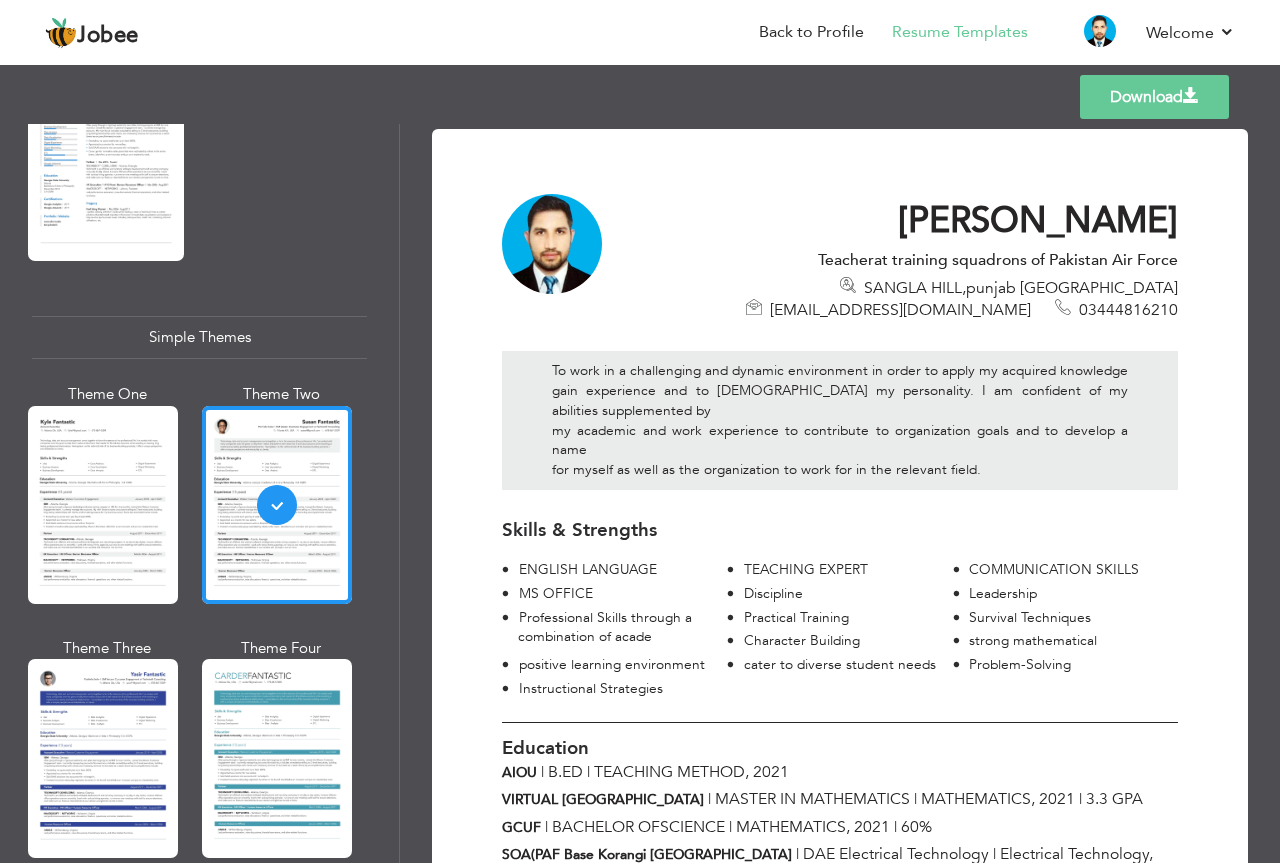 click on "Download" at bounding box center [1154, 97] 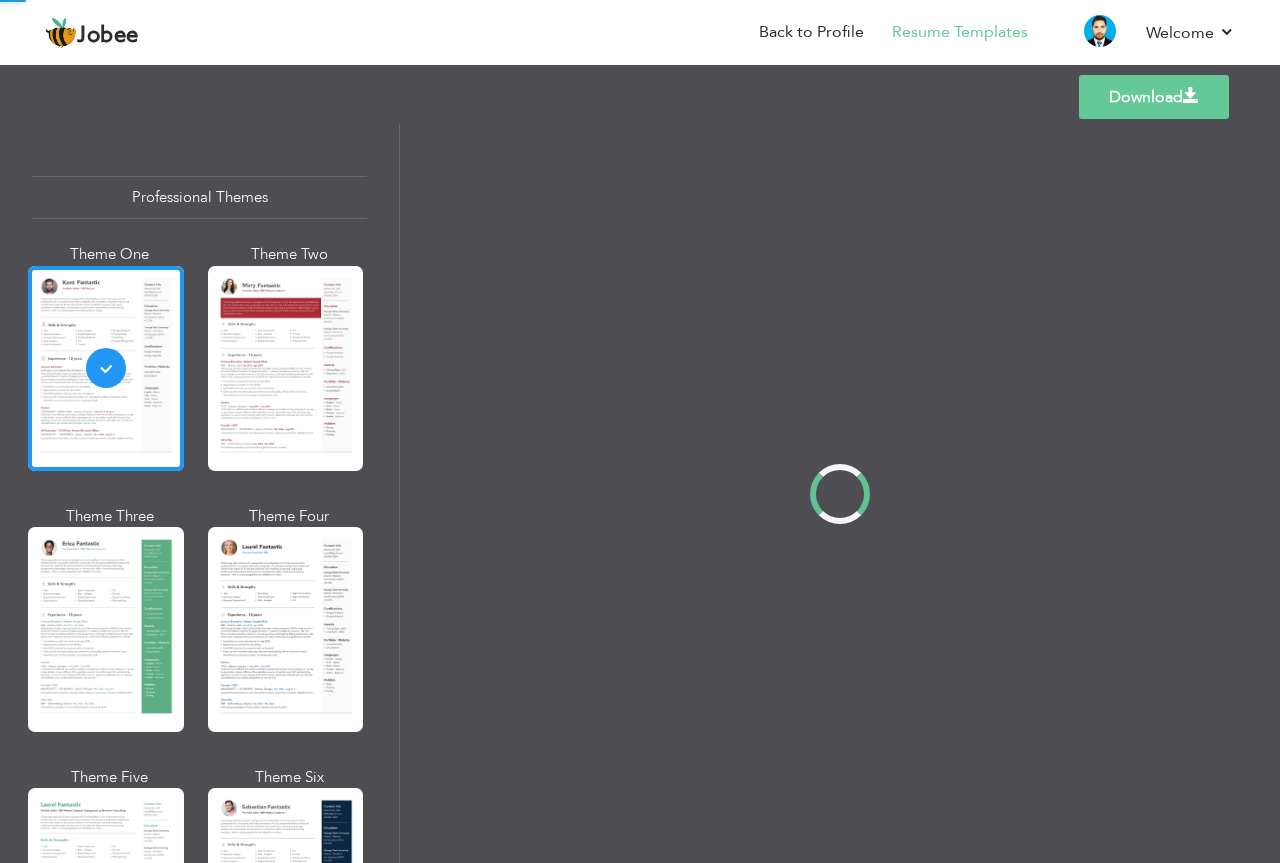 scroll, scrollTop: 0, scrollLeft: 0, axis: both 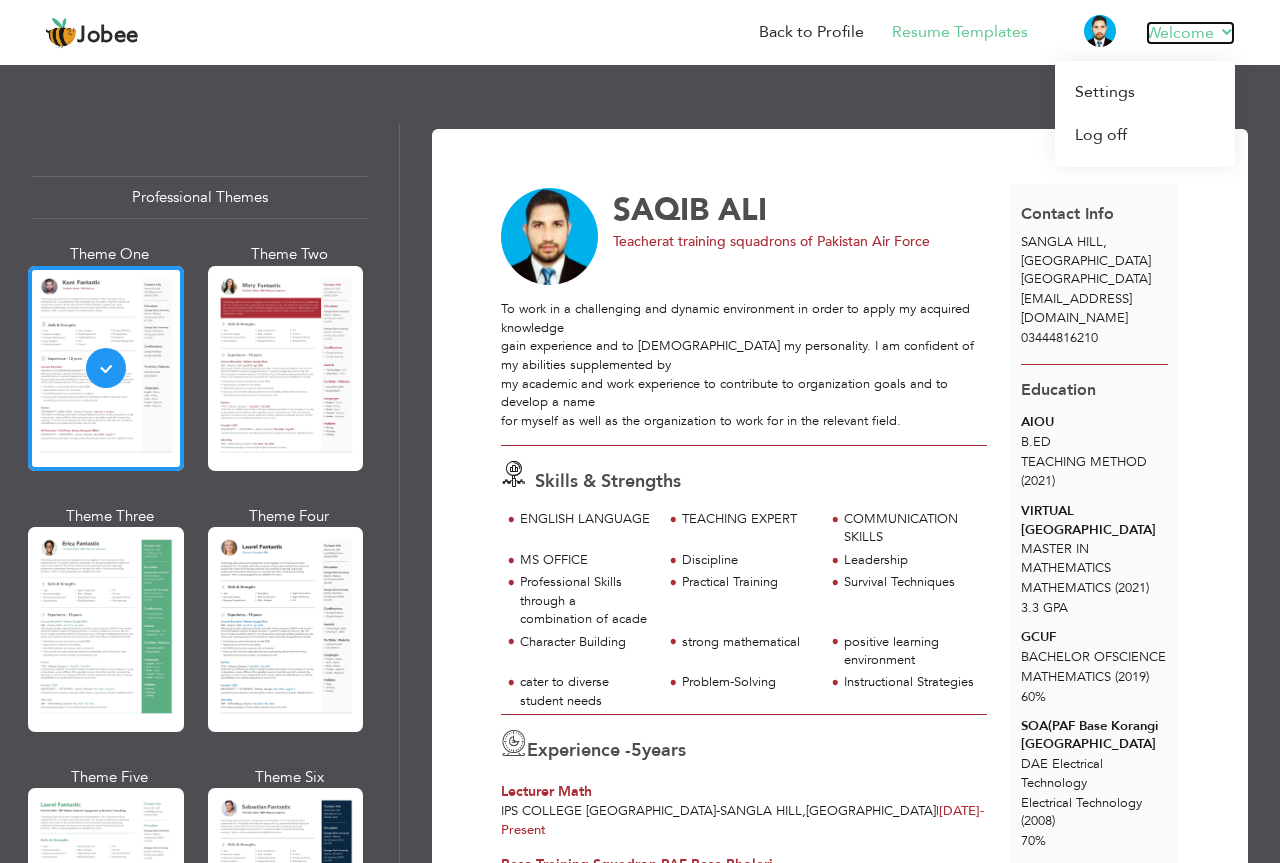 click on "Welcome" at bounding box center (1190, 33) 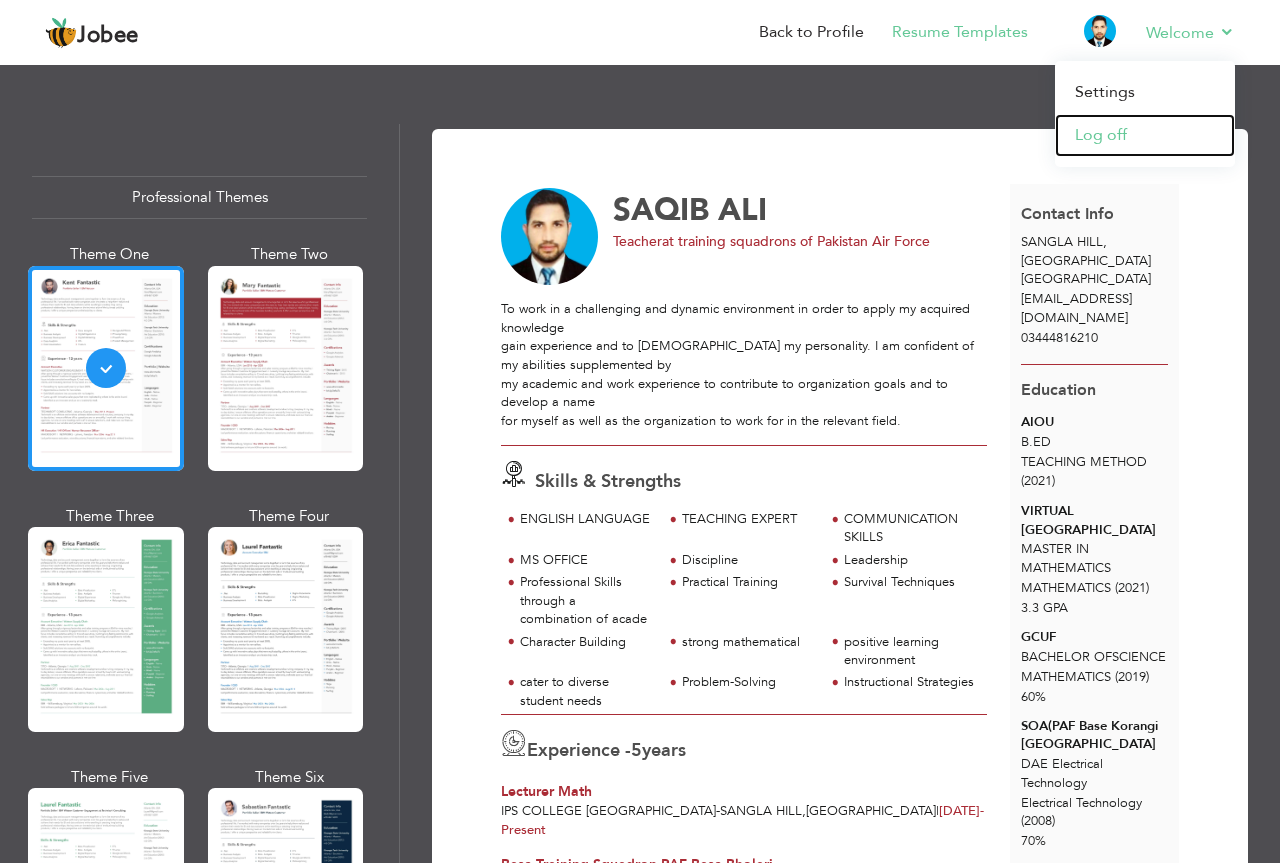 click on "Log off" at bounding box center (1145, 135) 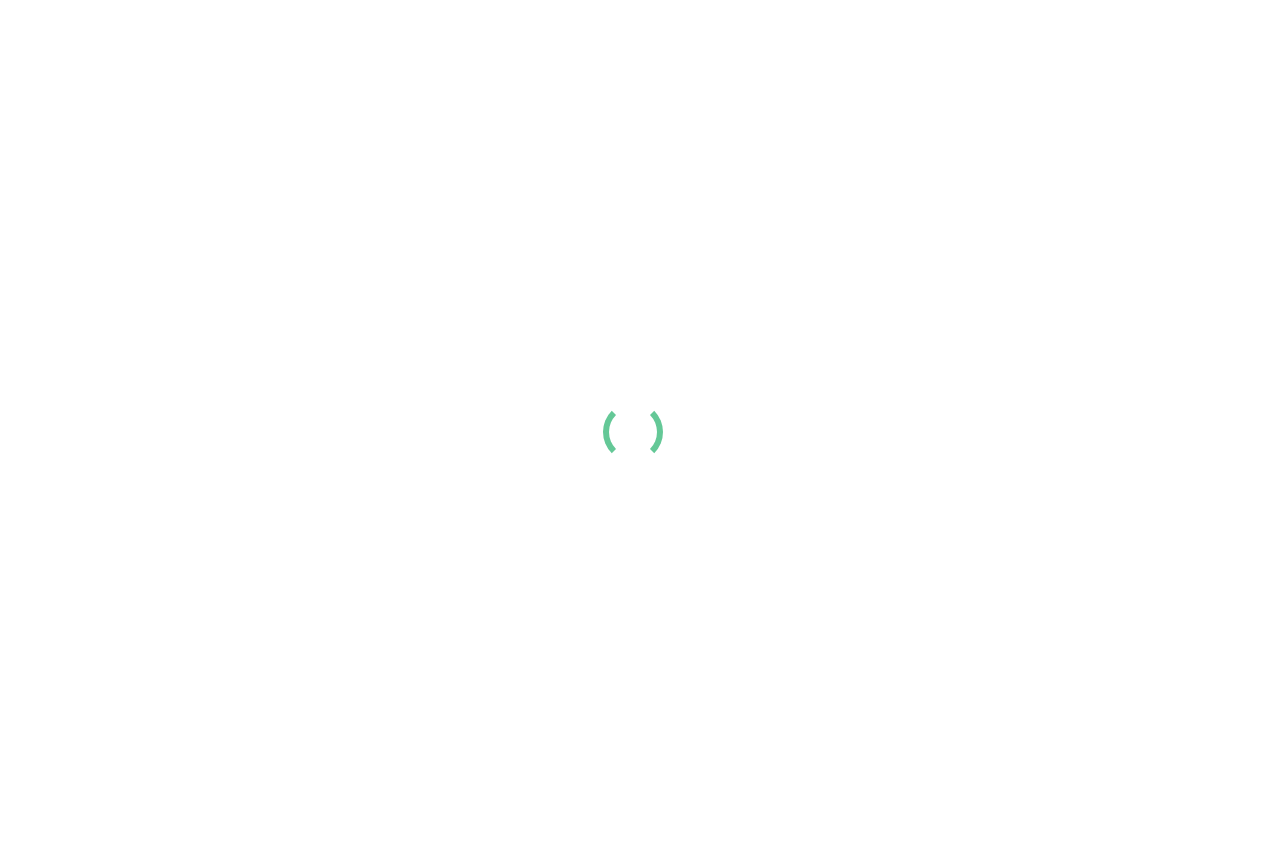 scroll, scrollTop: 0, scrollLeft: 0, axis: both 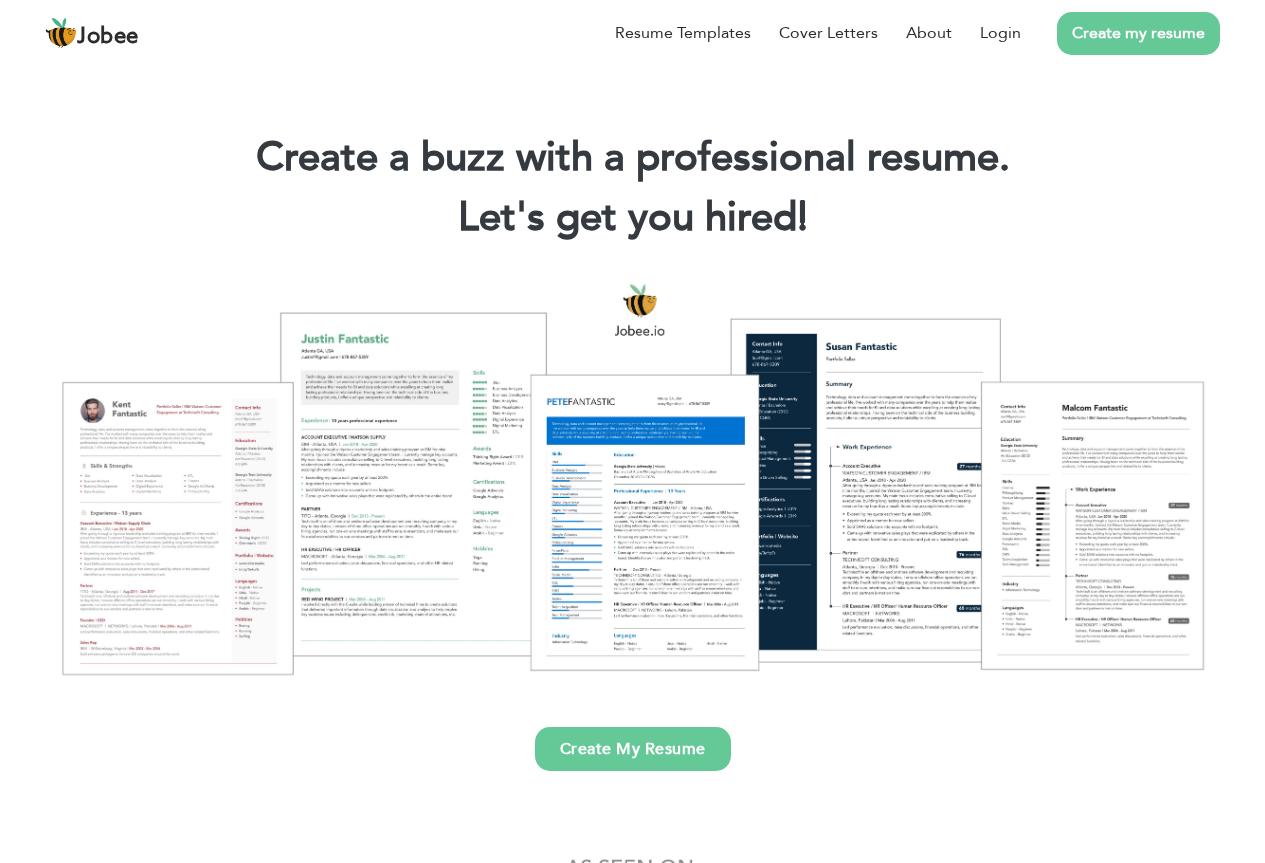 click on "Create my resume" at bounding box center (1138, 33) 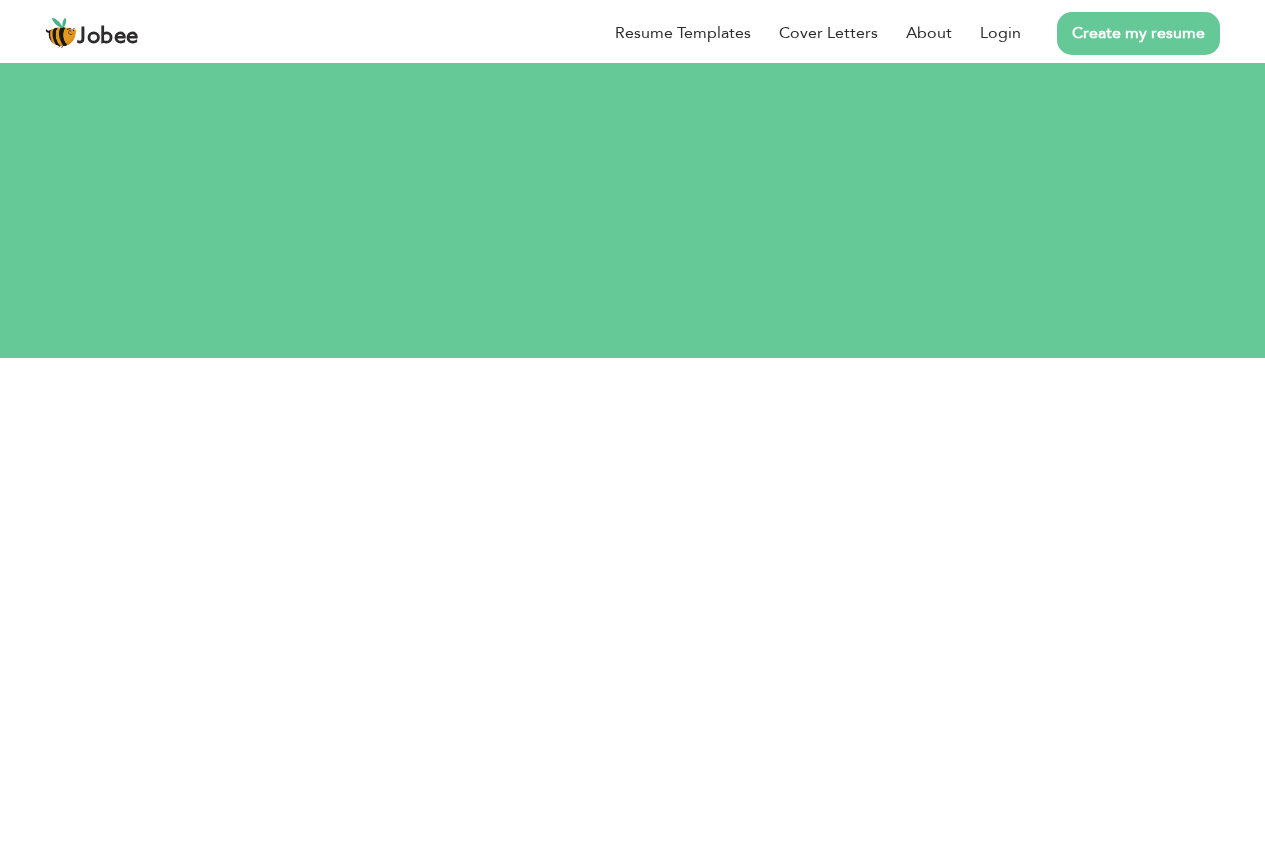 scroll, scrollTop: 0, scrollLeft: 0, axis: both 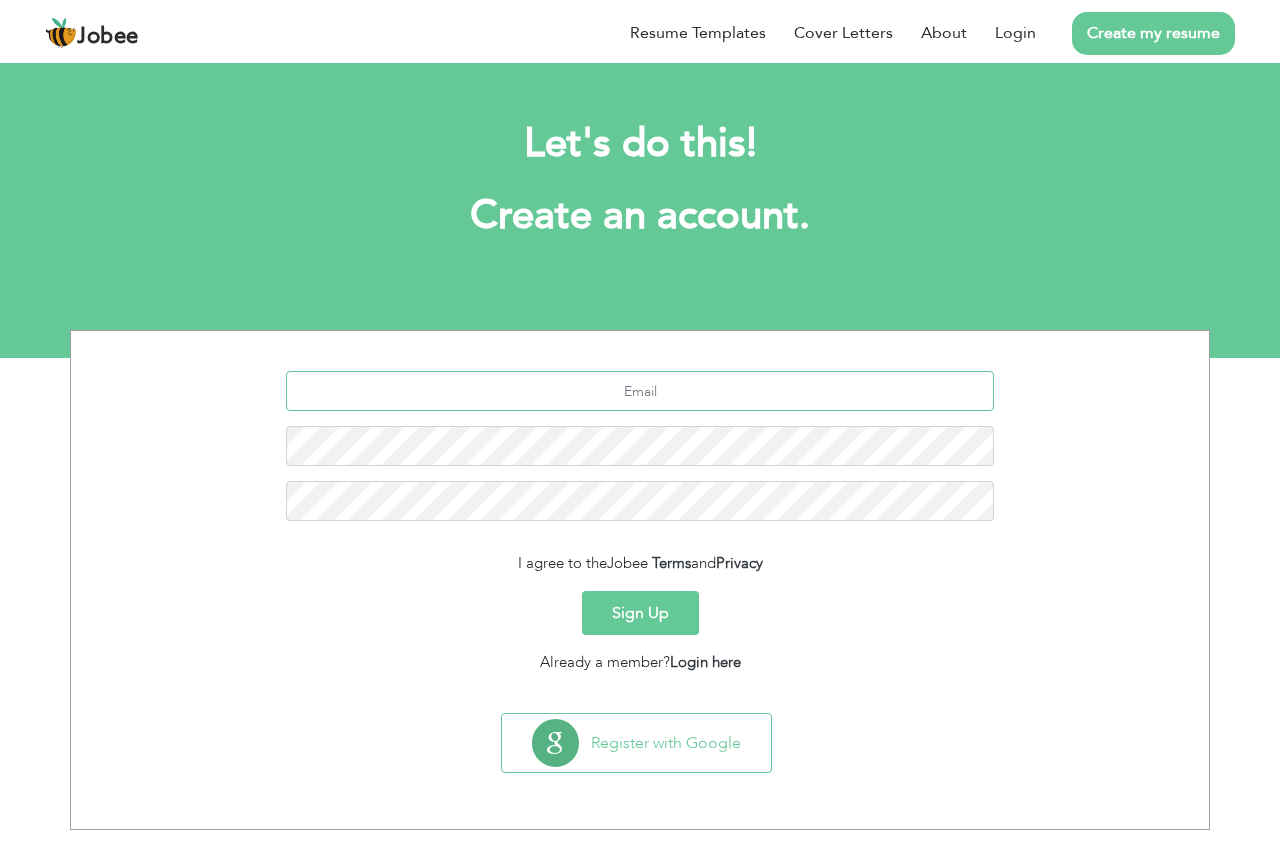 click at bounding box center (640, 391) 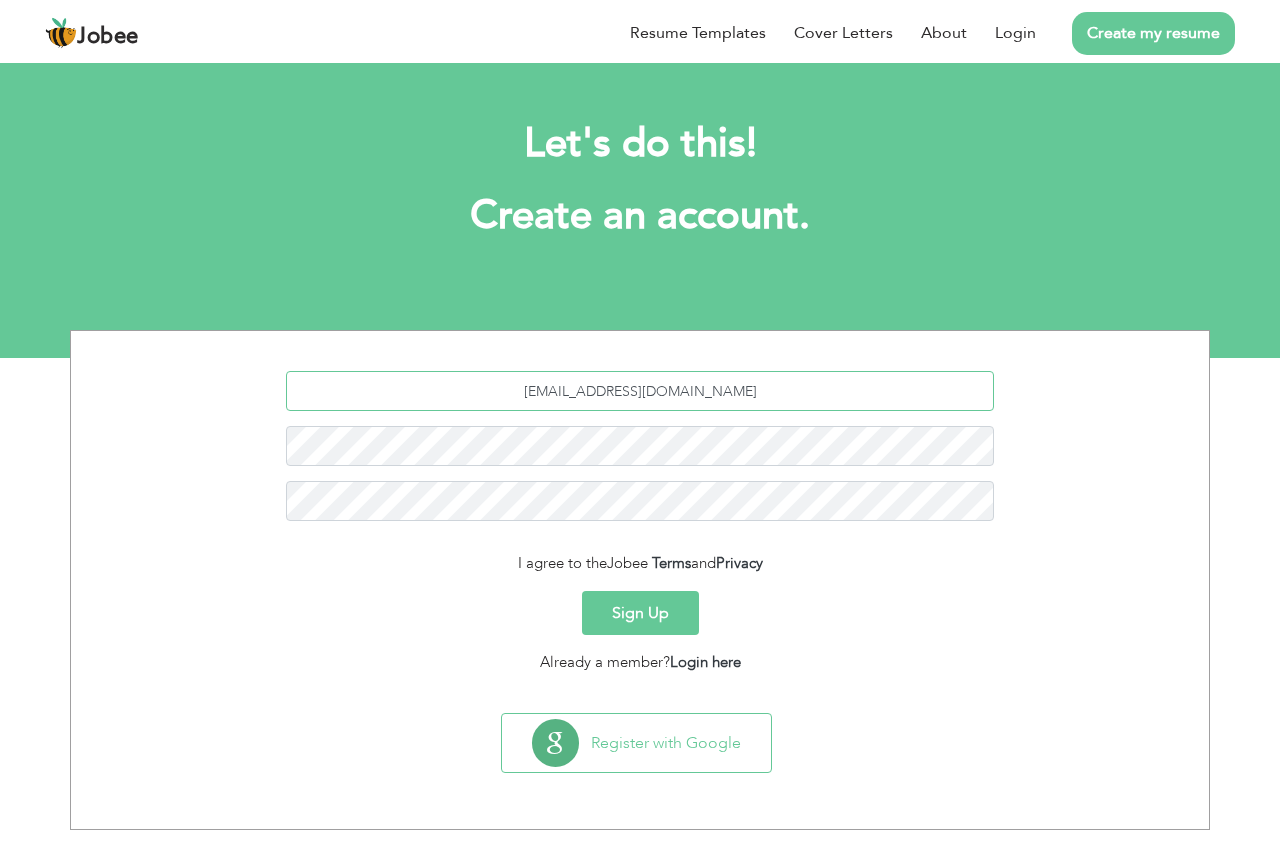 type on "danishmian390@gmail.com" 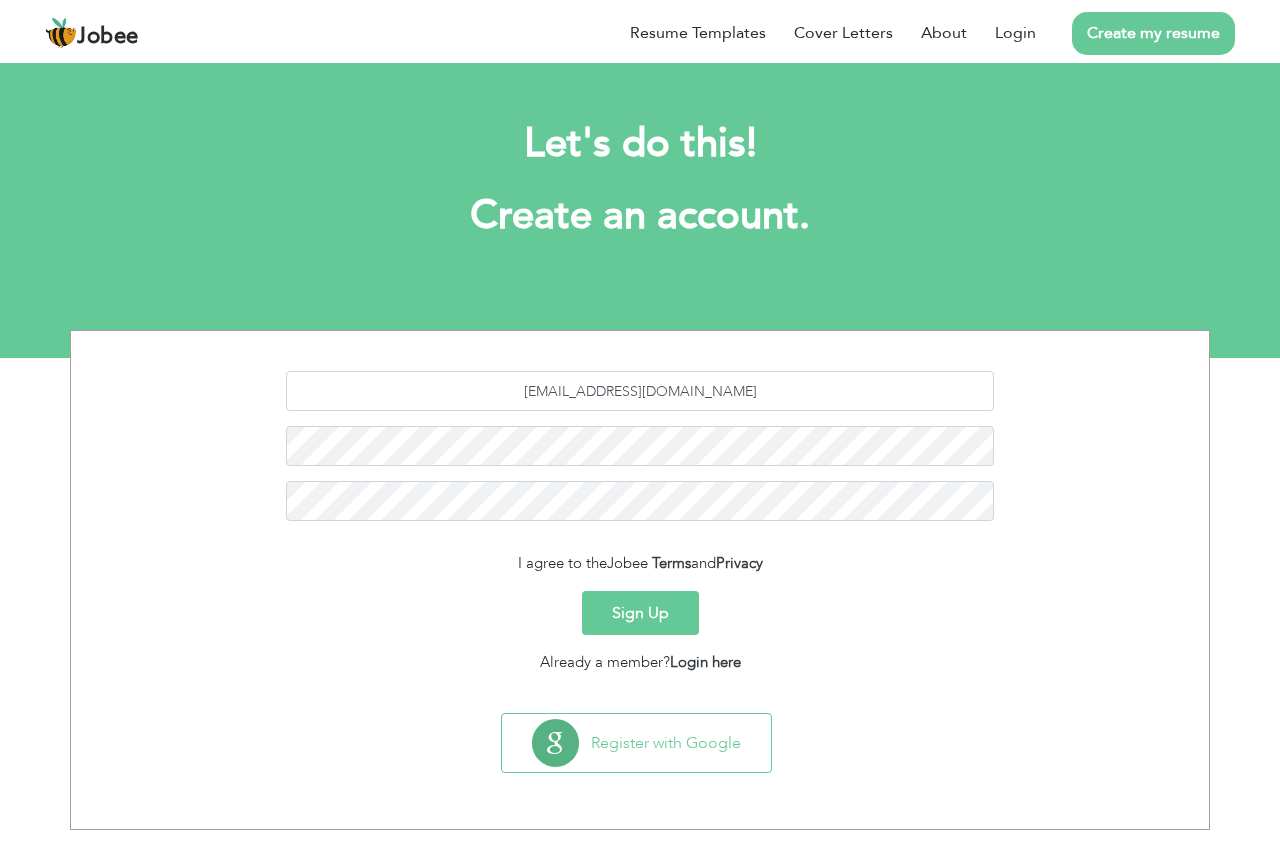 click on "Sign Up" at bounding box center (640, 613) 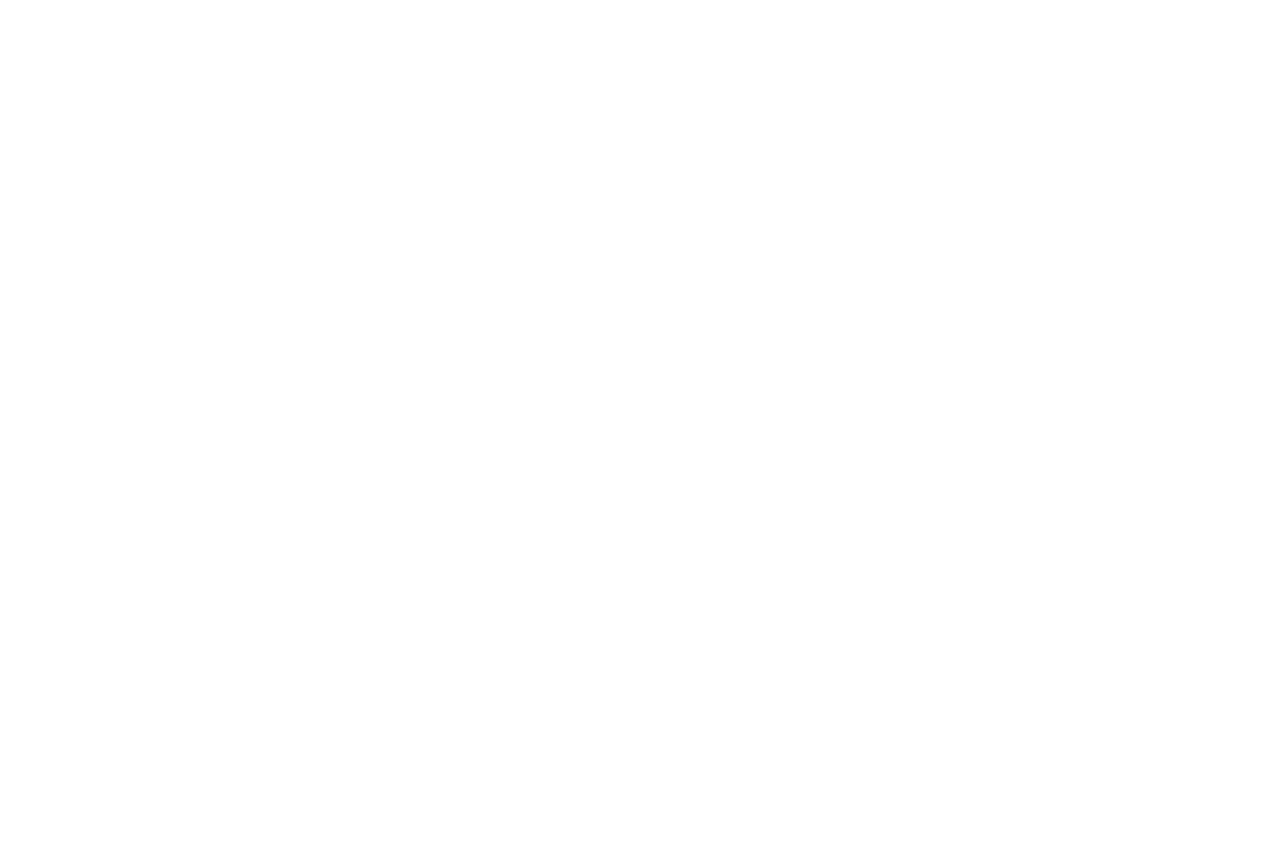 scroll, scrollTop: 0, scrollLeft: 0, axis: both 